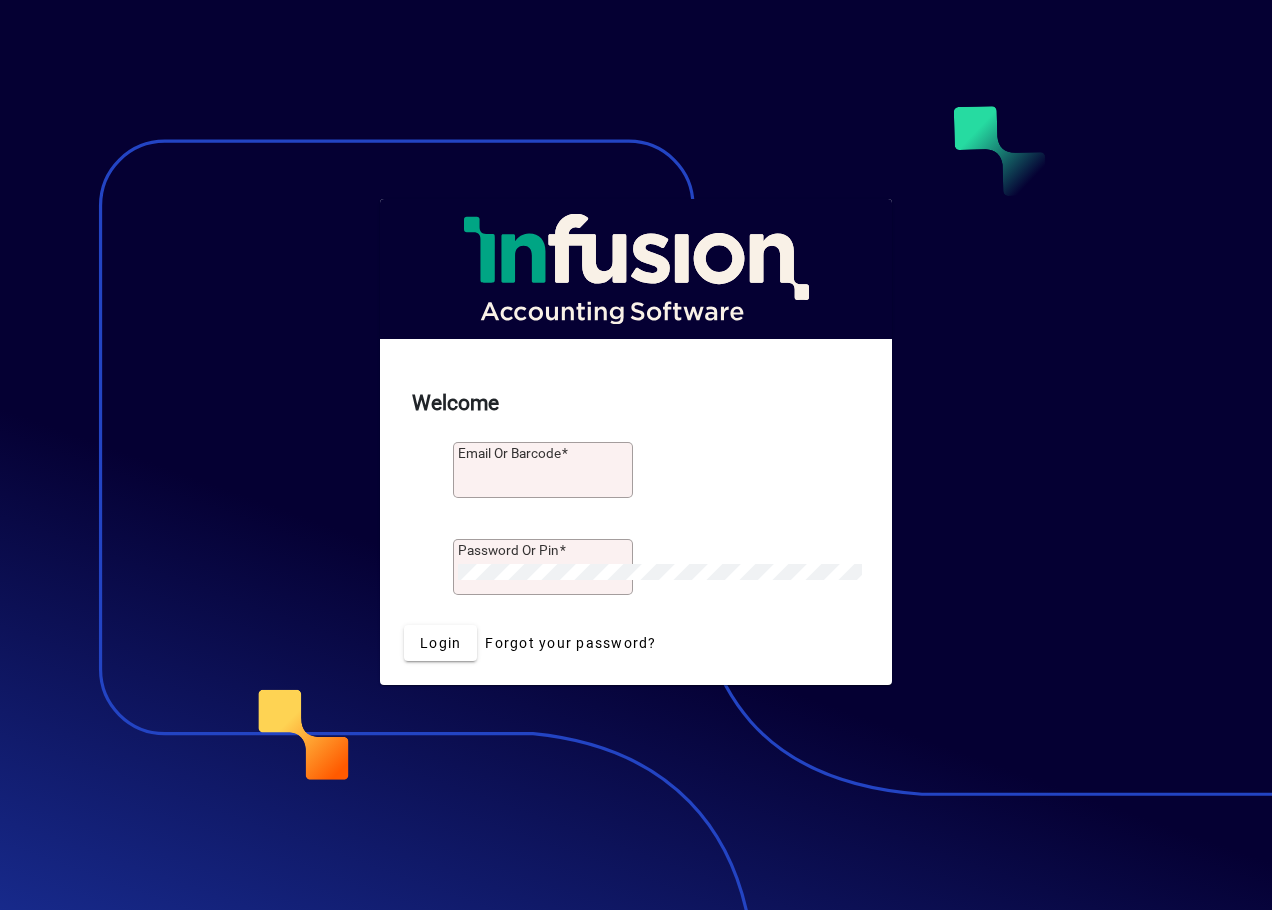 scroll, scrollTop: 0, scrollLeft: 0, axis: both 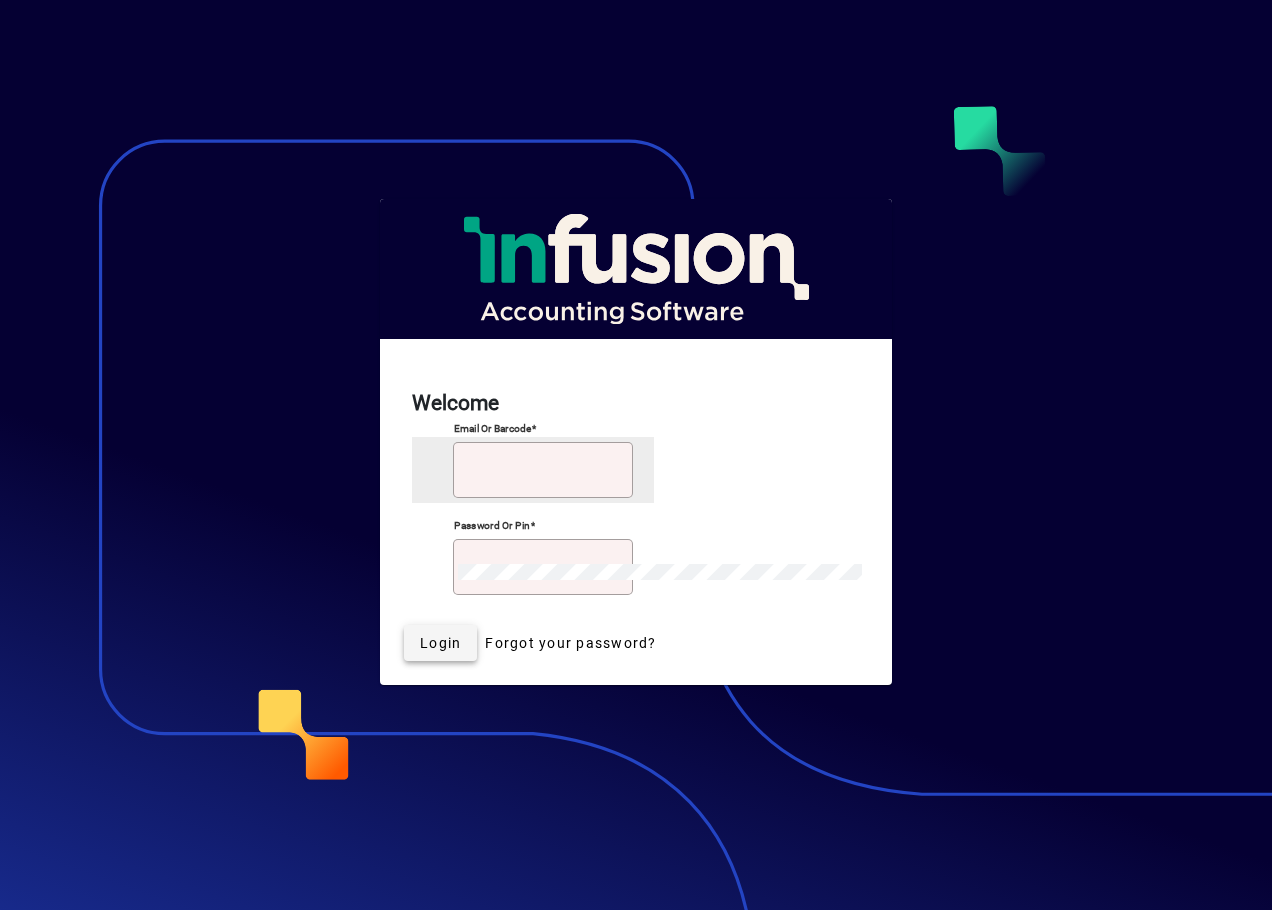 type on "**********" 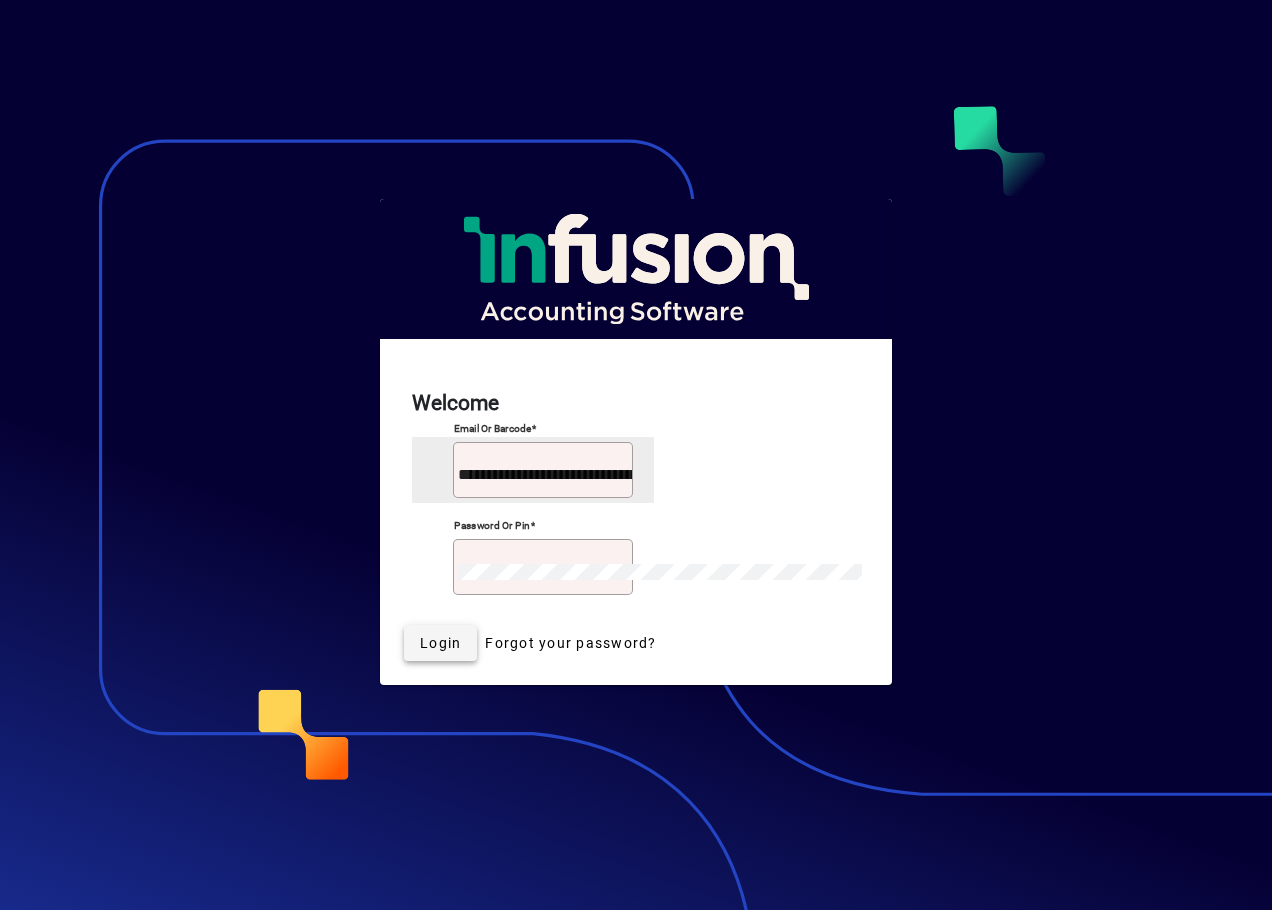 click on "Login" at bounding box center (440, 643) 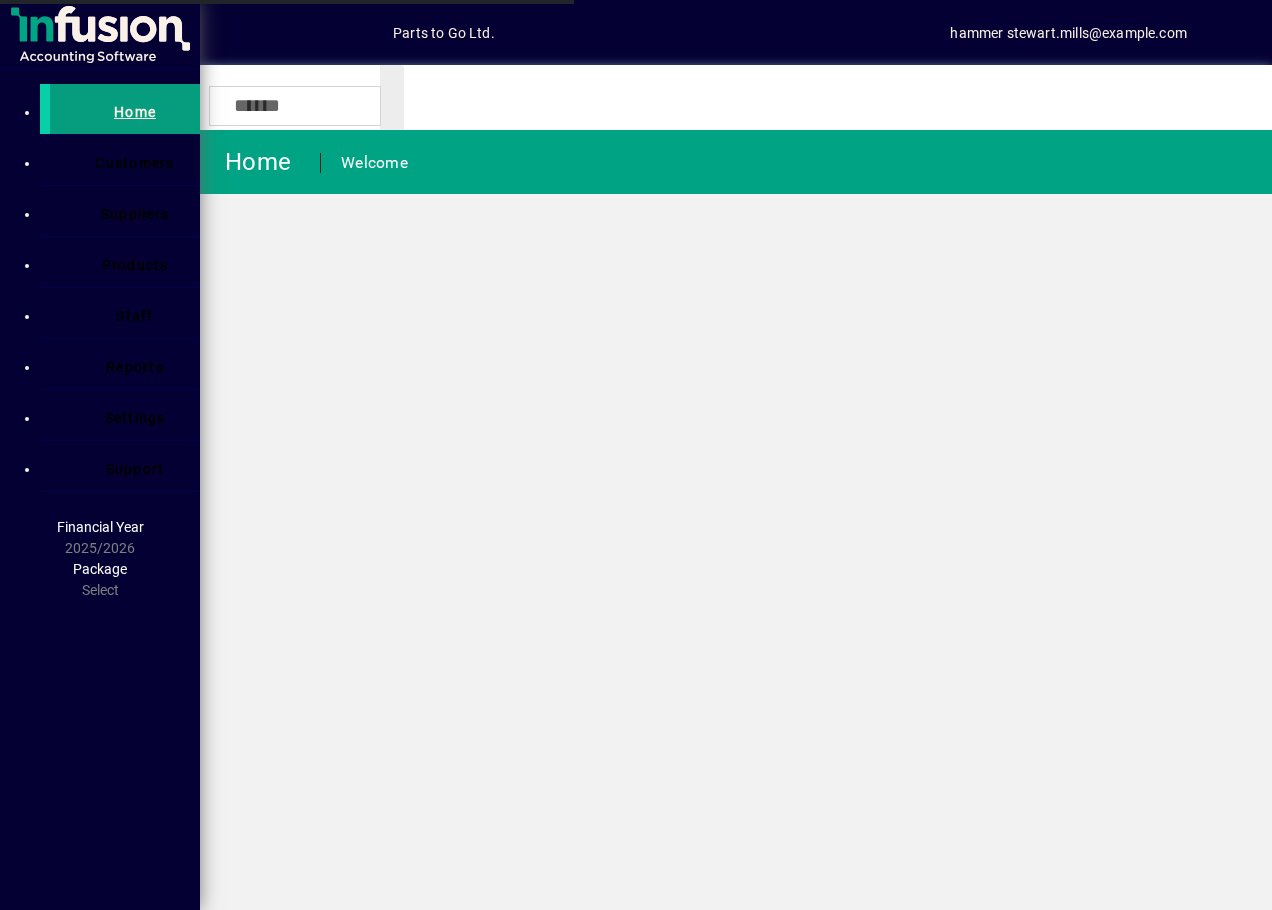 scroll, scrollTop: 0, scrollLeft: 0, axis: both 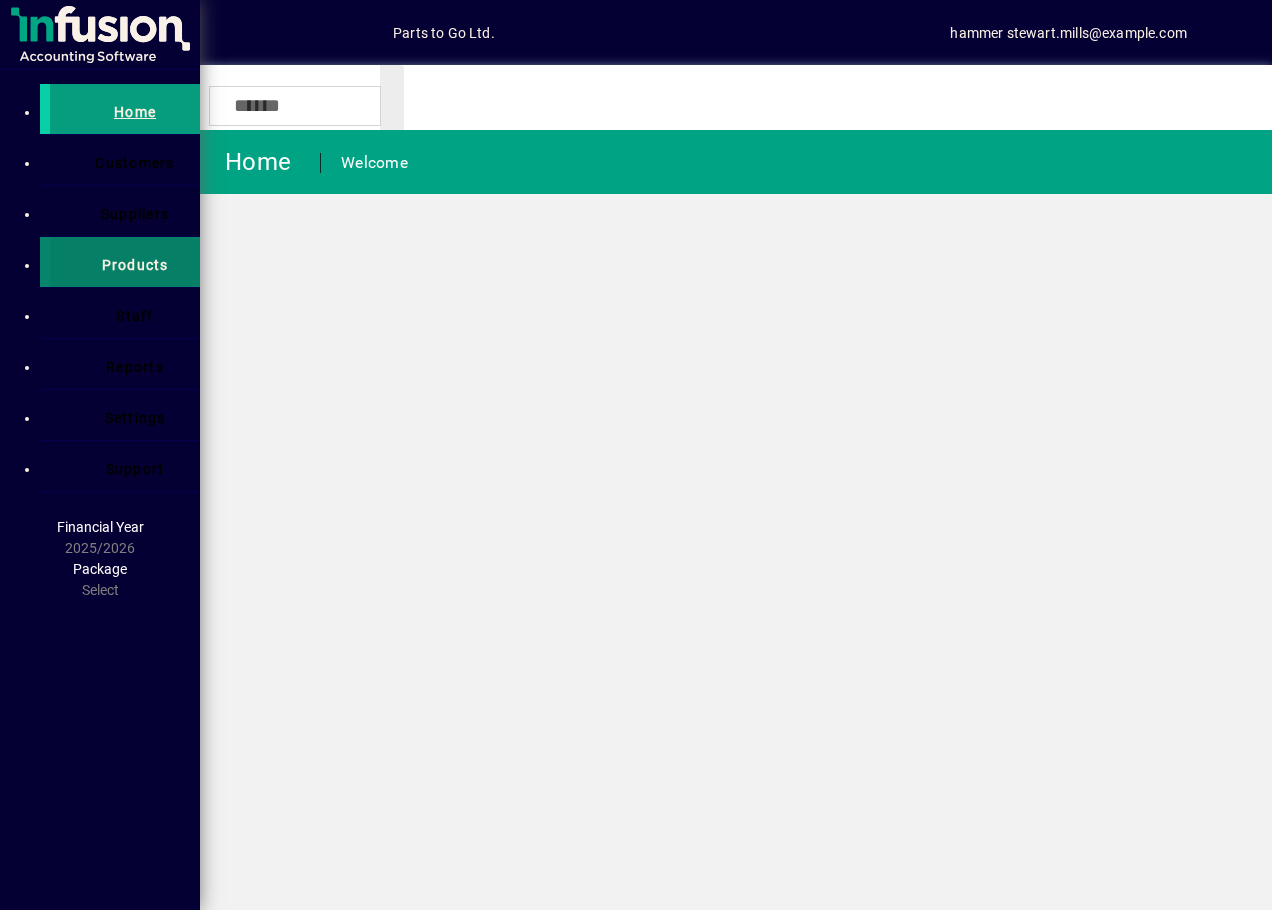 click at bounding box center [125, 262] 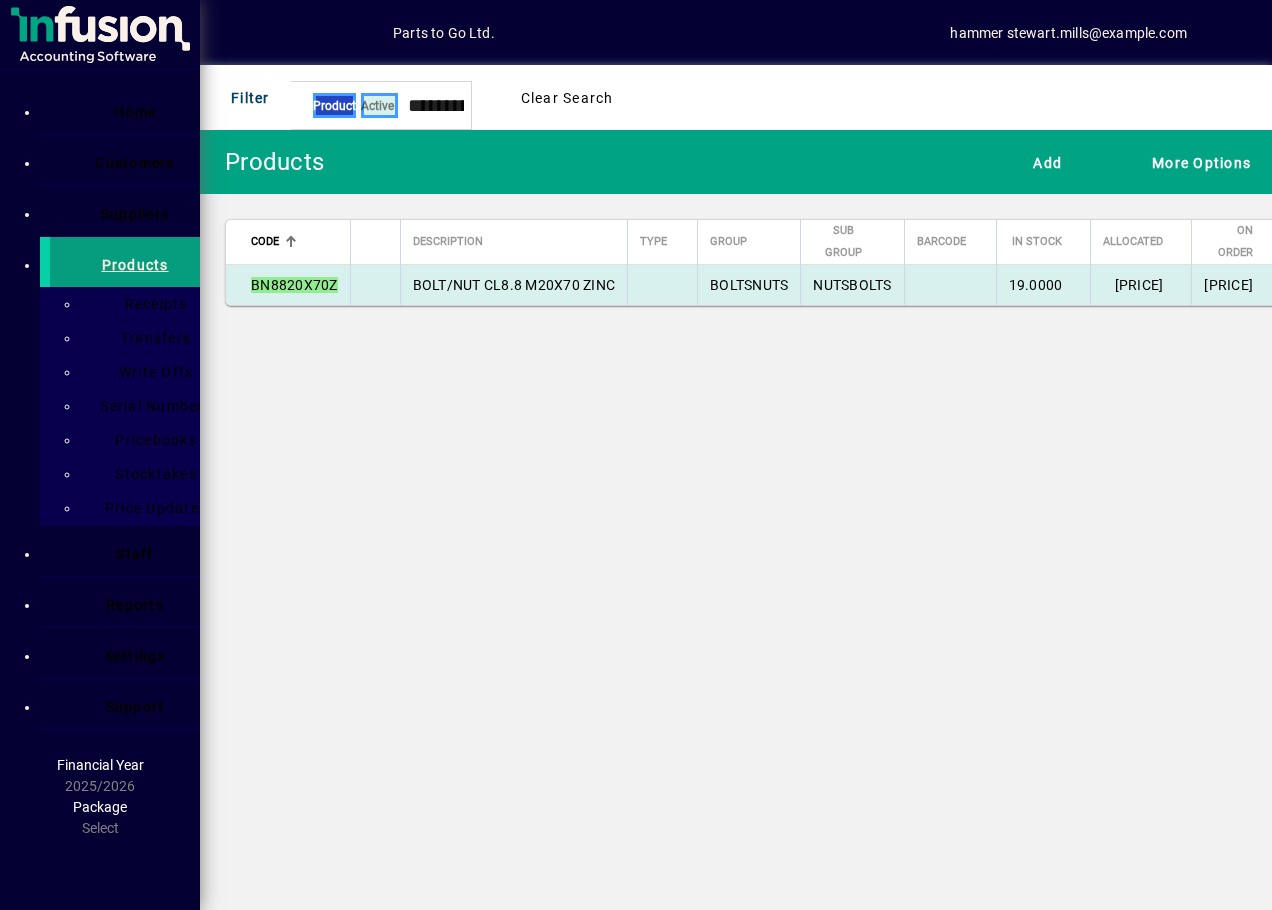click on "BOLT/NUT CL8.8 M20X70 ZINC" at bounding box center (514, 285) 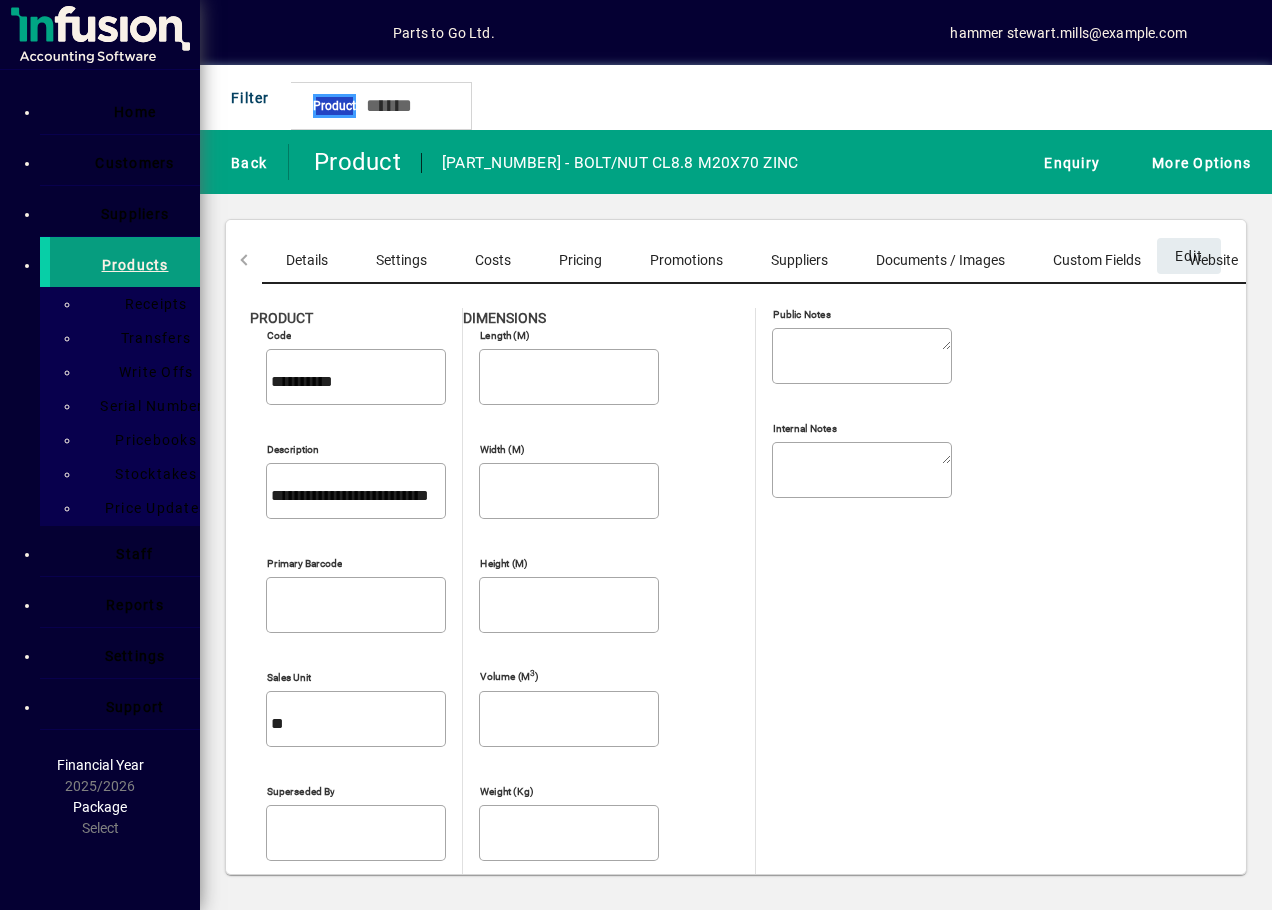 drag, startPoint x: 253, startPoint y: 433, endPoint x: 532, endPoint y: 454, distance: 279.7892 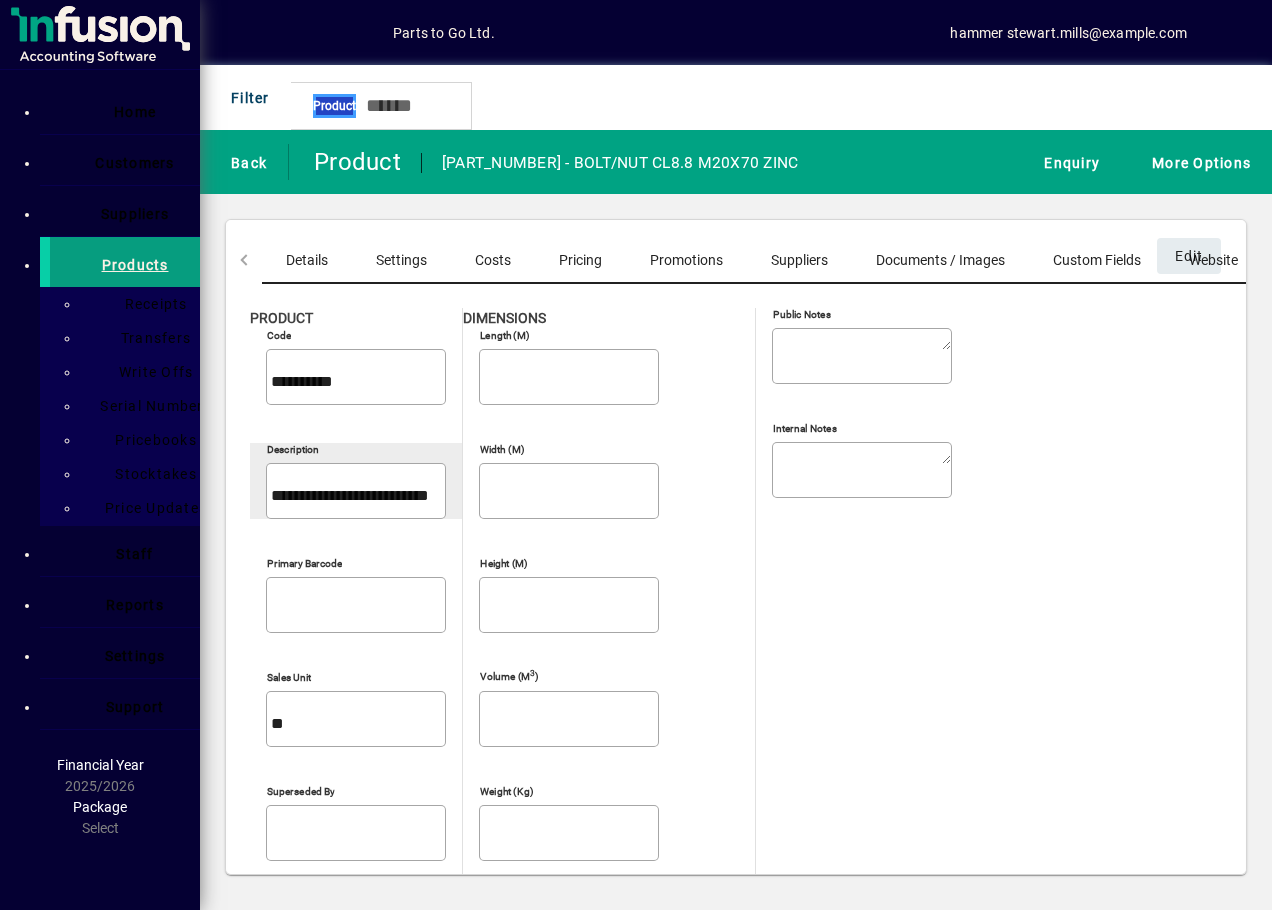 drag, startPoint x: 532, startPoint y: 454, endPoint x: 402, endPoint y: 429, distance: 132.38202 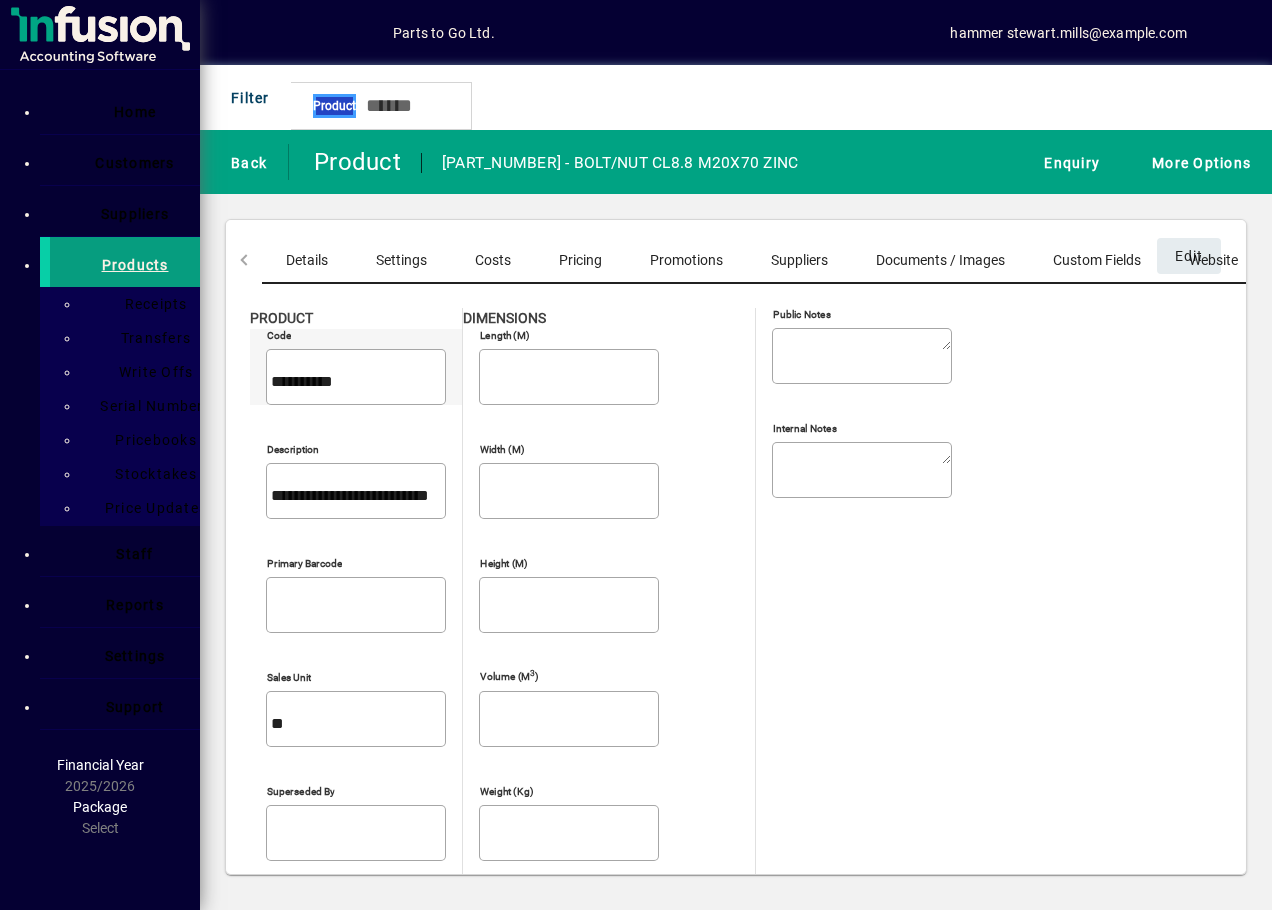 drag, startPoint x: 254, startPoint y: 366, endPoint x: 368, endPoint y: 373, distance: 114.21471 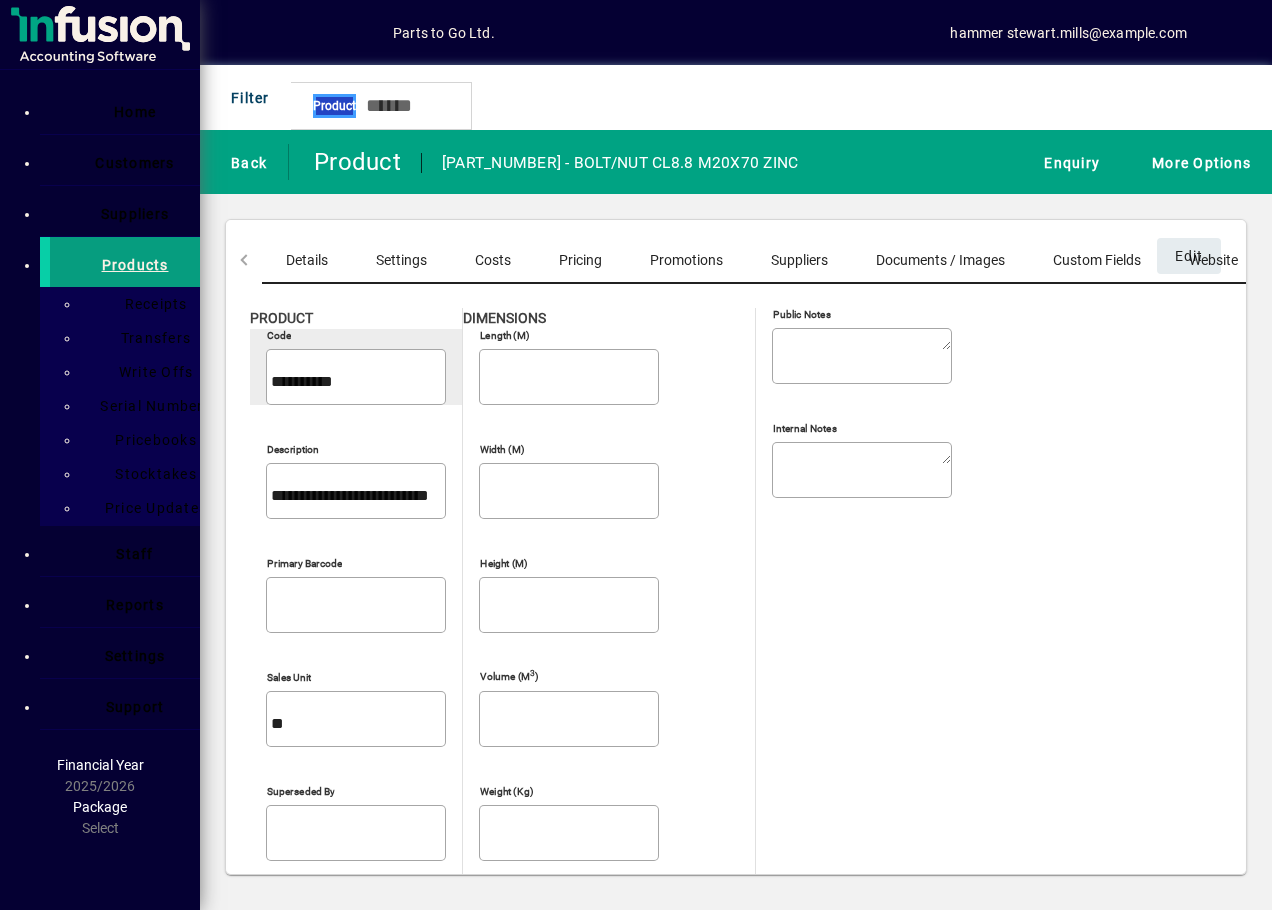 drag, startPoint x: 368, startPoint y: 373, endPoint x: 294, endPoint y: 357, distance: 75.70998 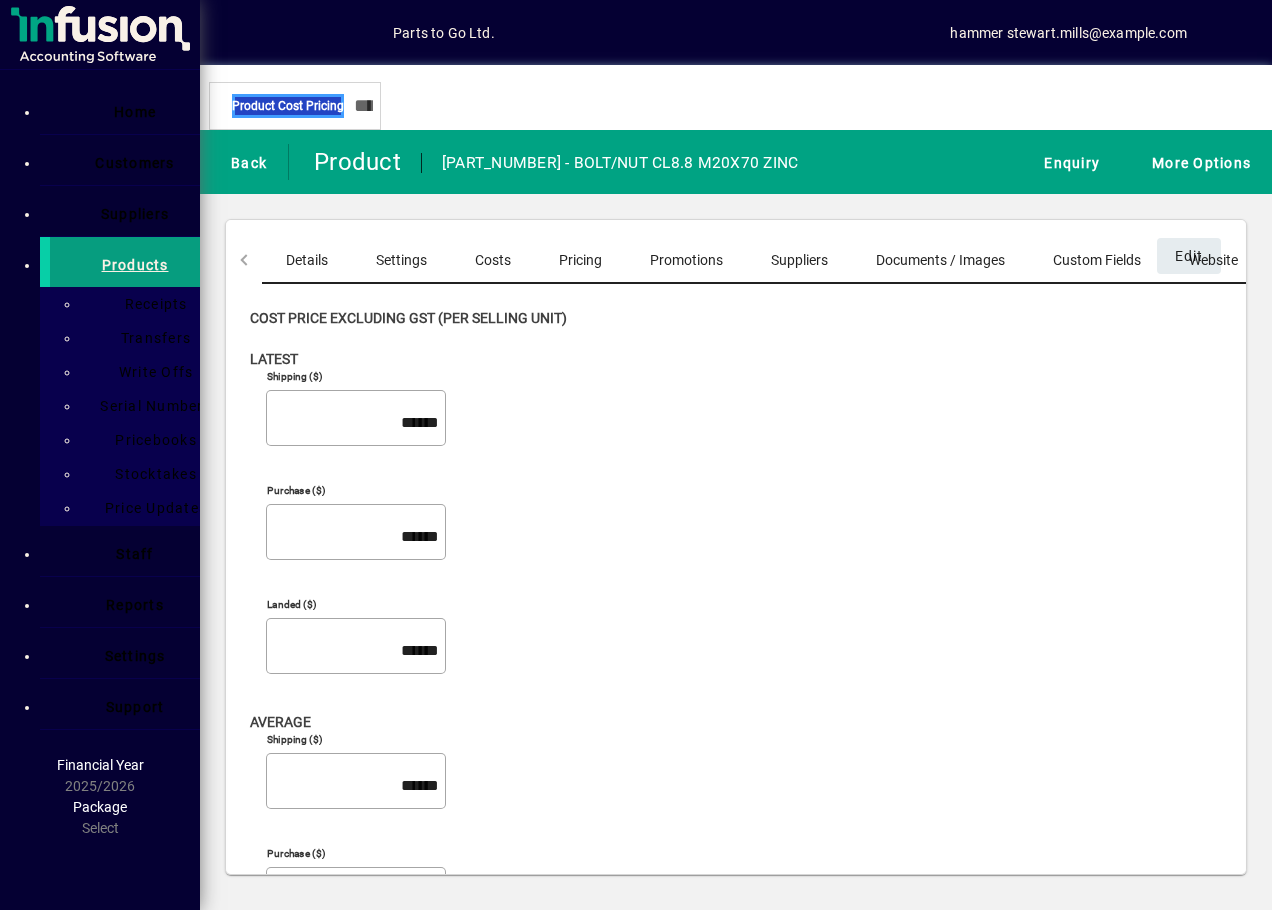 click on "Pricing" at bounding box center (580, 260) 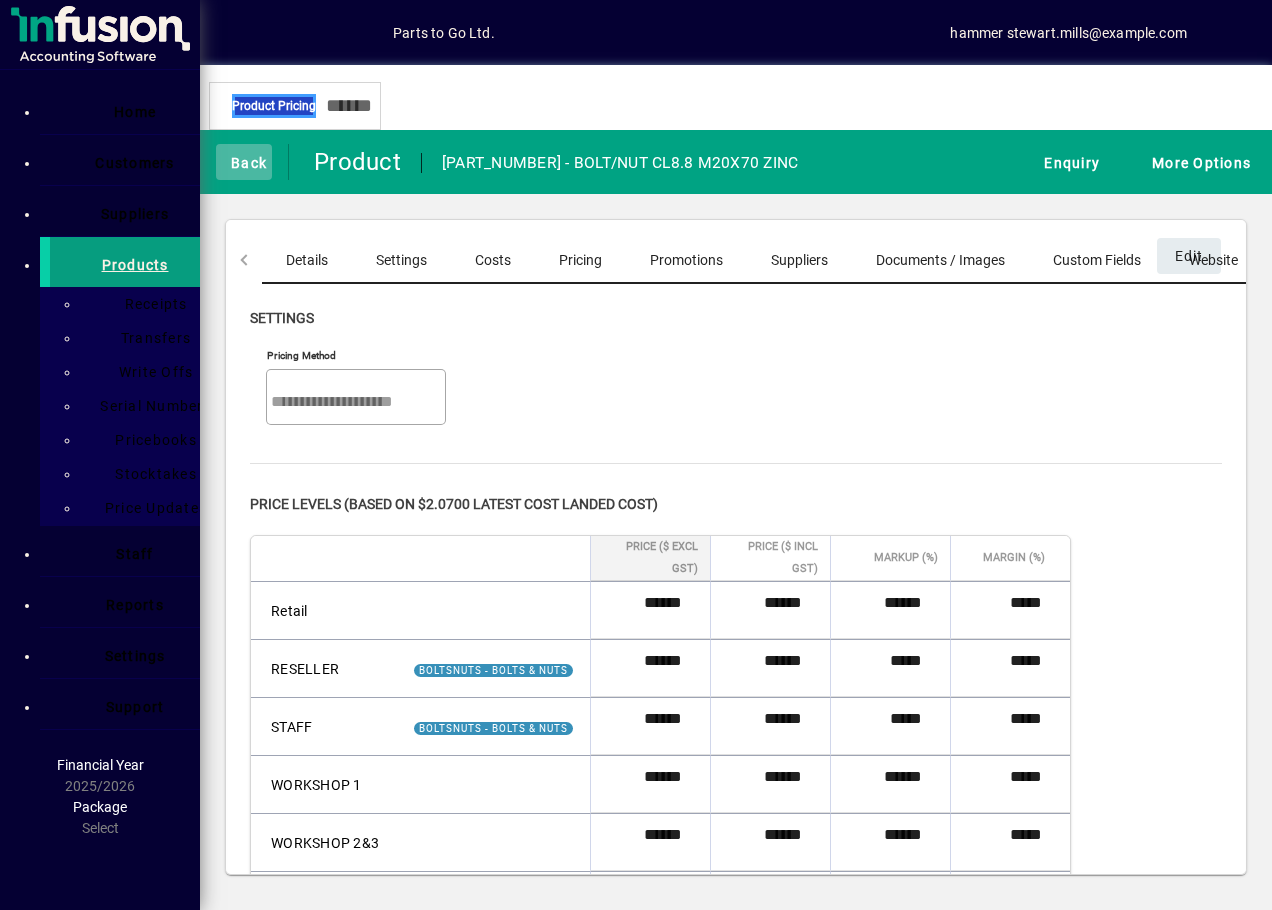click at bounding box center (244, 162) 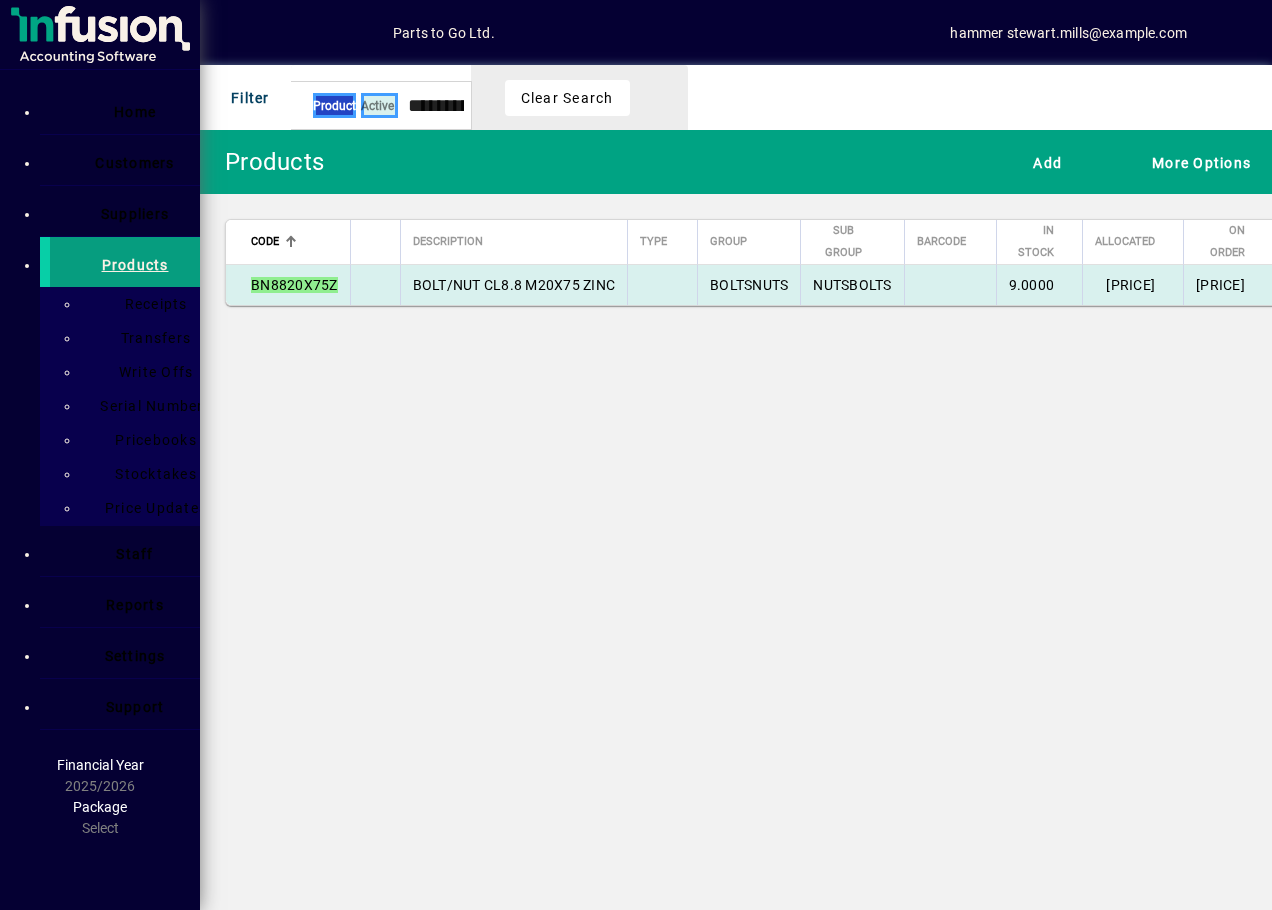 click on "BOLT/NUT CL8.8 M20X75 ZINC" at bounding box center (514, 285) 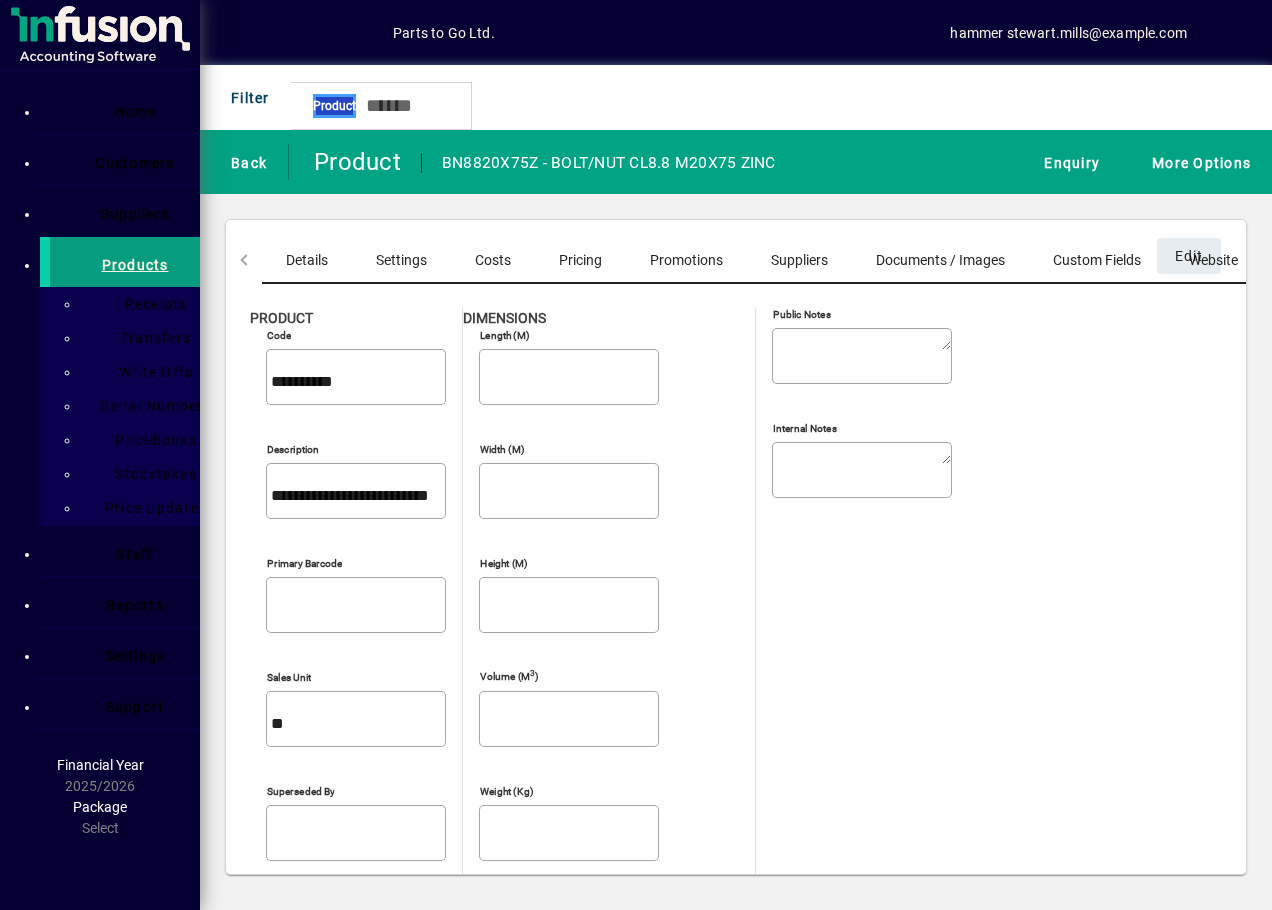 drag, startPoint x: 254, startPoint y: 429, endPoint x: 541, endPoint y: 432, distance: 287.0157 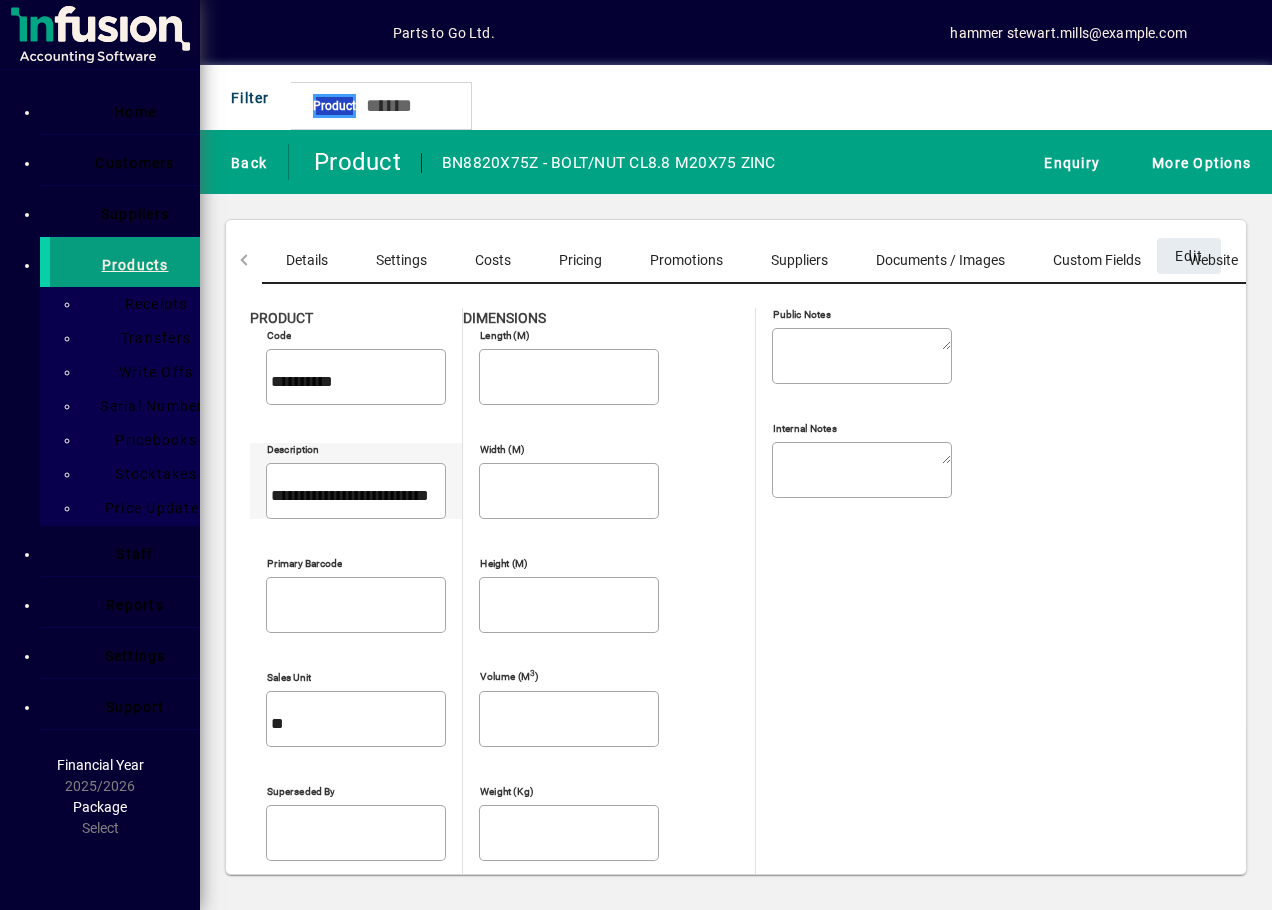 drag, startPoint x: 541, startPoint y: 432, endPoint x: 442, endPoint y: 428, distance: 99.08077 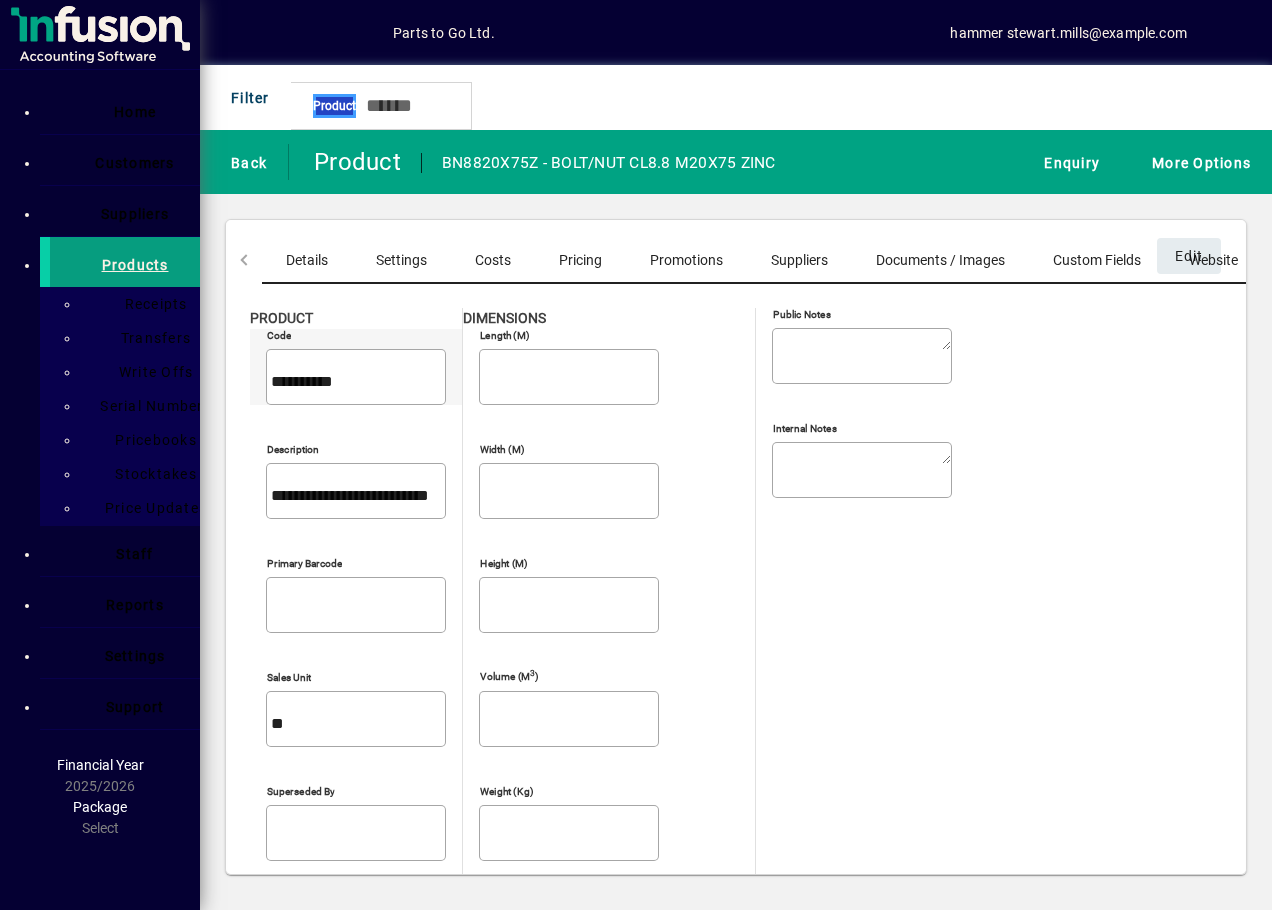 drag, startPoint x: 253, startPoint y: 366, endPoint x: 387, endPoint y: 362, distance: 134.0597 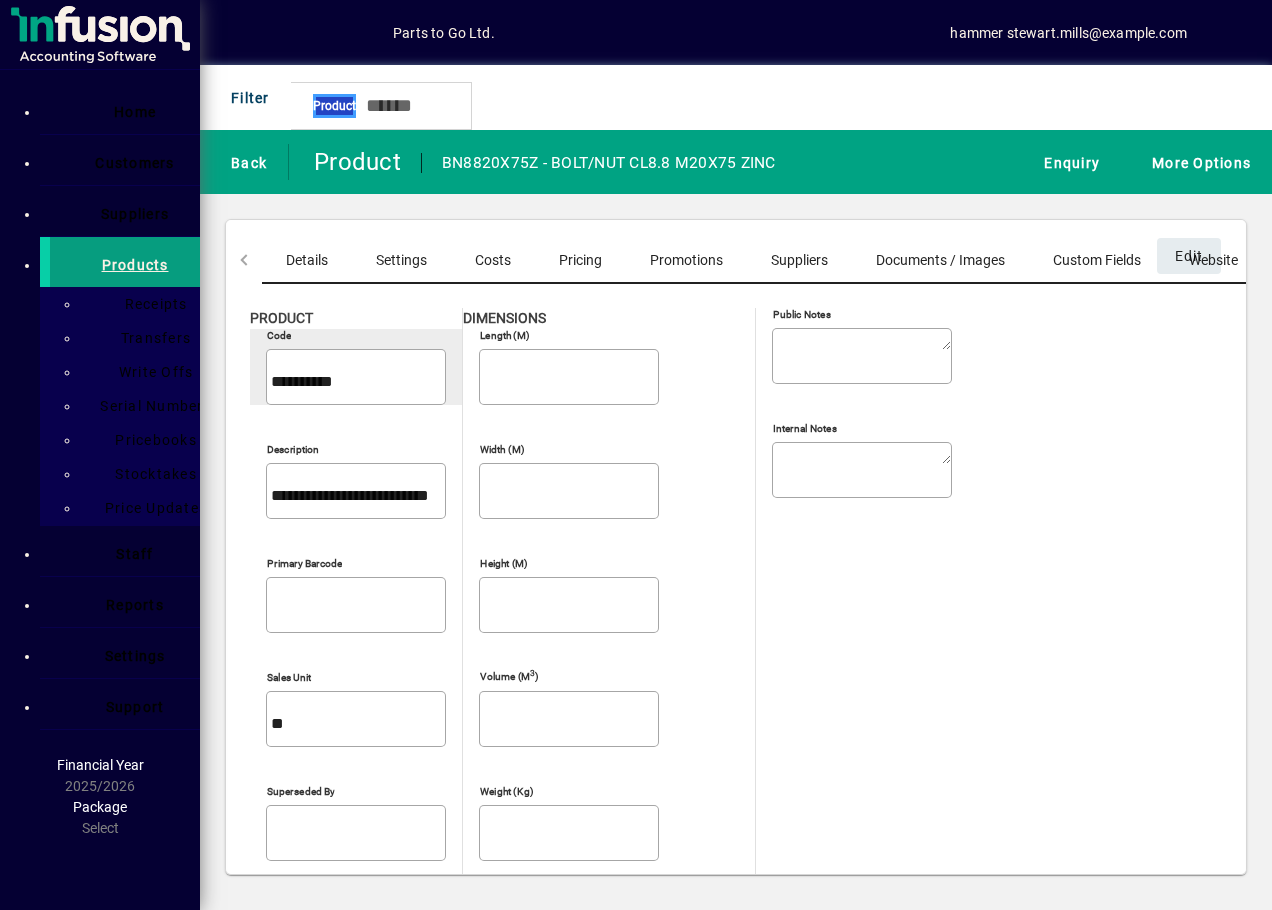 drag, startPoint x: 387, startPoint y: 362, endPoint x: 320, endPoint y: 358, distance: 67.11929 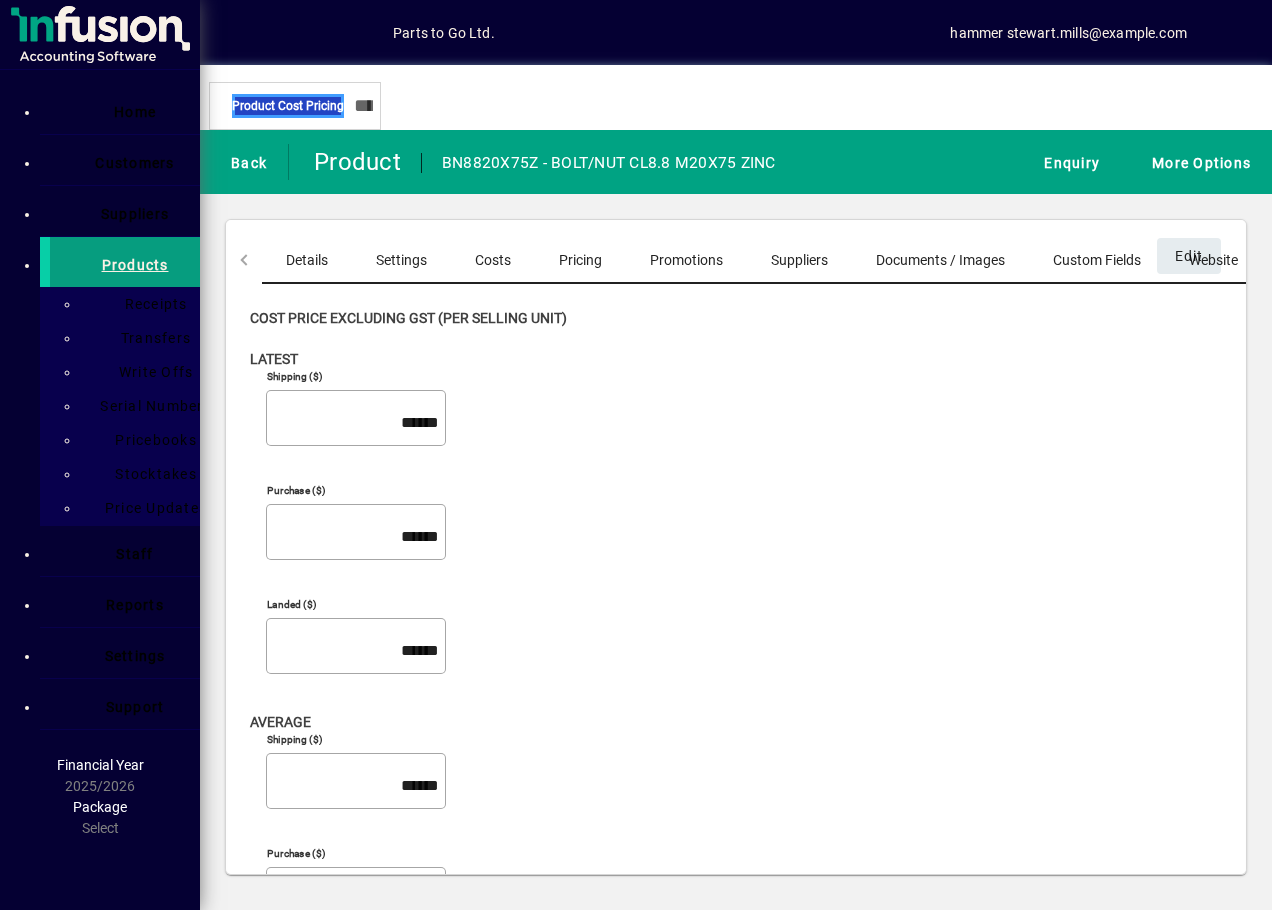 click on "Pricing" at bounding box center (580, 260) 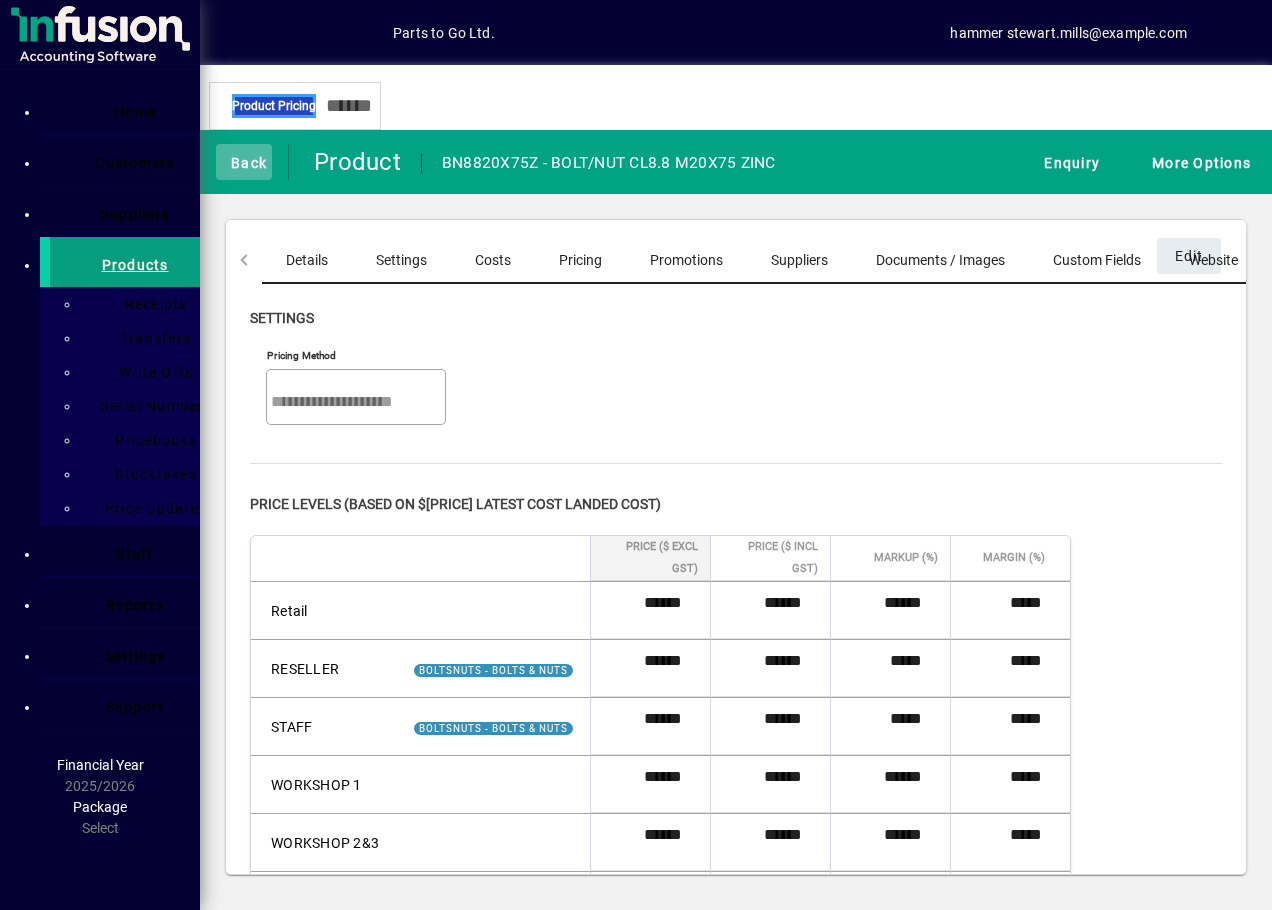 click at bounding box center [221, 161] 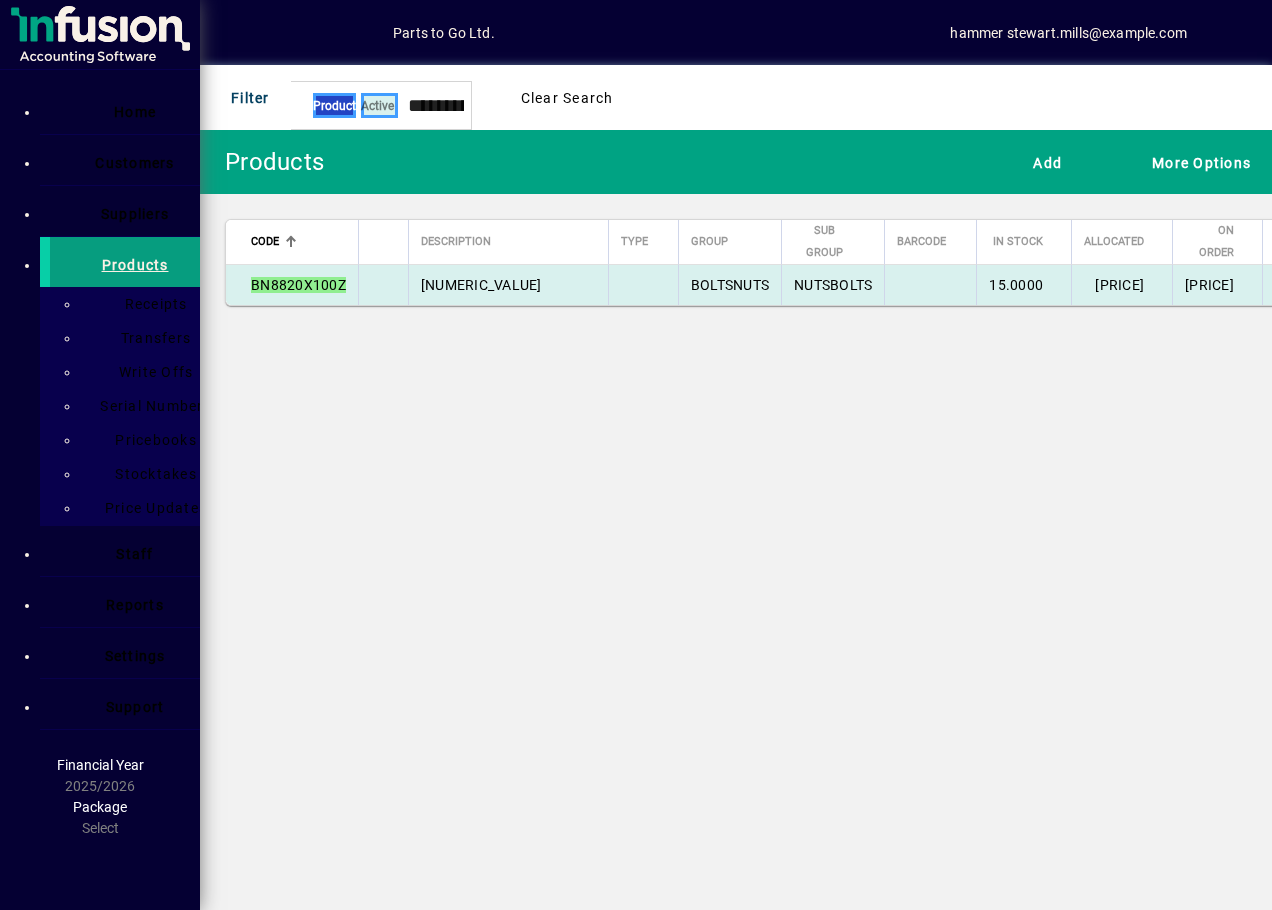 click on "[NUMERIC_VALUE]" at bounding box center (508, 285) 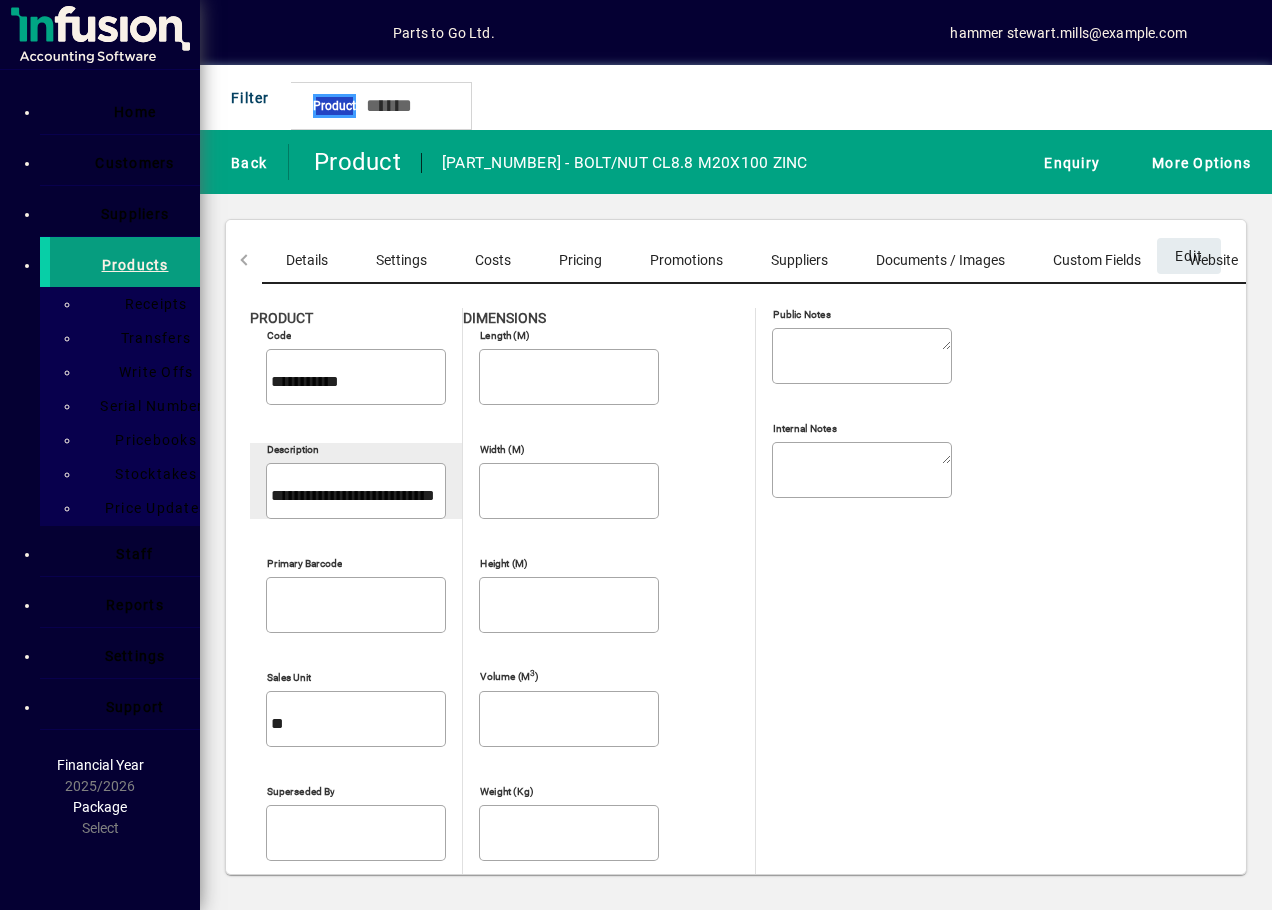 drag, startPoint x: 329, startPoint y: 436, endPoint x: 564, endPoint y: 454, distance: 235.68835 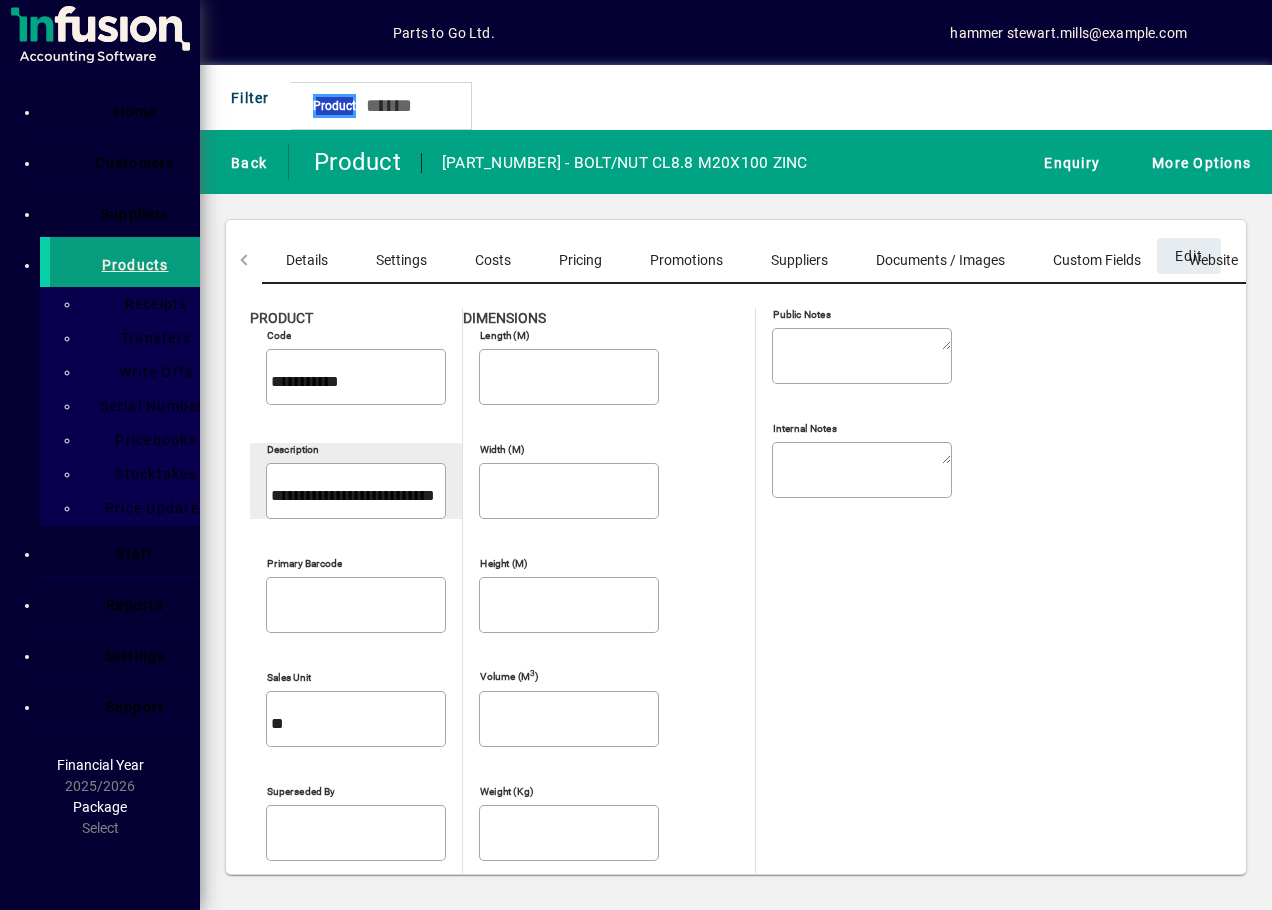 click on "Costs" at bounding box center [493, 260] 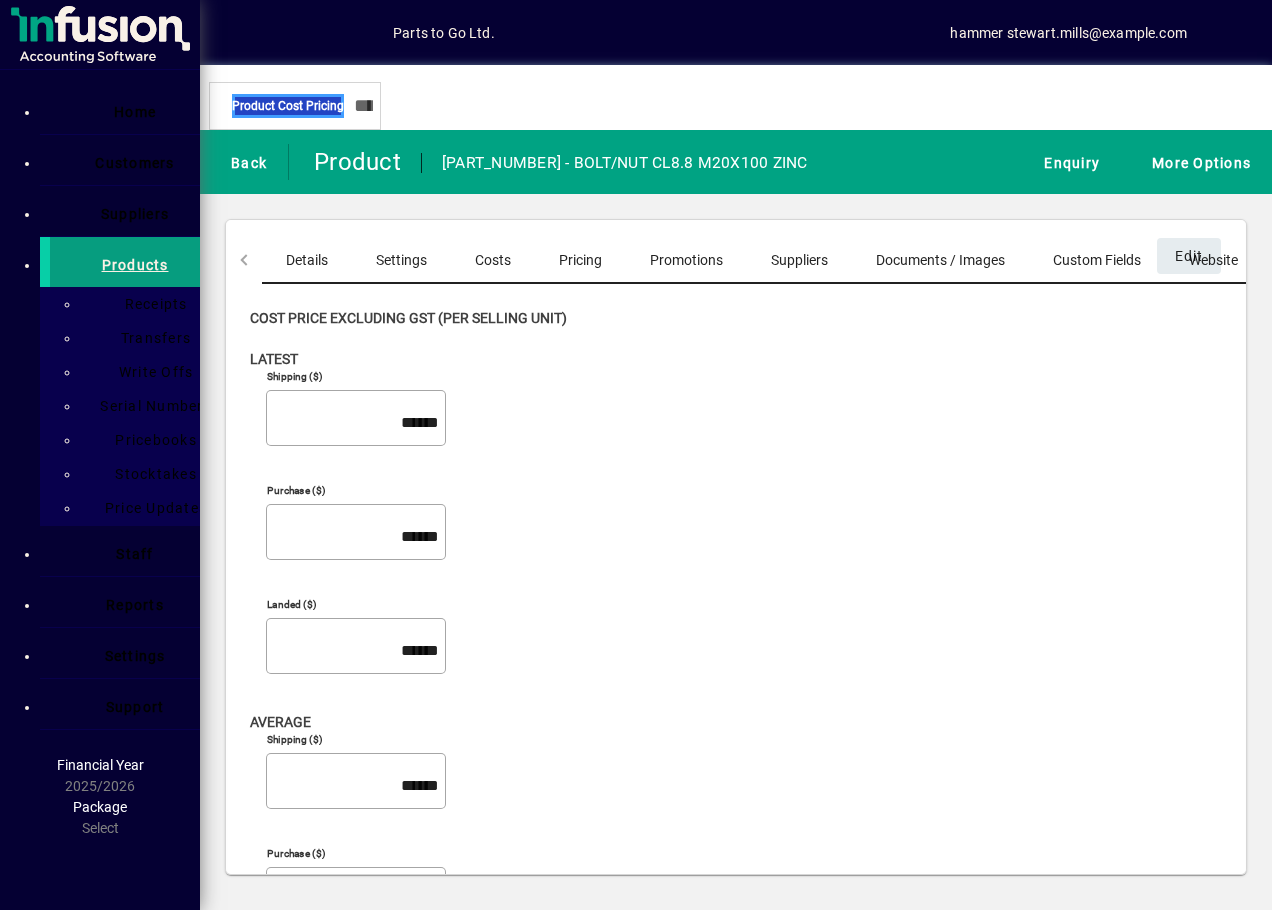 click on "Details" at bounding box center (307, 260) 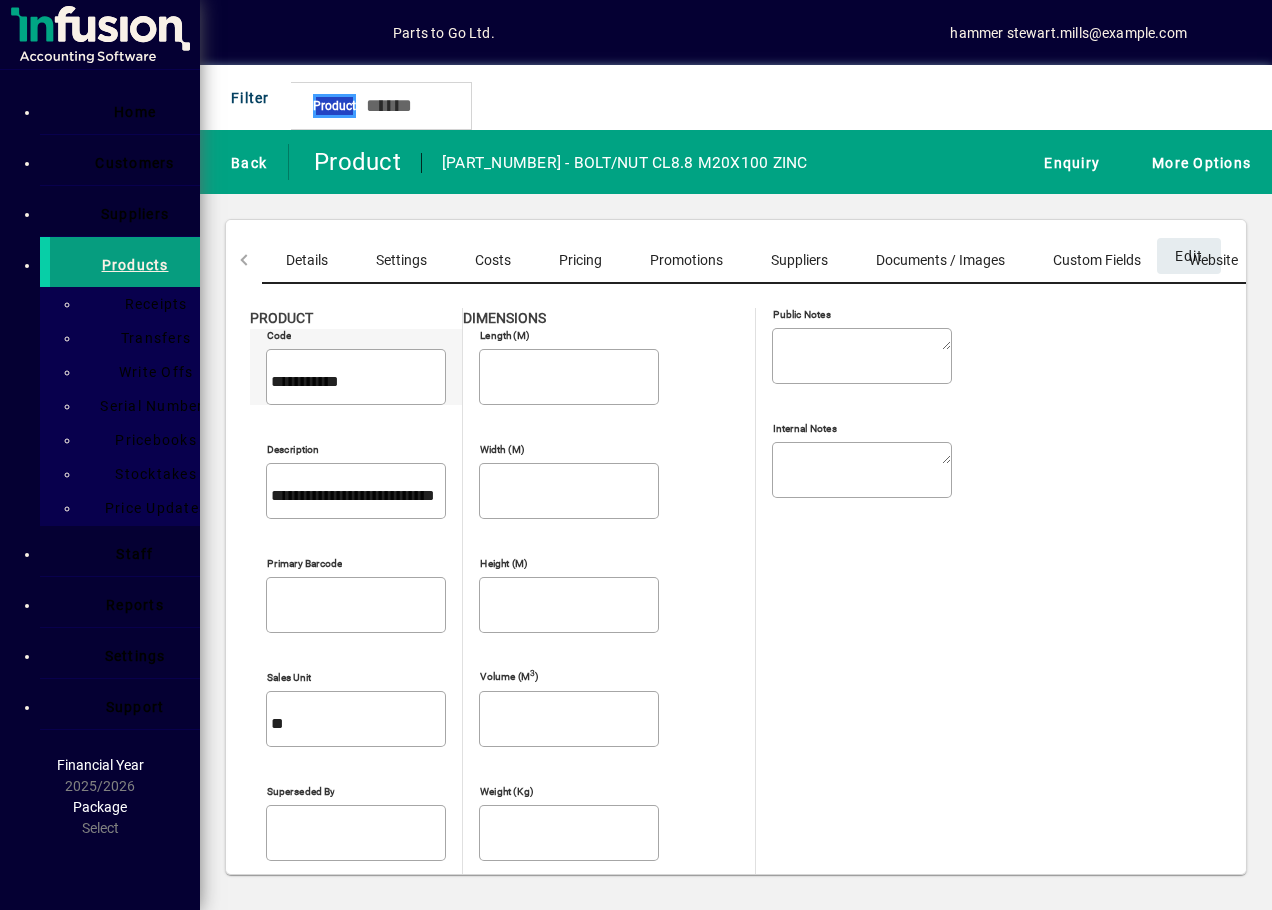 drag, startPoint x: 252, startPoint y: 364, endPoint x: 369, endPoint y: 375, distance: 117.51595 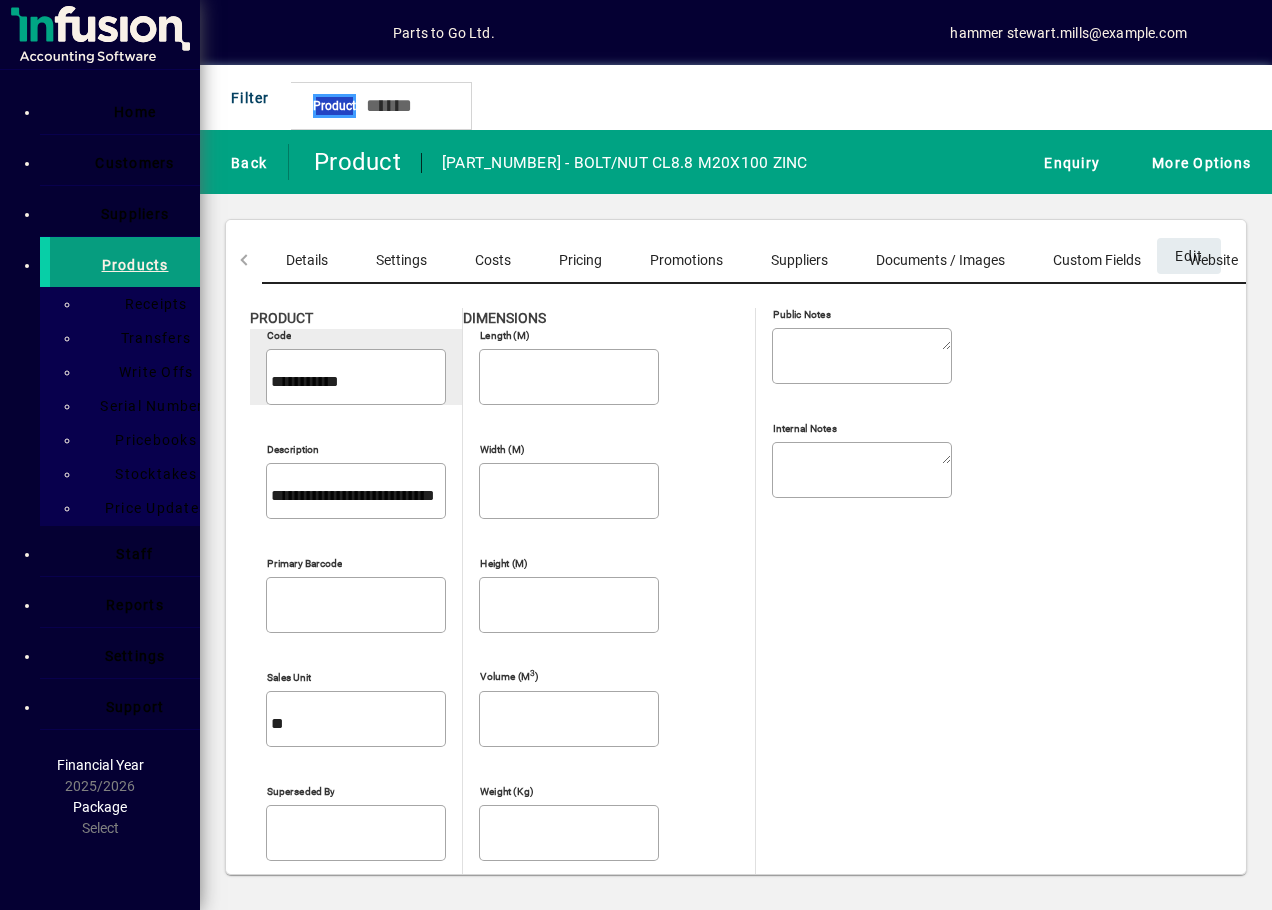 drag, startPoint x: 369, startPoint y: 375, endPoint x: 339, endPoint y: 368, distance: 30.805843 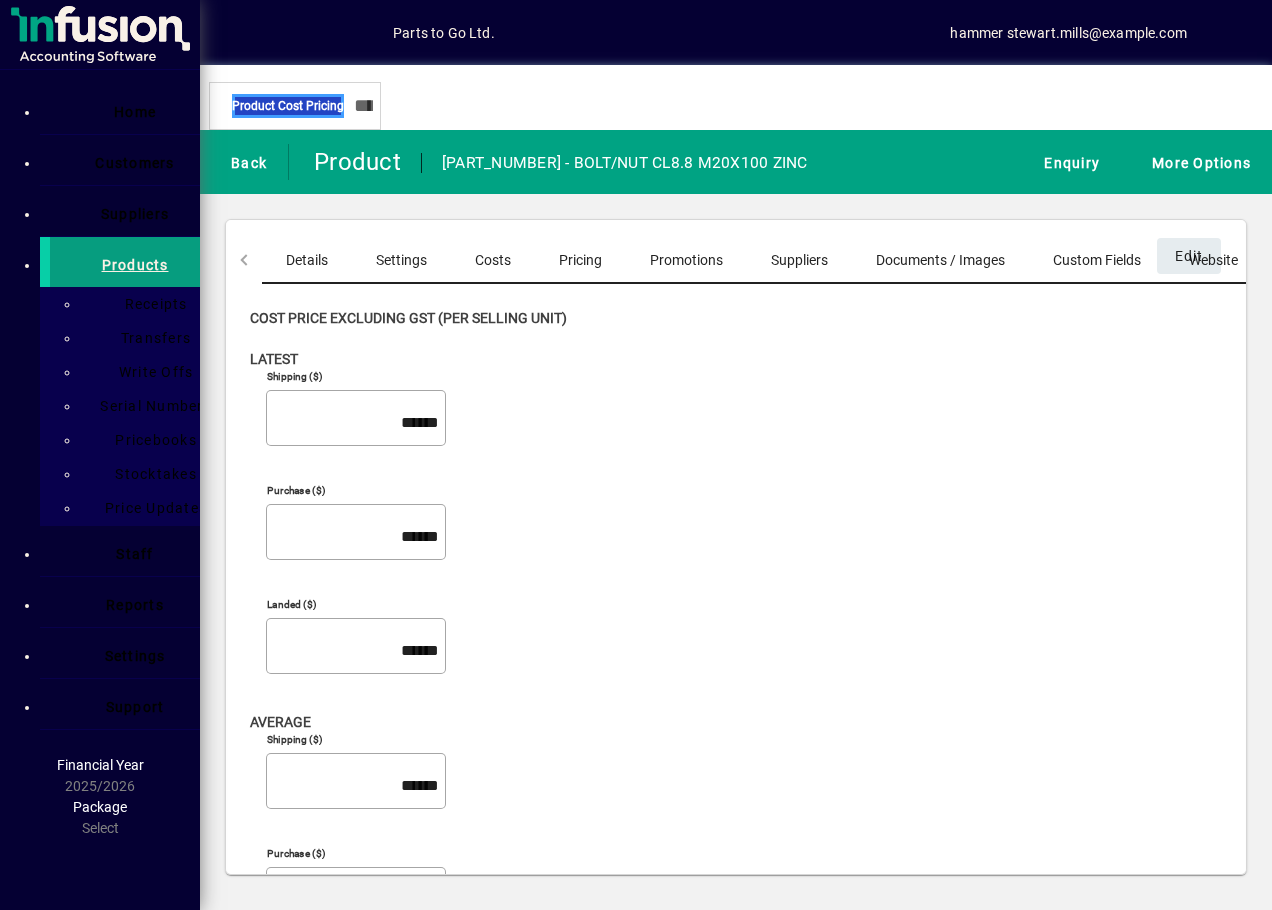 click on "Pricing" at bounding box center [580, 260] 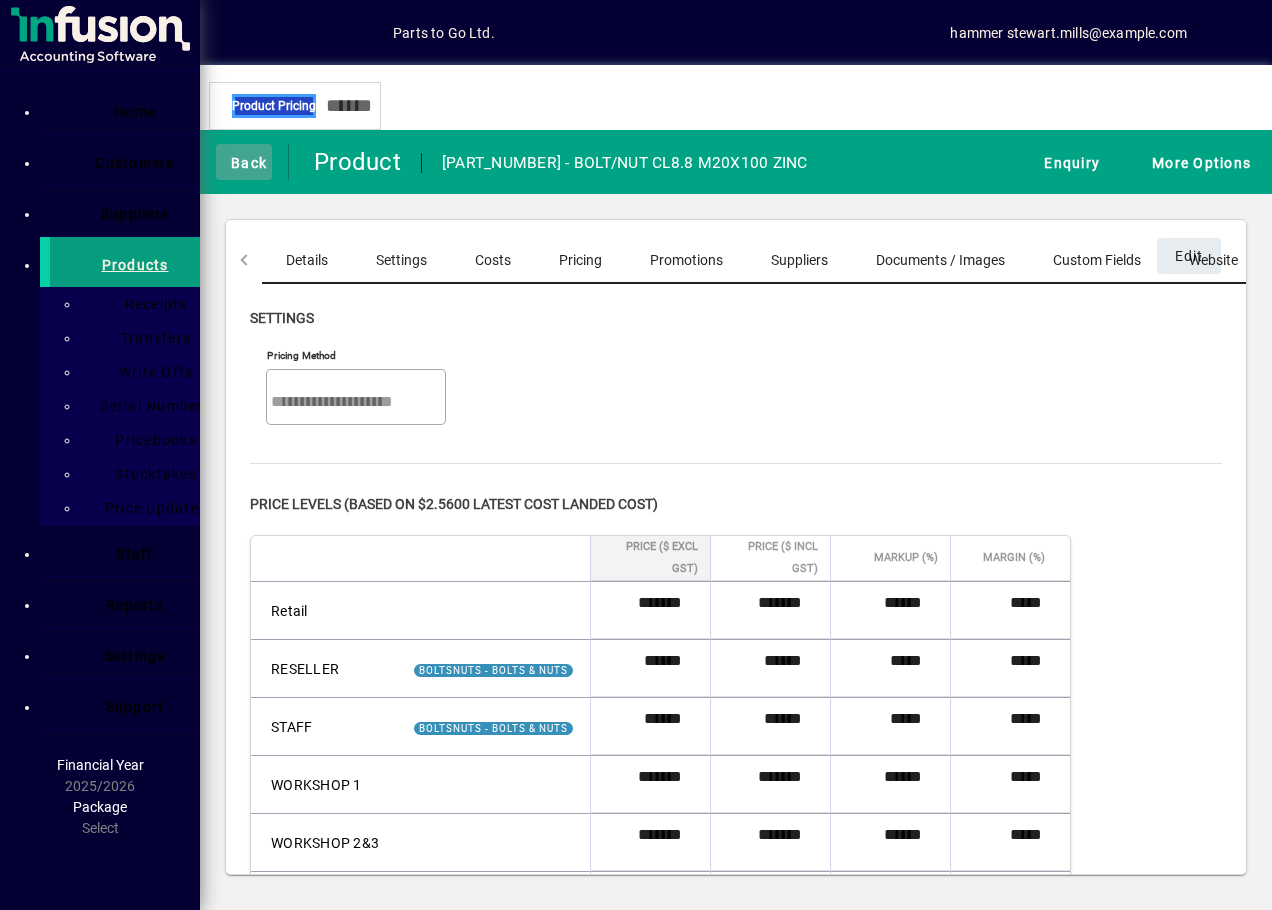 click at bounding box center (221, 161) 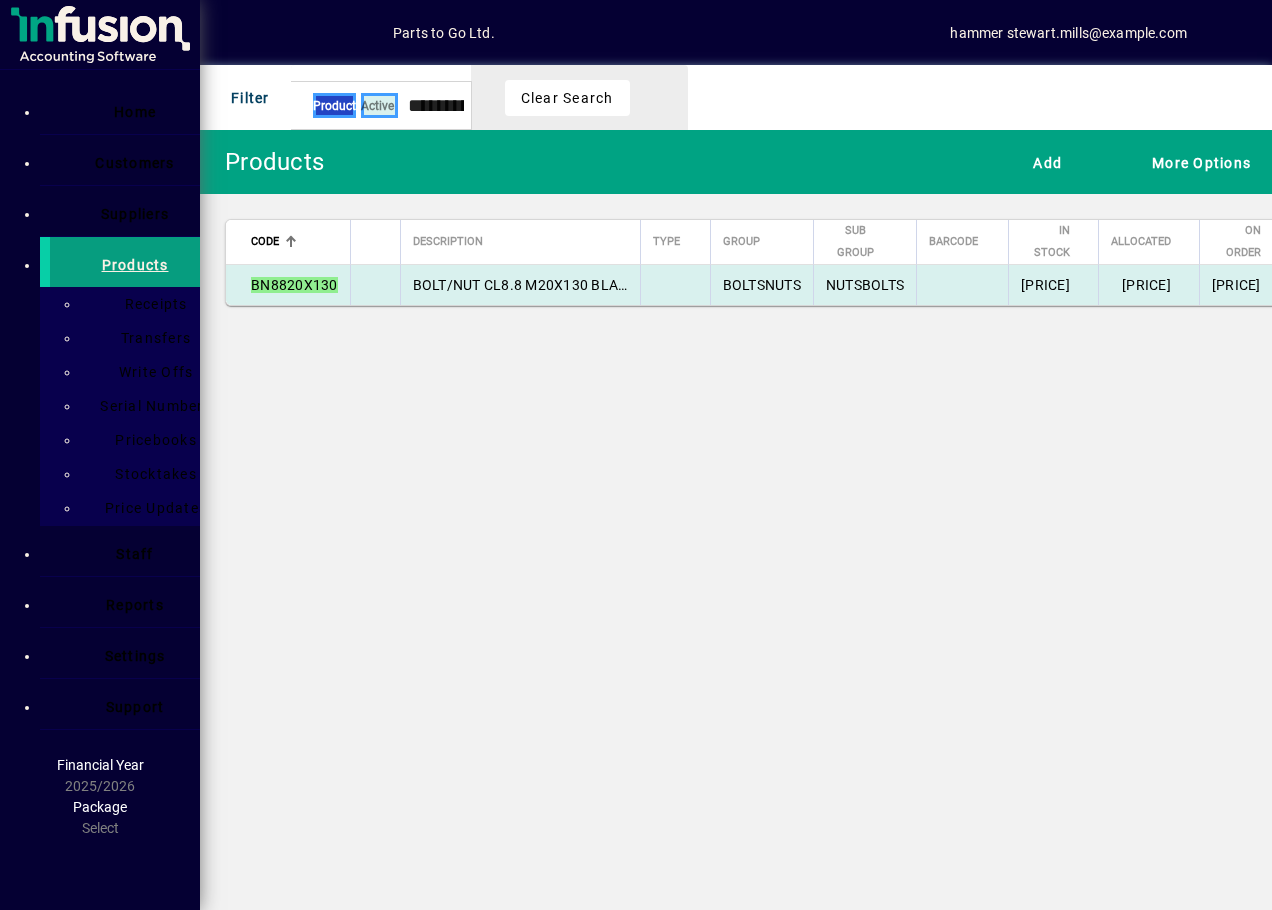 click on "BOLT/NUT CL8.8 M20X130 BLACK" at bounding box center (525, 285) 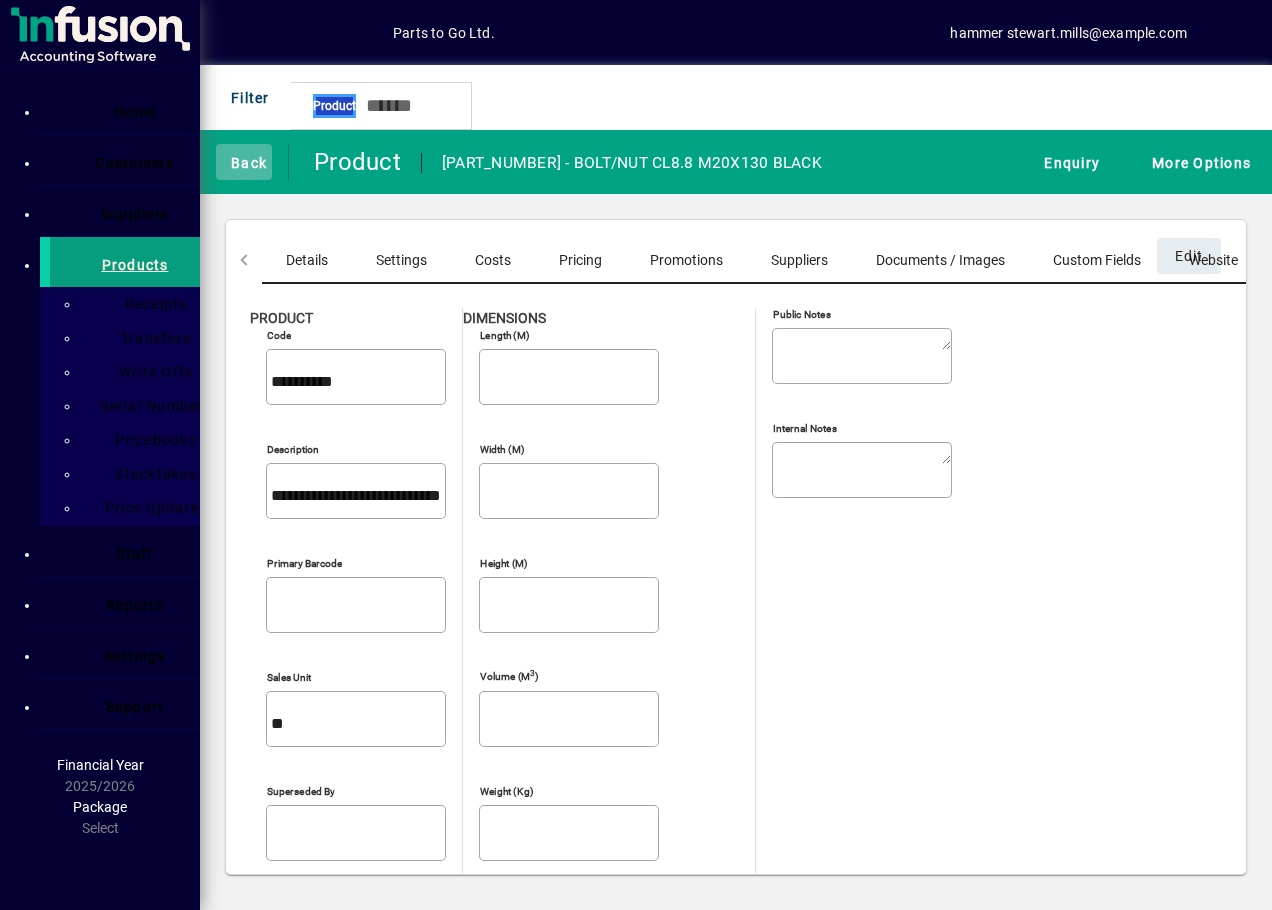 click at bounding box center [221, 161] 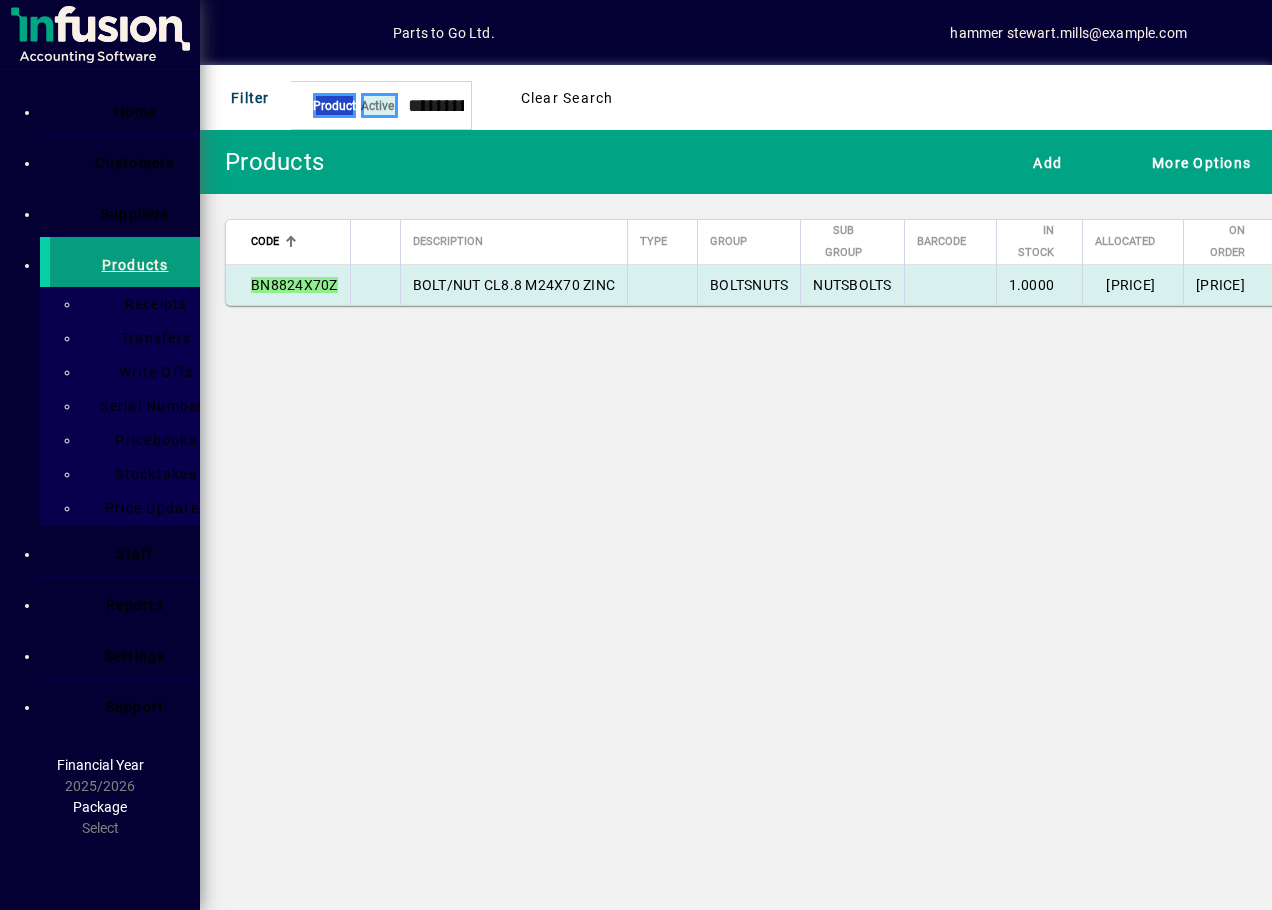 click on "BOLT/NUT CL8.8 M24X70 ZINC" at bounding box center (514, 285) 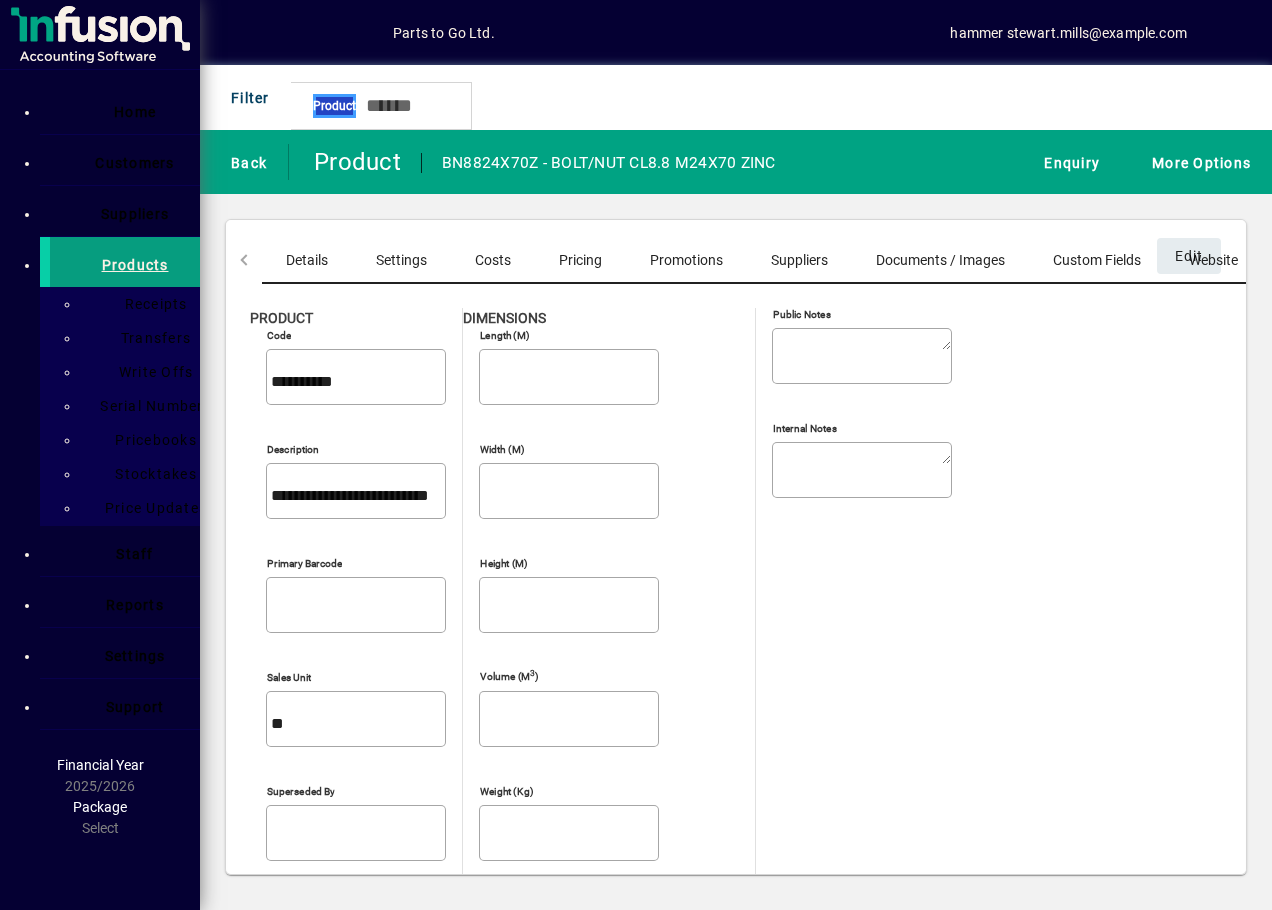 drag, startPoint x: 254, startPoint y: 433, endPoint x: 550, endPoint y: 475, distance: 298.96487 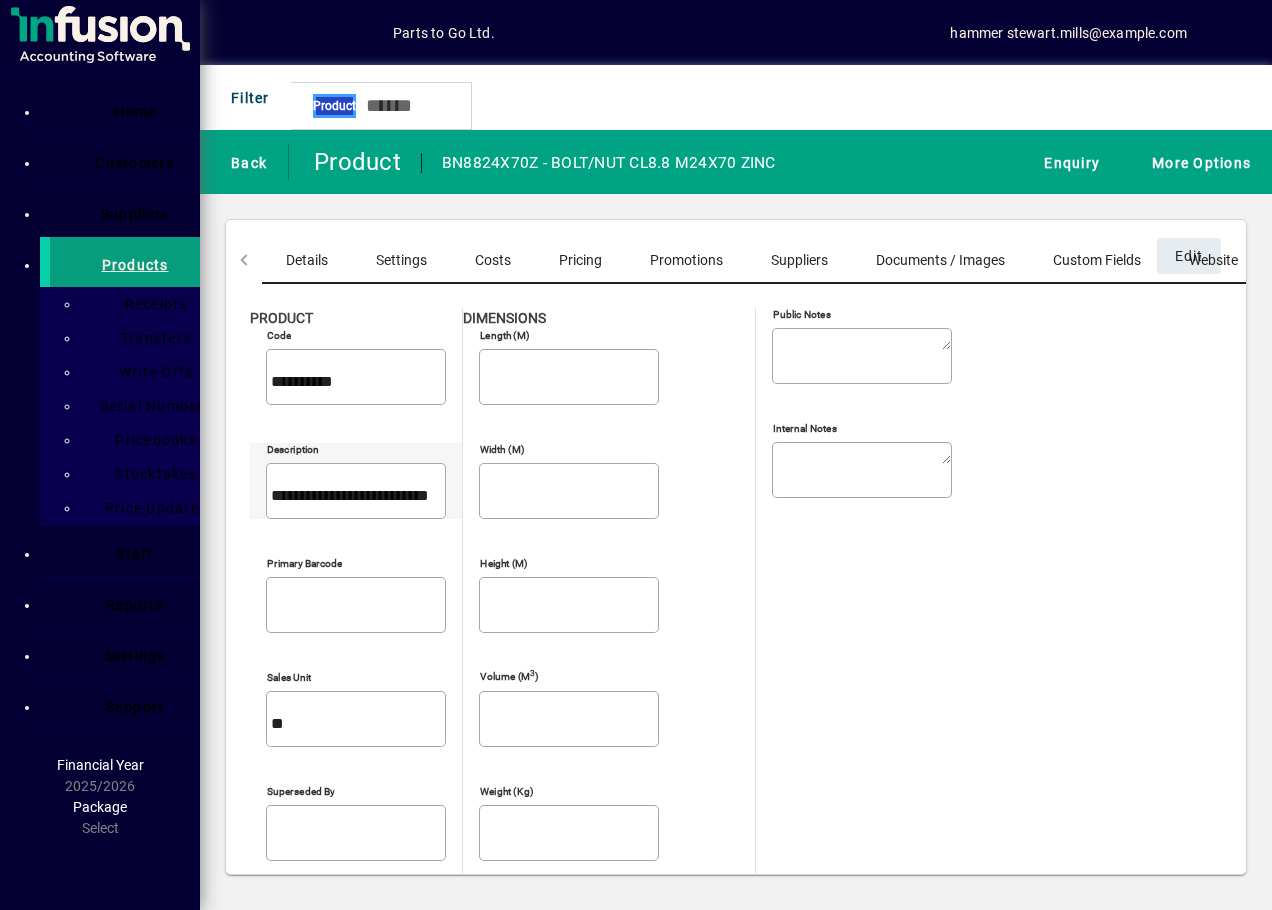 drag, startPoint x: 550, startPoint y: 475, endPoint x: 427, endPoint y: 435, distance: 129.34064 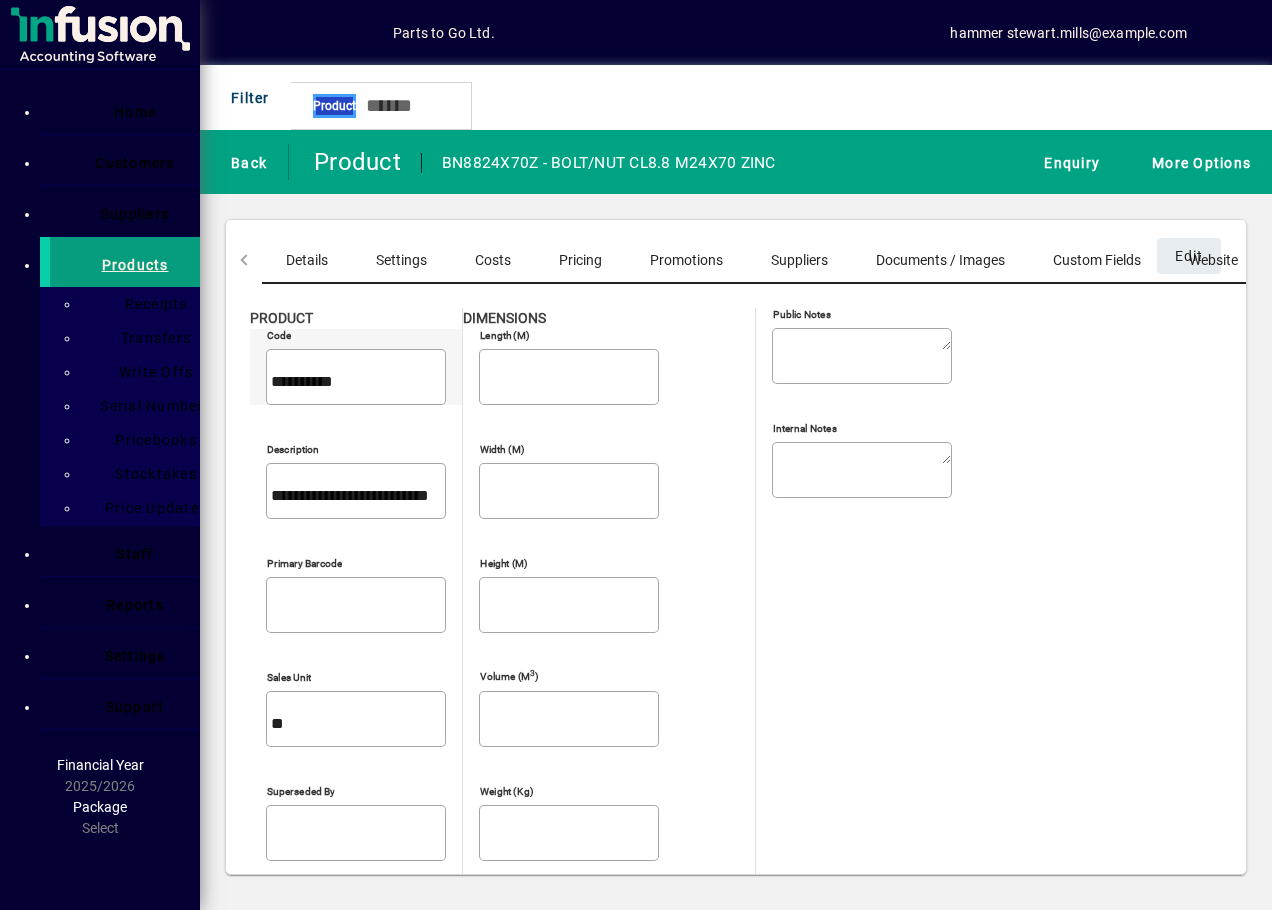 drag, startPoint x: 253, startPoint y: 364, endPoint x: 385, endPoint y: 372, distance: 132.2422 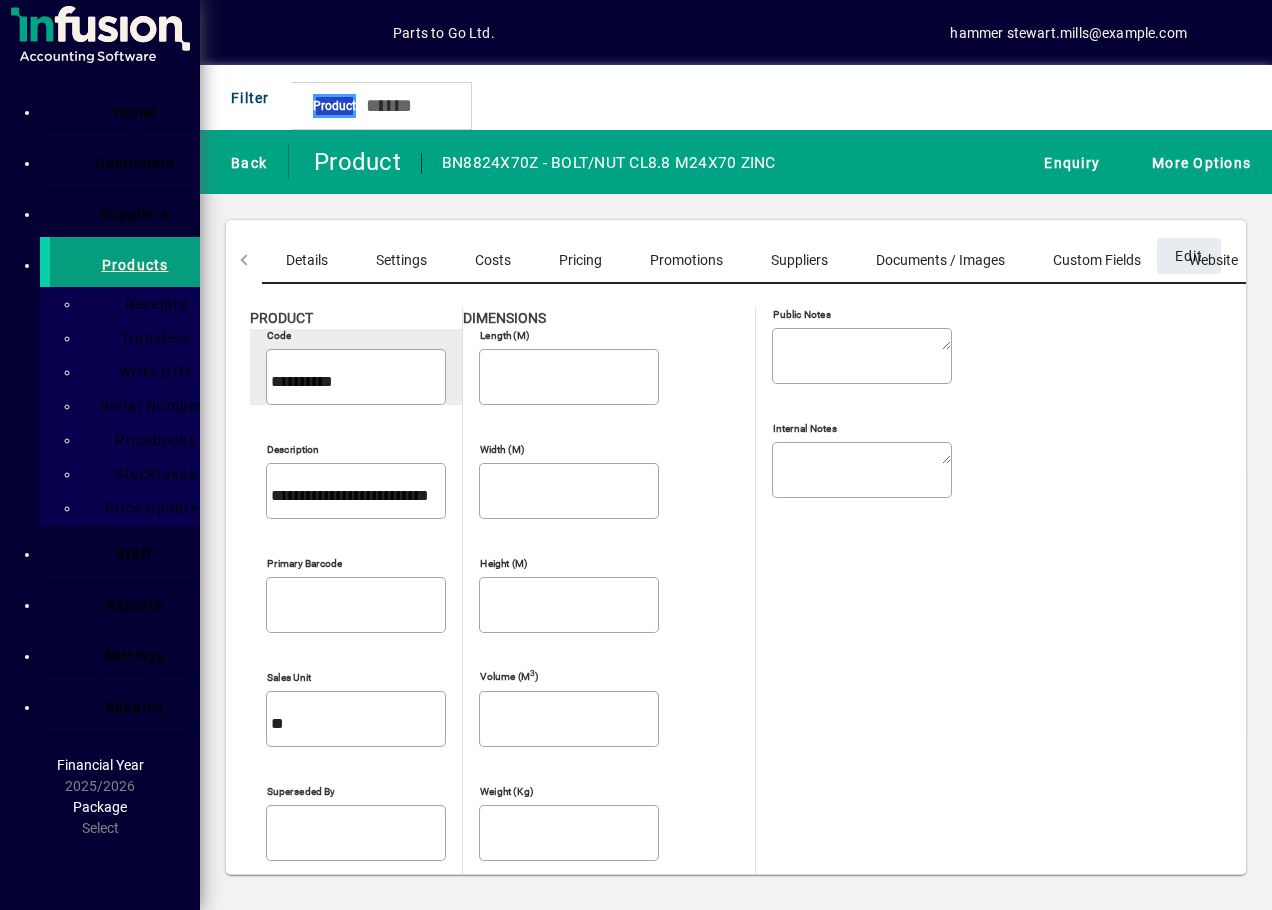 drag, startPoint x: 385, startPoint y: 372, endPoint x: 282, endPoint y: 356, distance: 104.23531 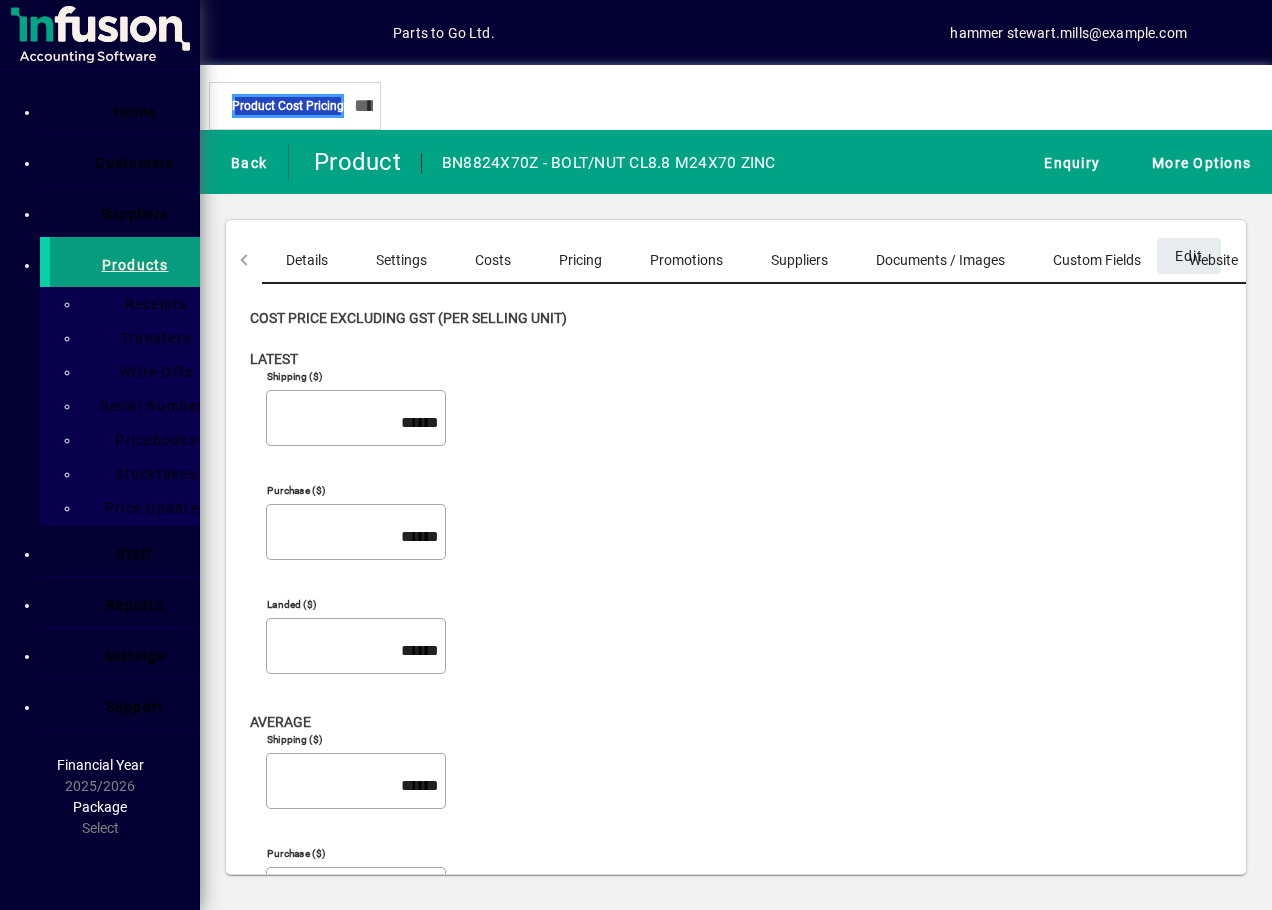 click on "Pricing" at bounding box center [580, 260] 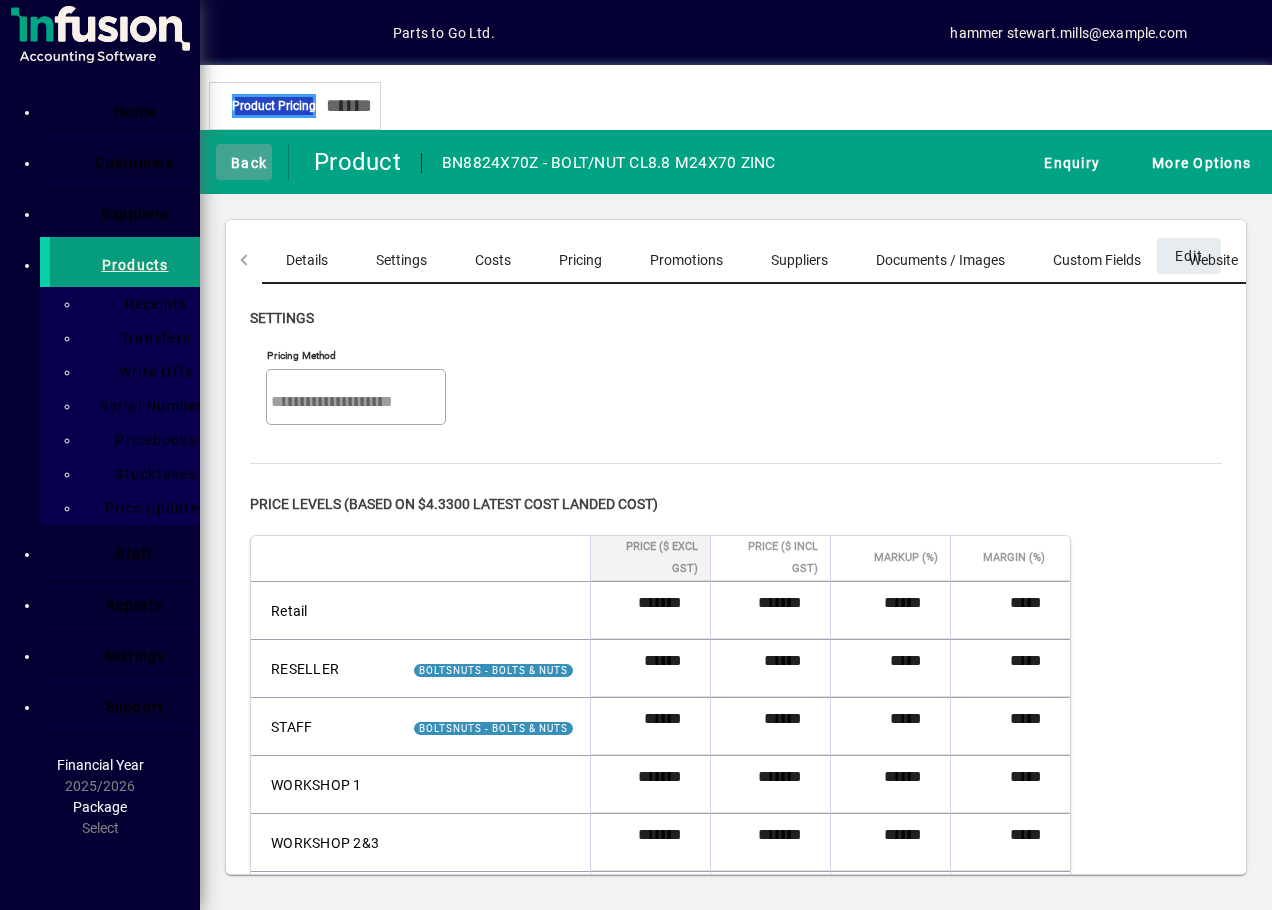 click at bounding box center [221, 161] 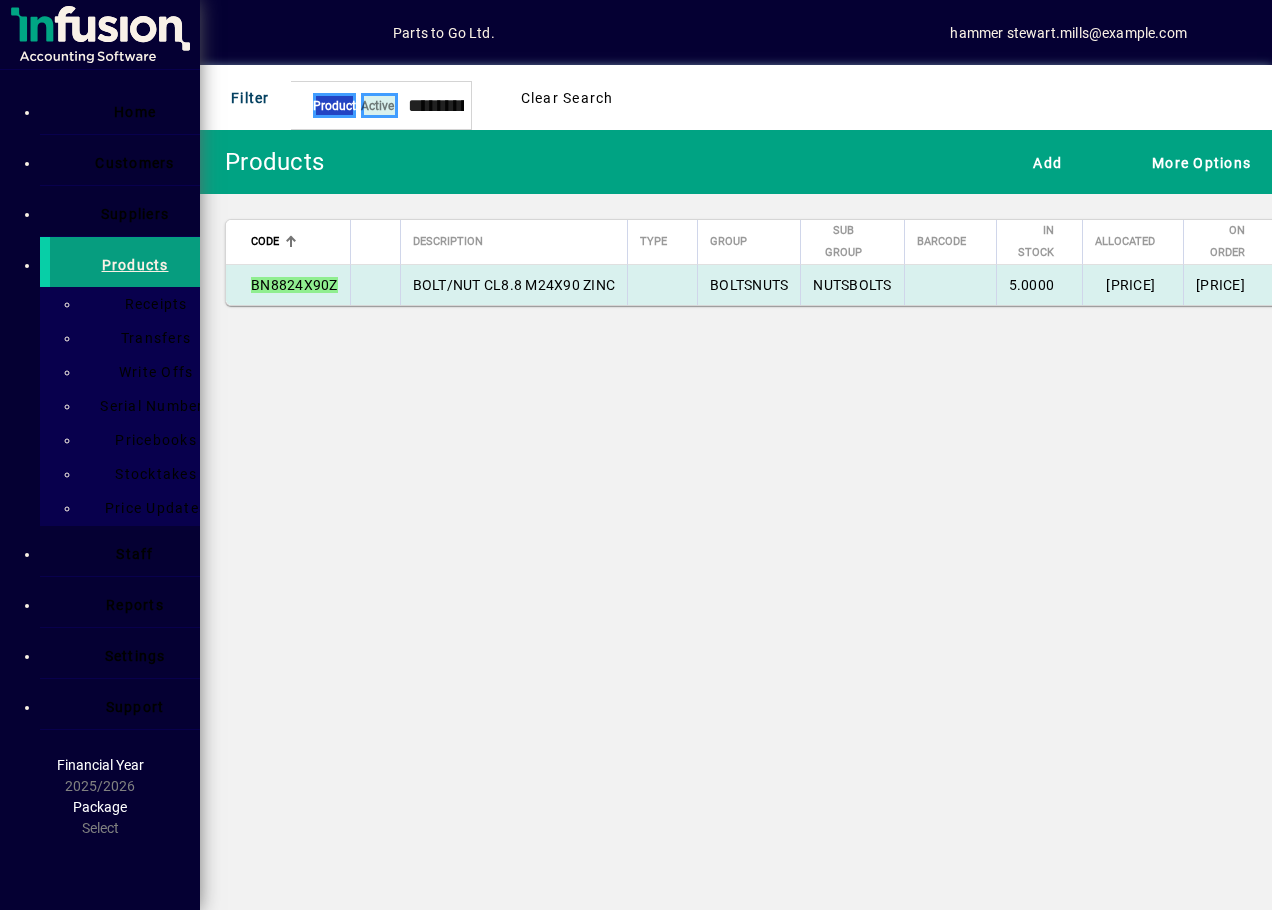 click on "BN8824X90Z" at bounding box center [294, 285] 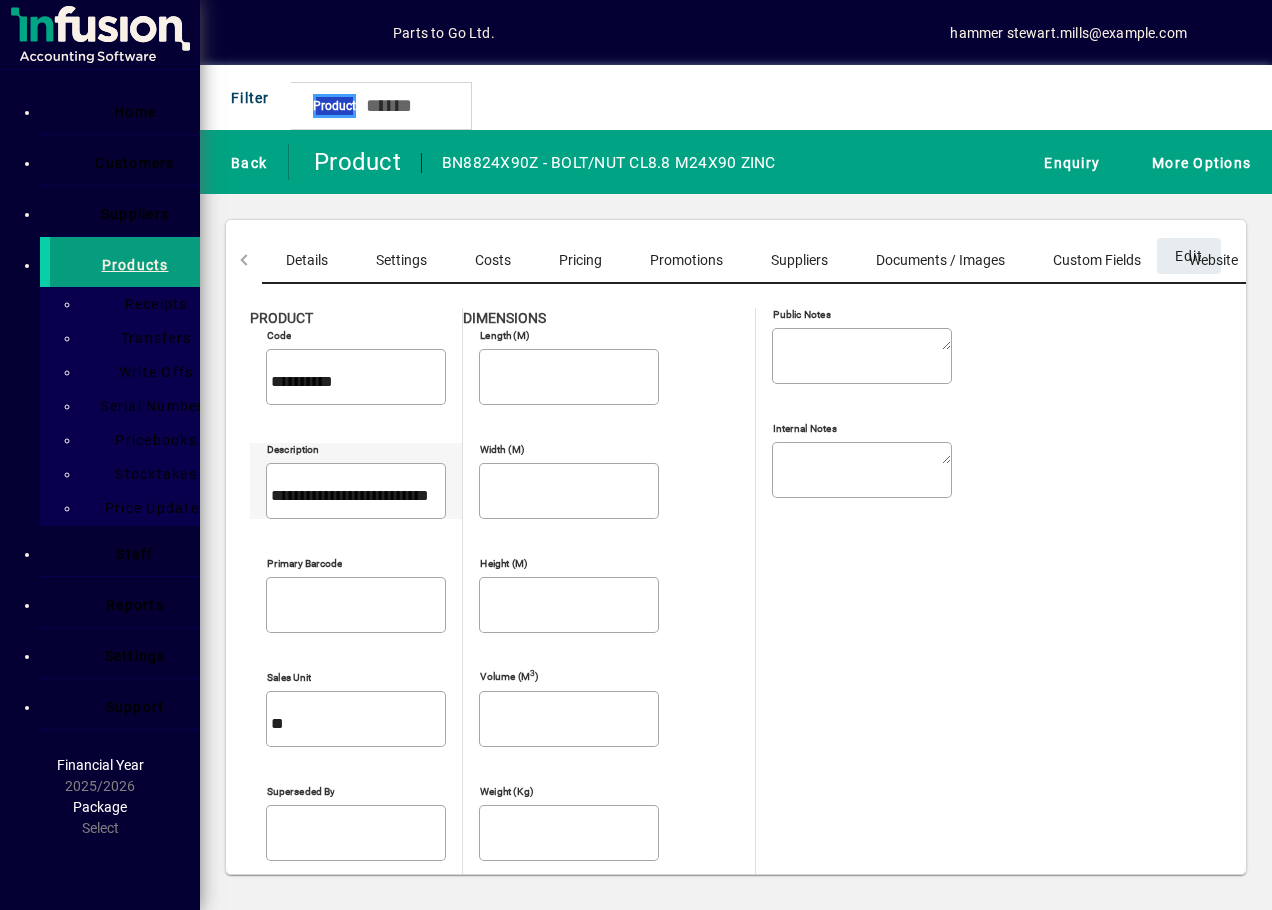 drag, startPoint x: 254, startPoint y: 436, endPoint x: 478, endPoint y: 424, distance: 224.3212 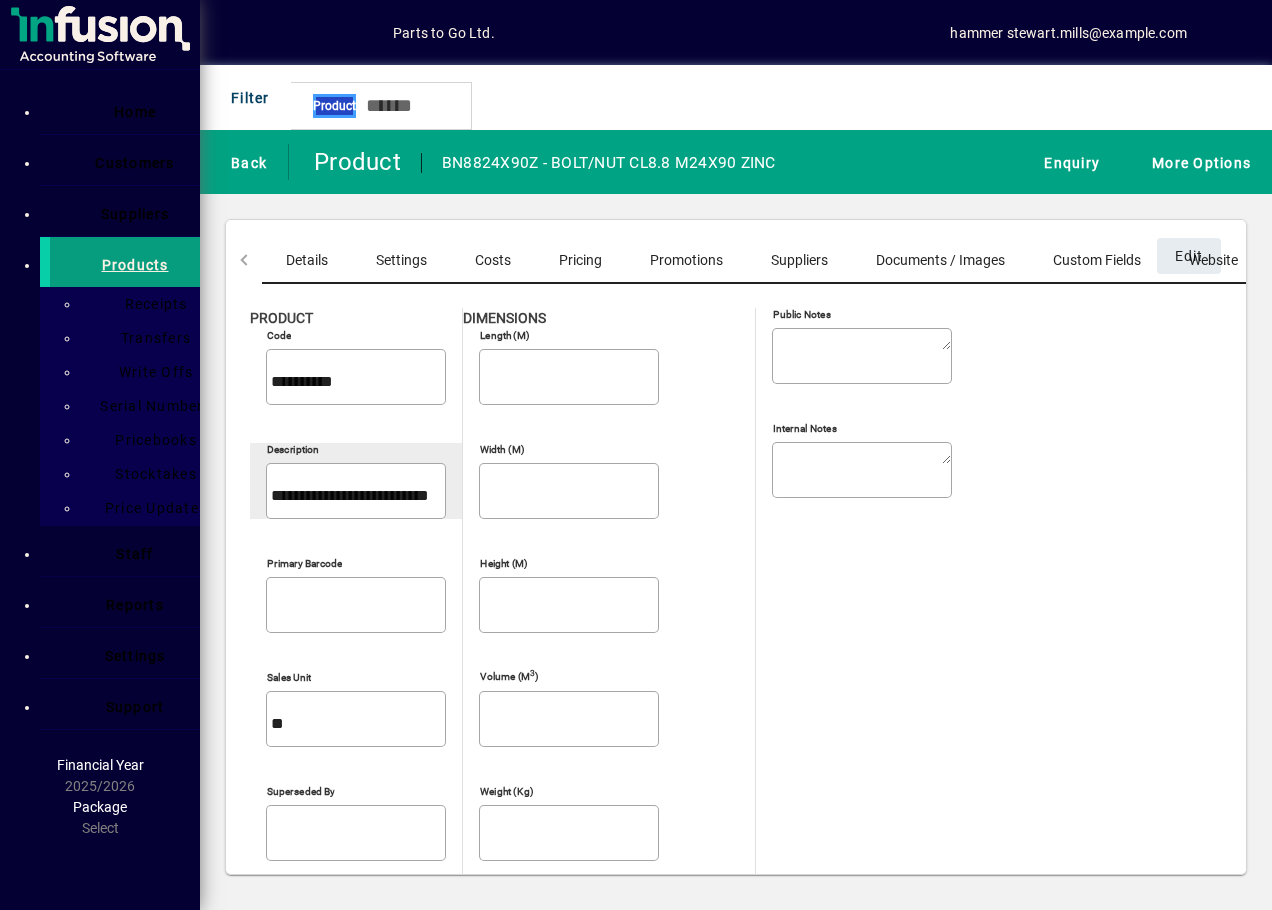 drag, startPoint x: 478, startPoint y: 424, endPoint x: 453, endPoint y: 426, distance: 25.079872 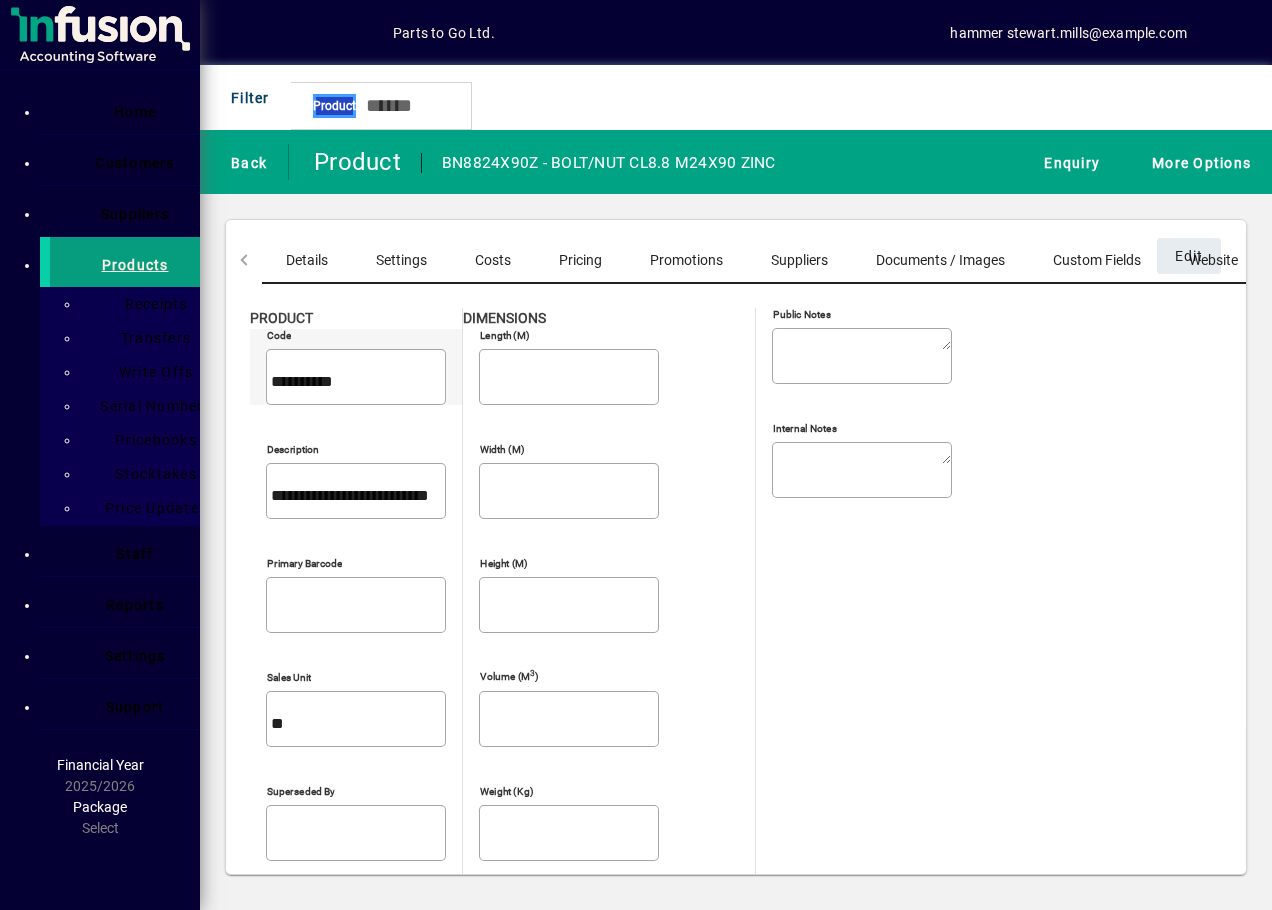 drag, startPoint x: 251, startPoint y: 359, endPoint x: 372, endPoint y: 373, distance: 121.80723 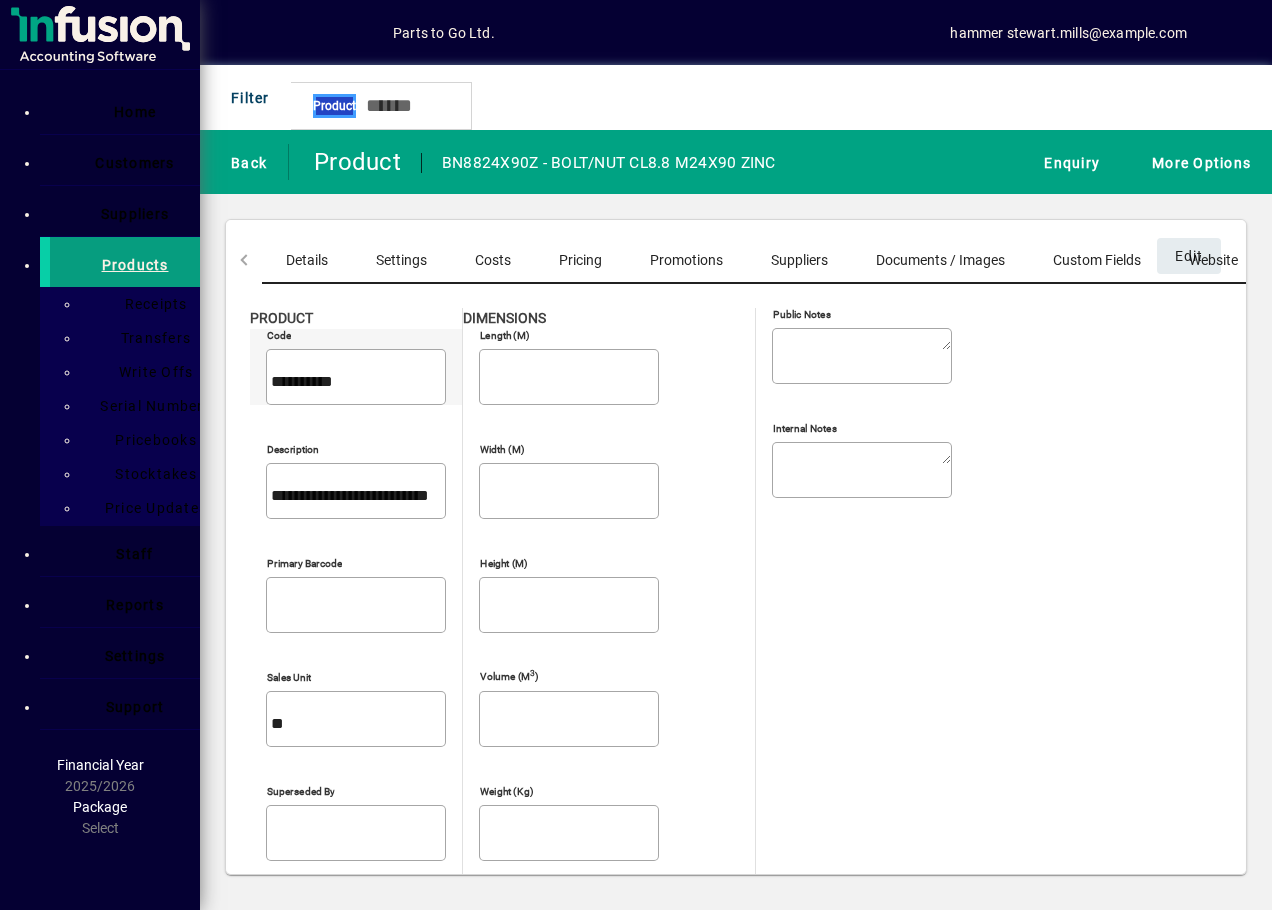drag, startPoint x: 372, startPoint y: 373, endPoint x: 344, endPoint y: 373, distance: 28 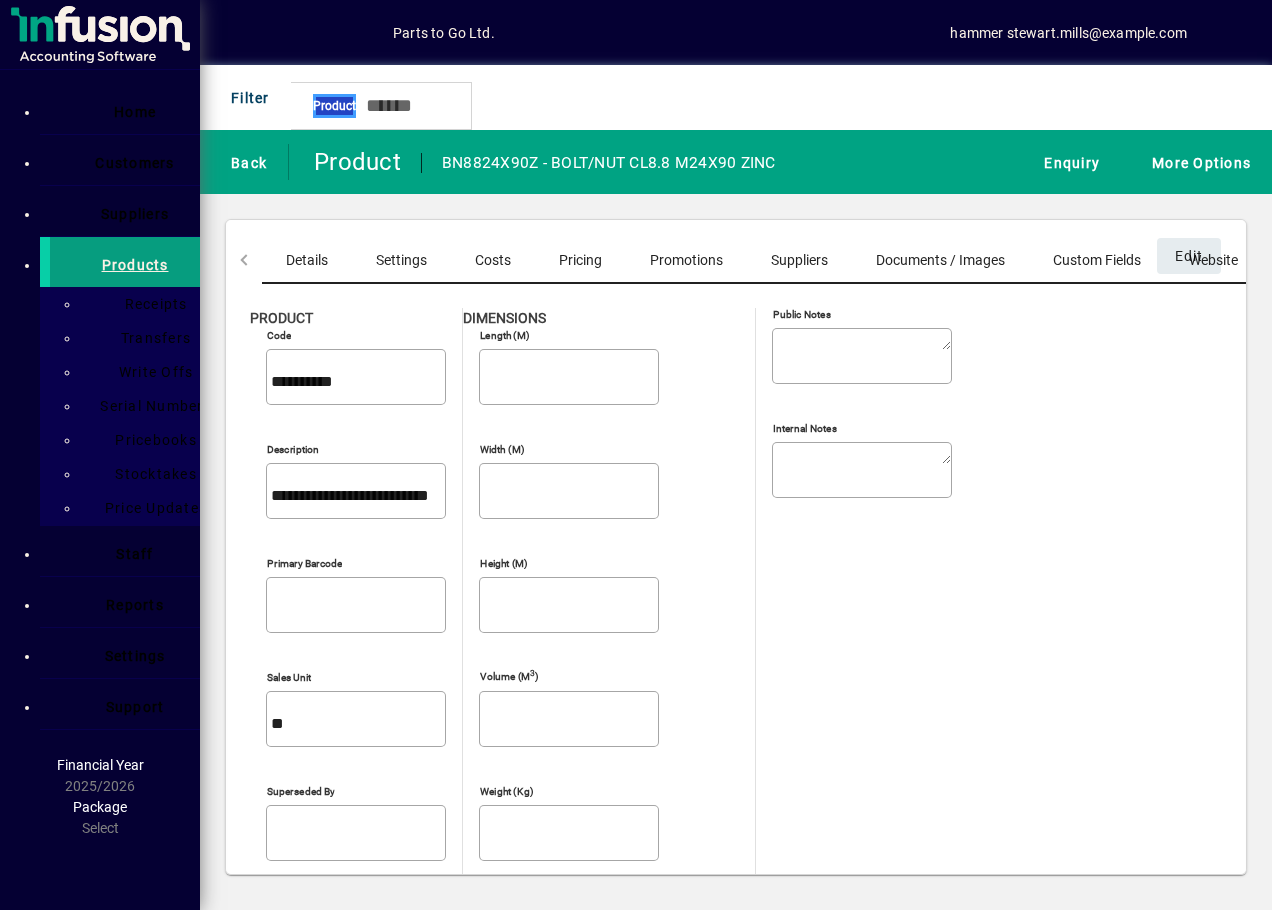 click on "Costs" at bounding box center (493, 260) 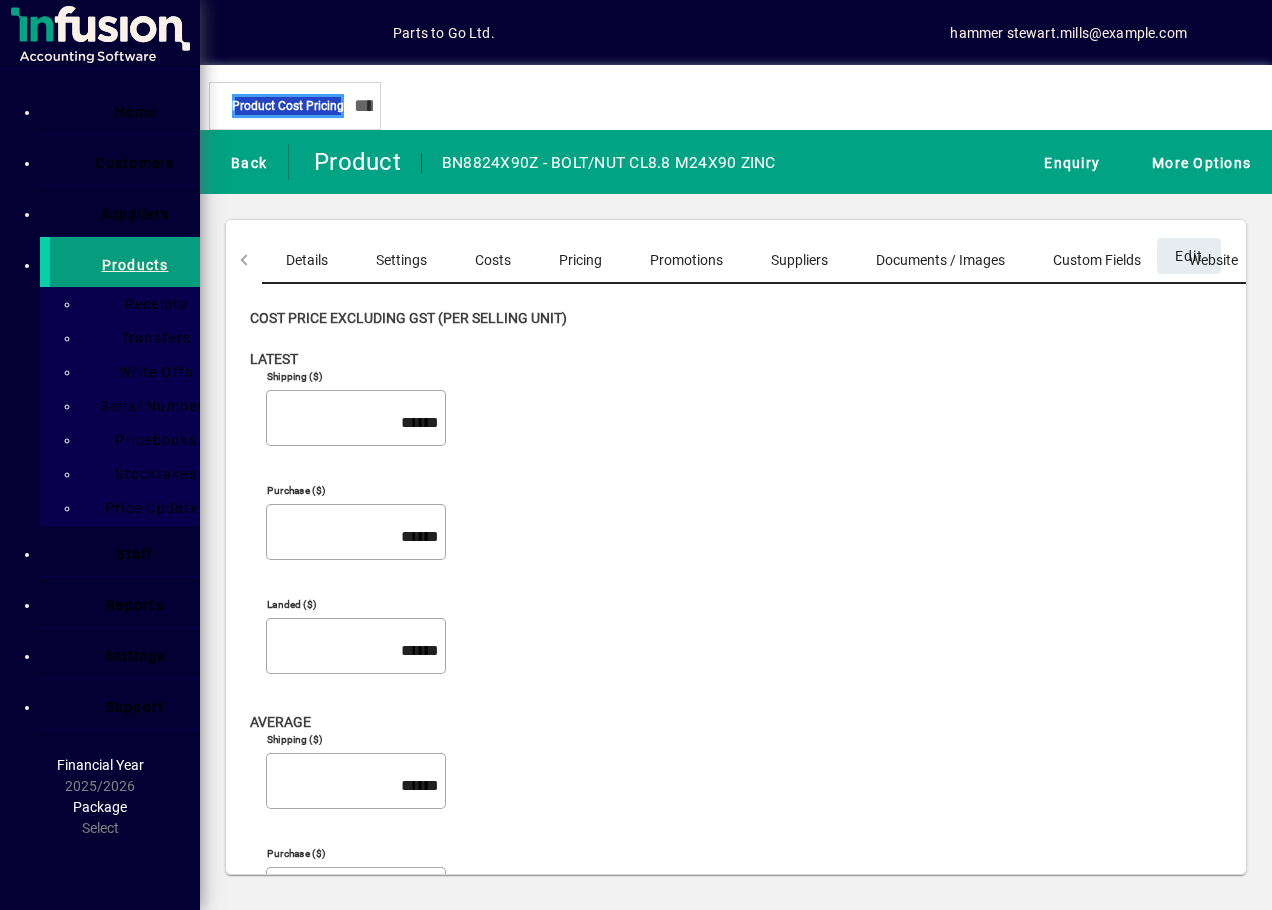 click on "Pricing" at bounding box center (580, 260) 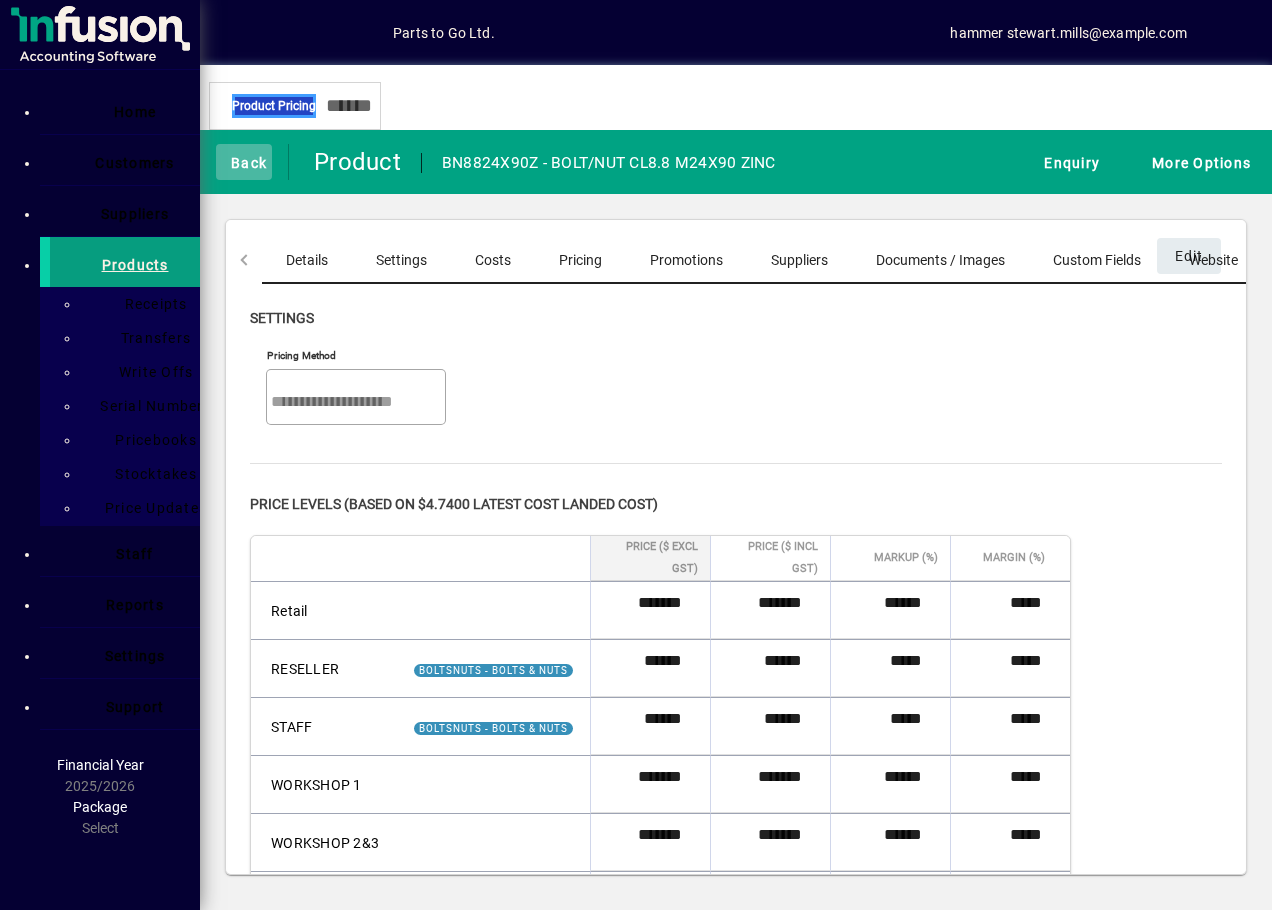 click at bounding box center (221, 161) 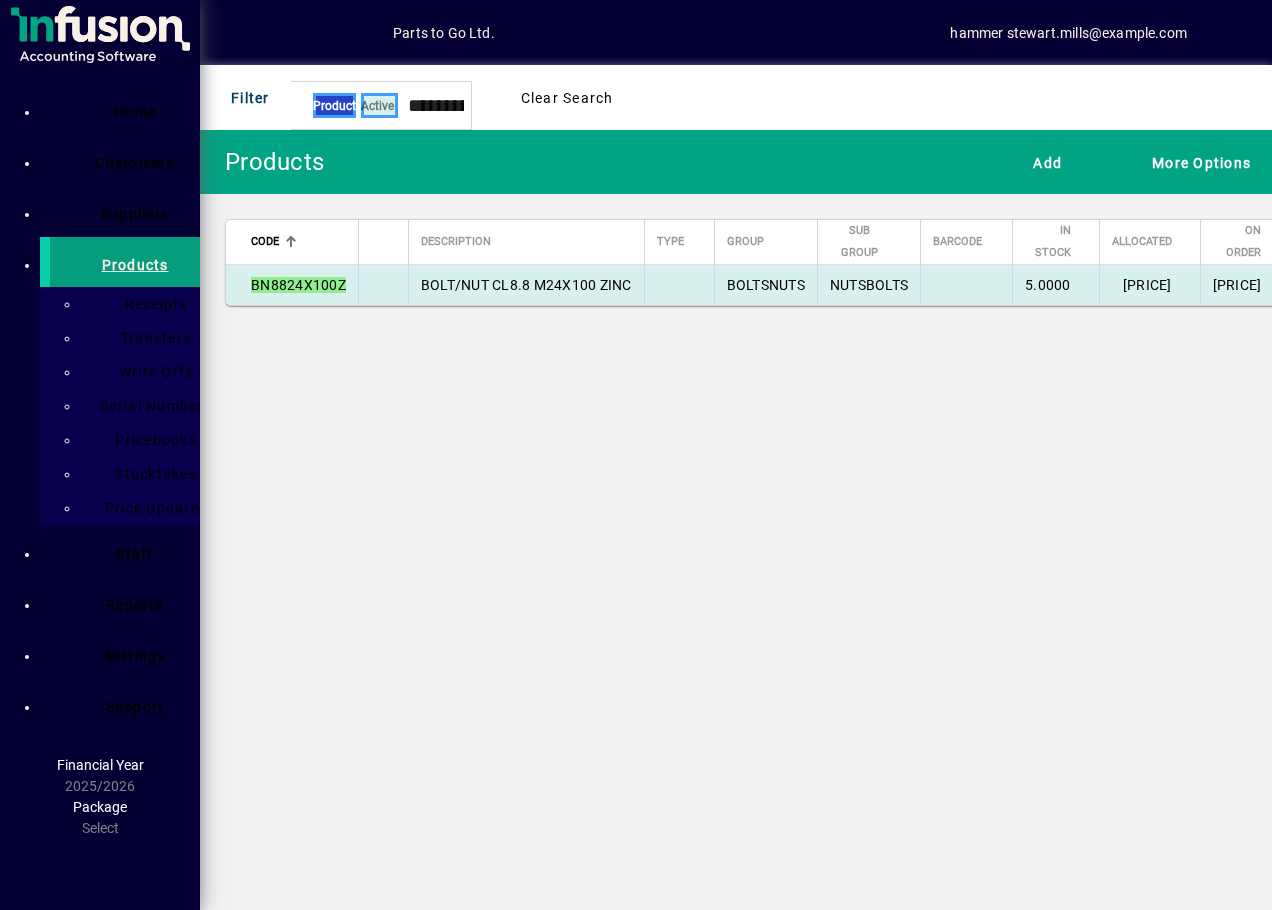 click on "BOLT/NUT CL8.8 M24X100 ZINC" at bounding box center (526, 285) 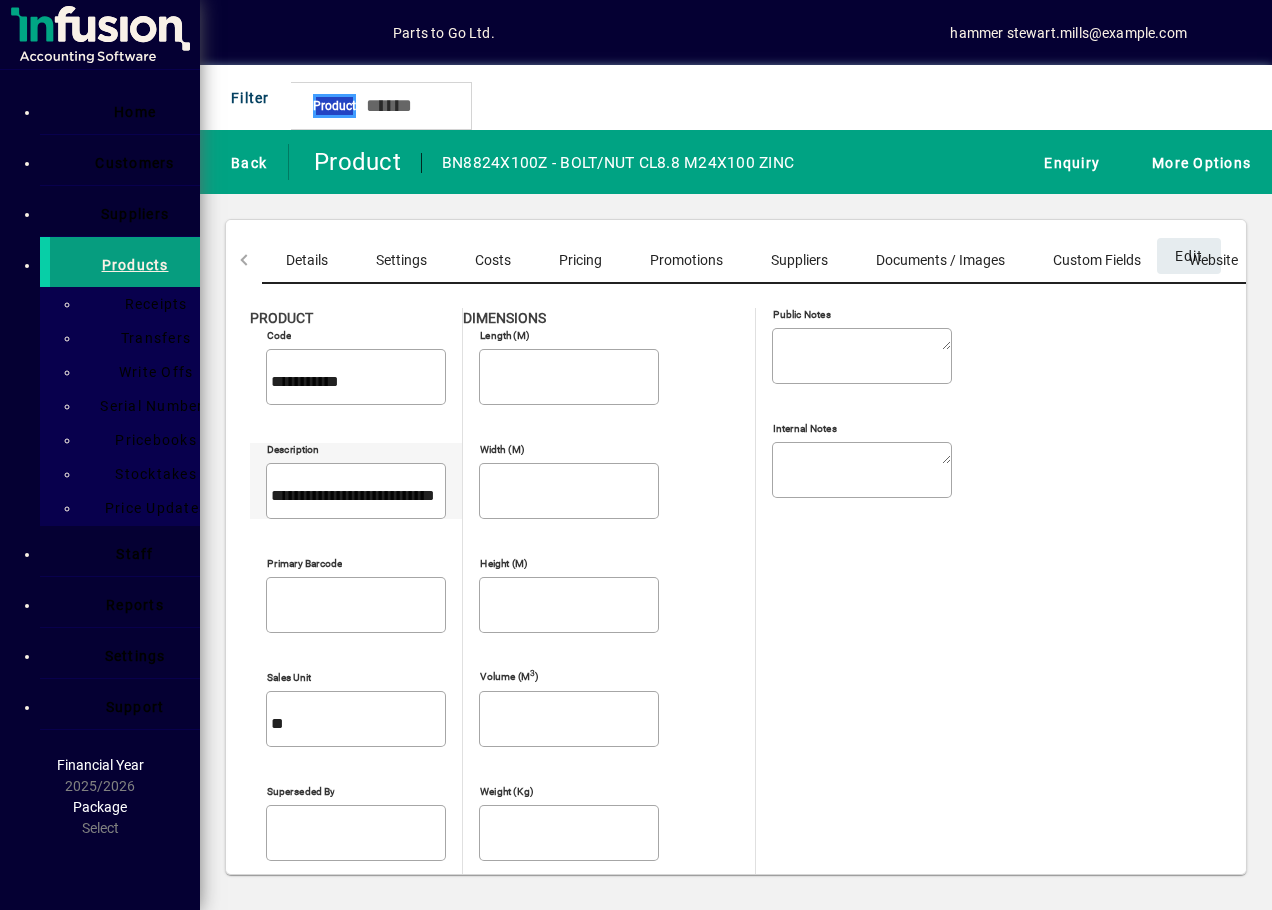 drag, startPoint x: 254, startPoint y: 432, endPoint x: 468, endPoint y: 435, distance: 214.02103 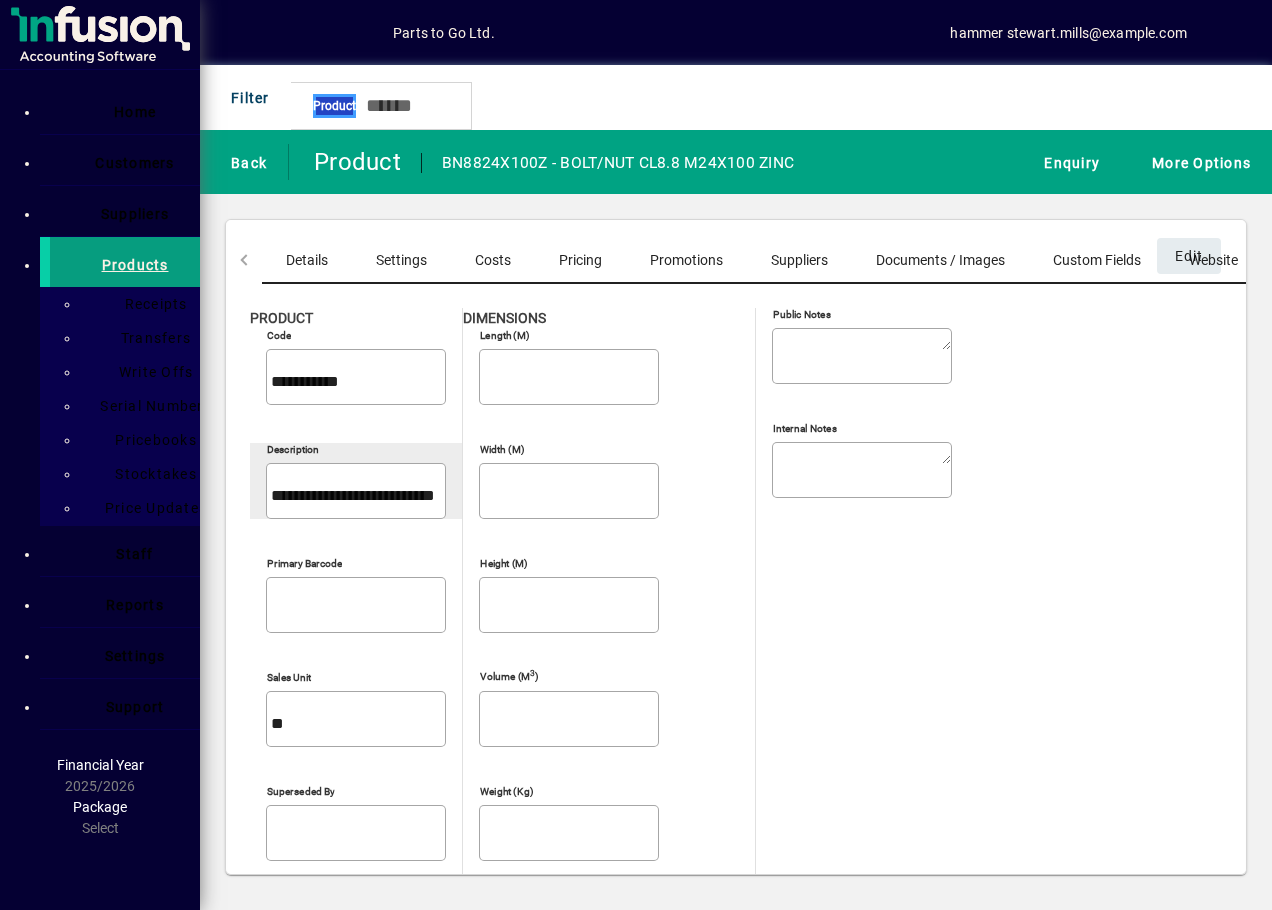 drag, startPoint x: 468, startPoint y: 435, endPoint x: 458, endPoint y: 436, distance: 10.049875 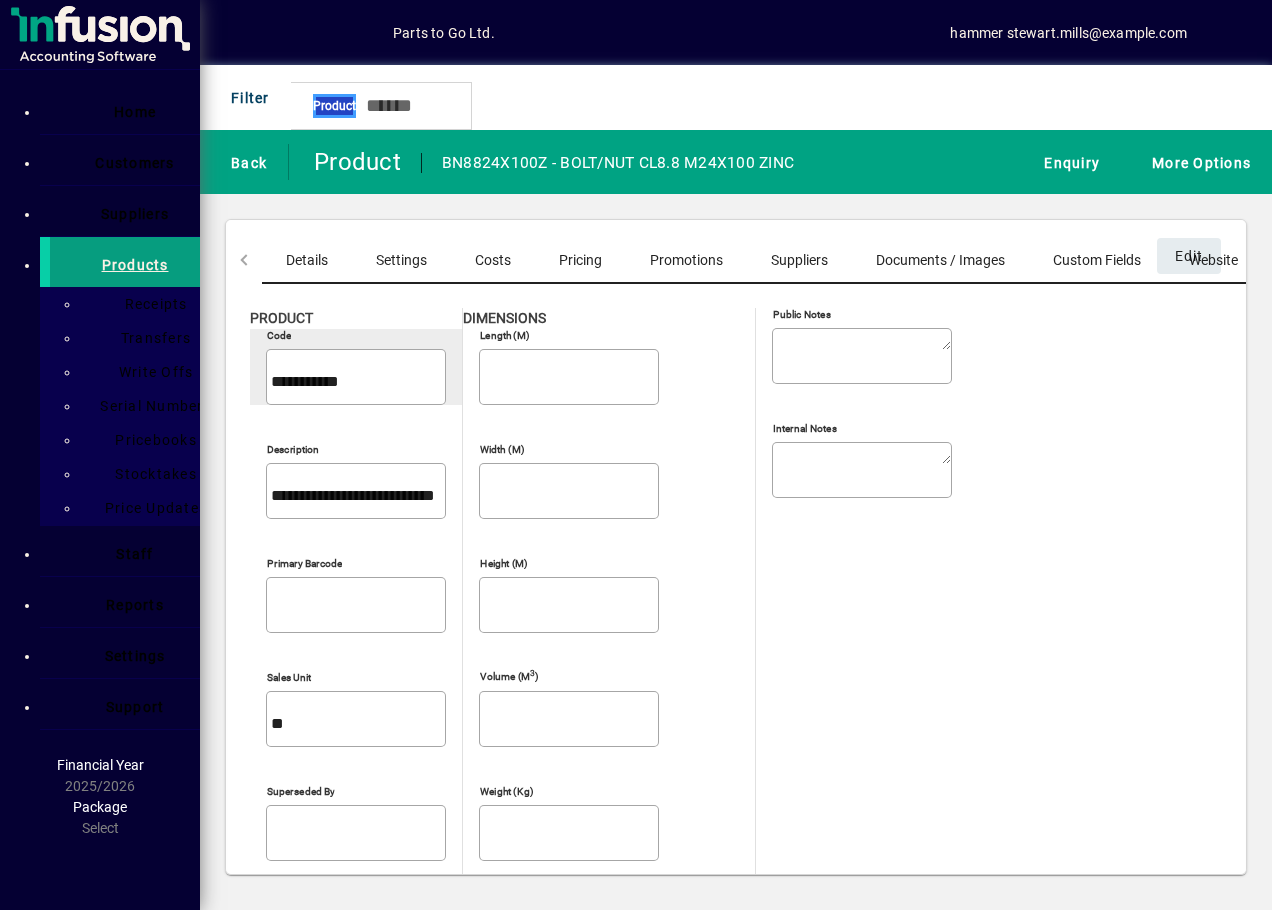 drag, startPoint x: 258, startPoint y: 363, endPoint x: 400, endPoint y: 365, distance: 142.01408 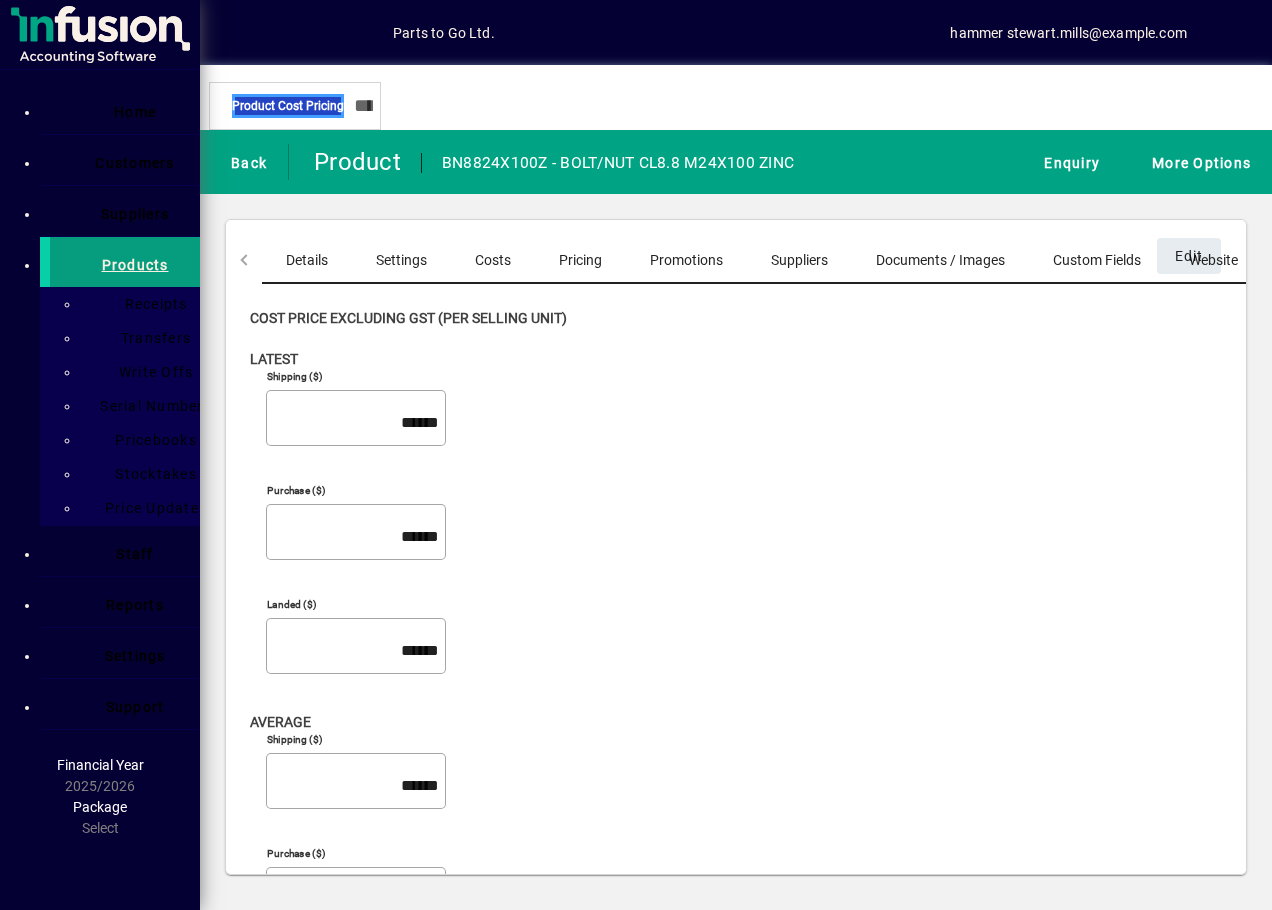 click on "Pricing" at bounding box center [580, 260] 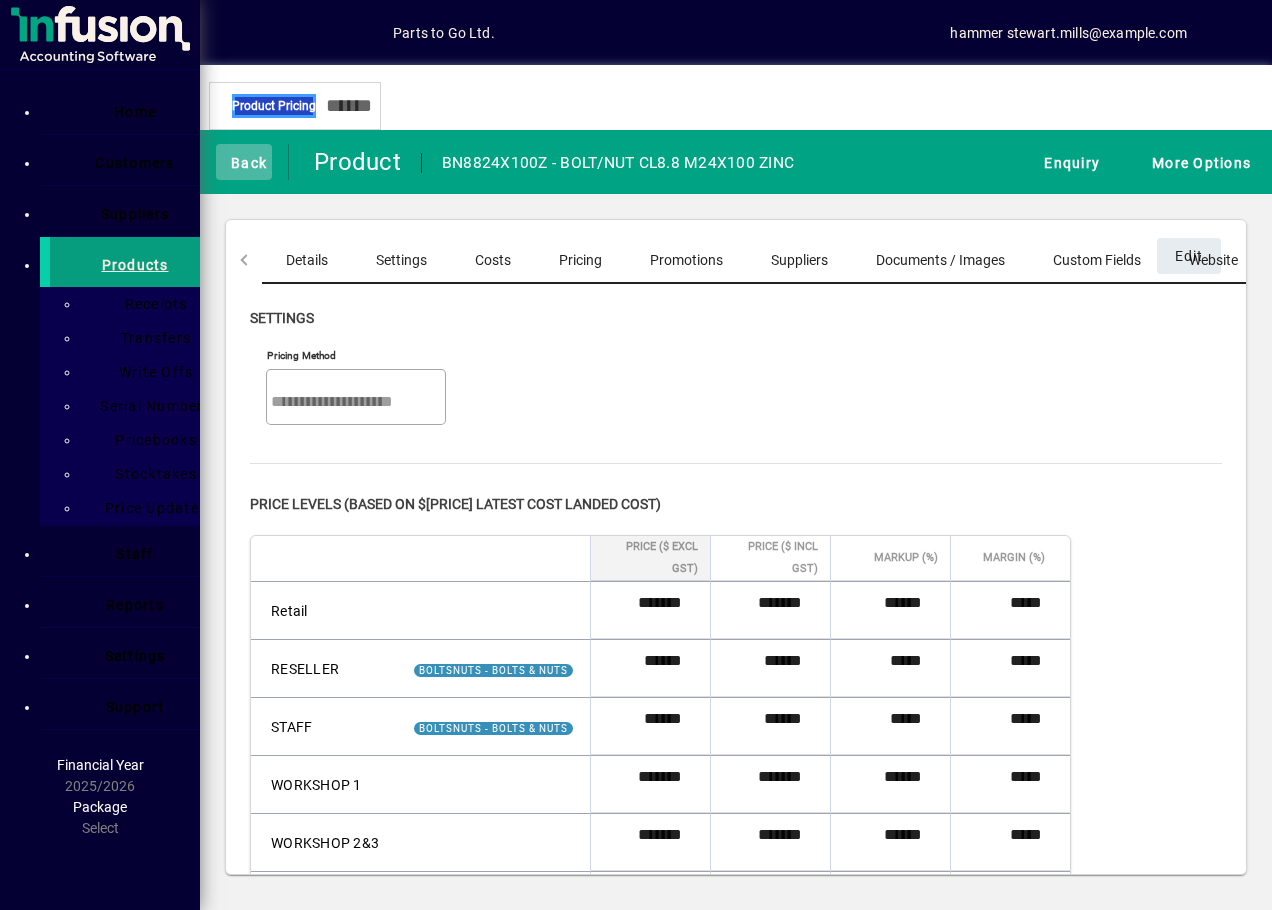 click at bounding box center [221, 161] 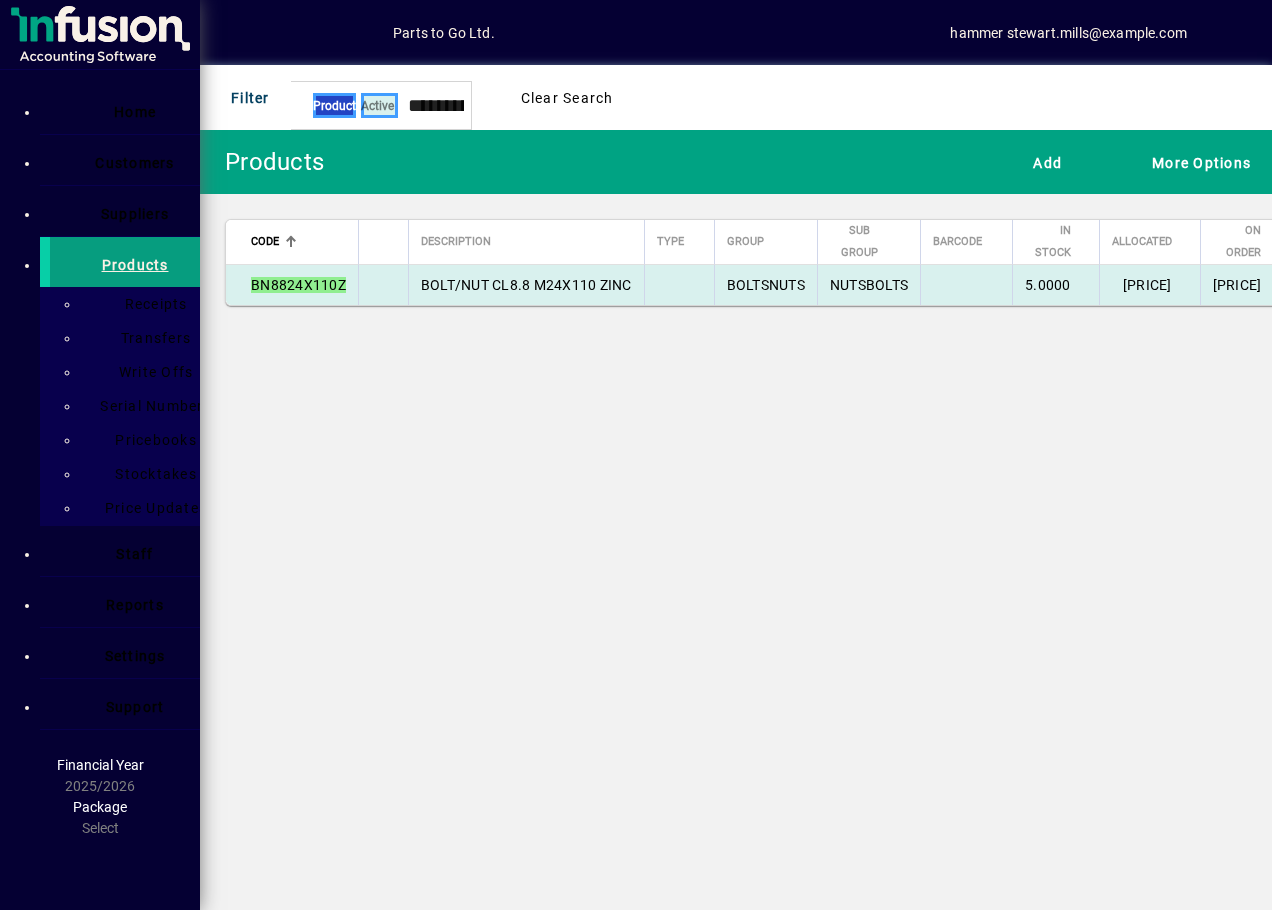 click on "BOLT/NUT CL8.8 M24X110 ZINC" at bounding box center [526, 285] 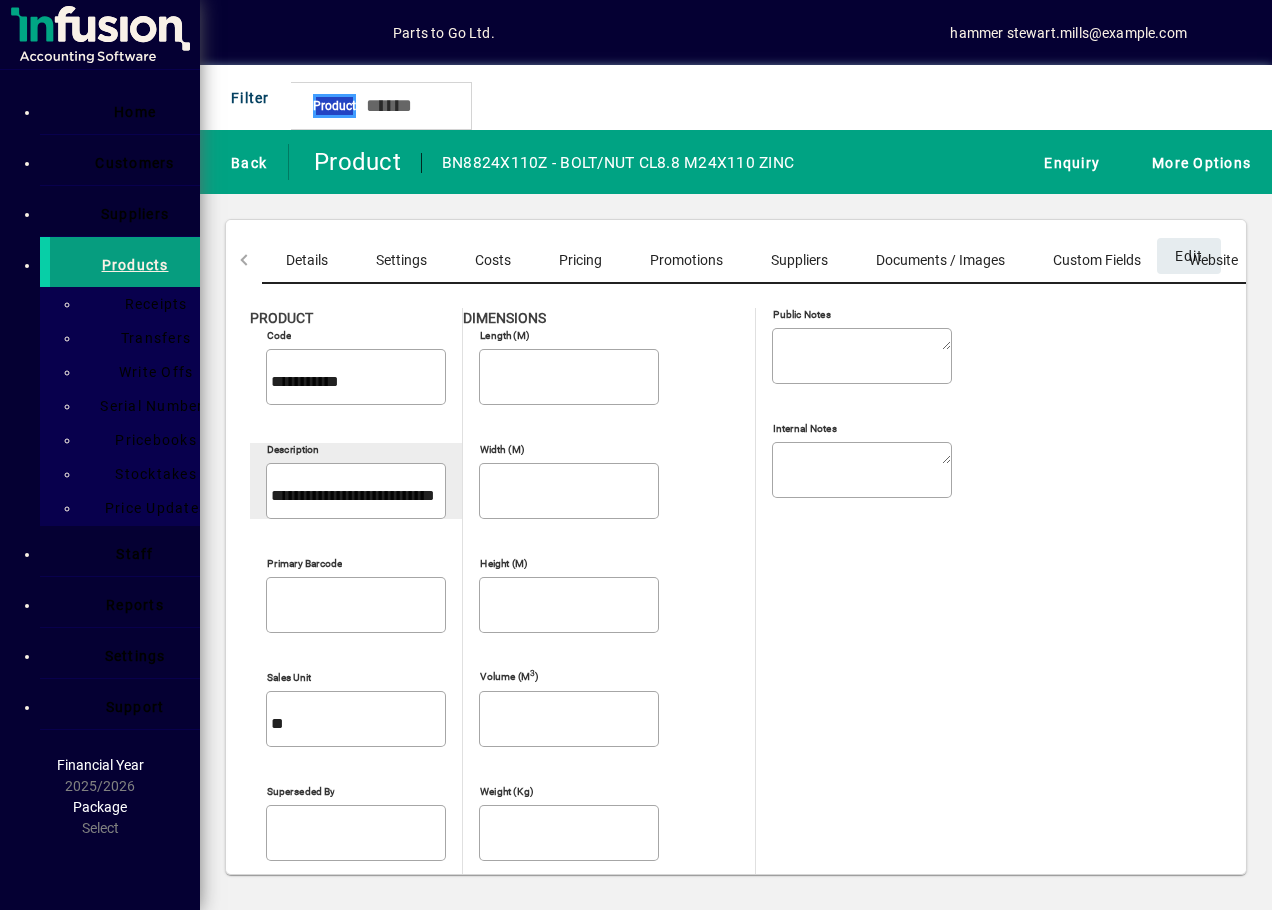 drag, startPoint x: 256, startPoint y: 431, endPoint x: 490, endPoint y: 427, distance: 234.03418 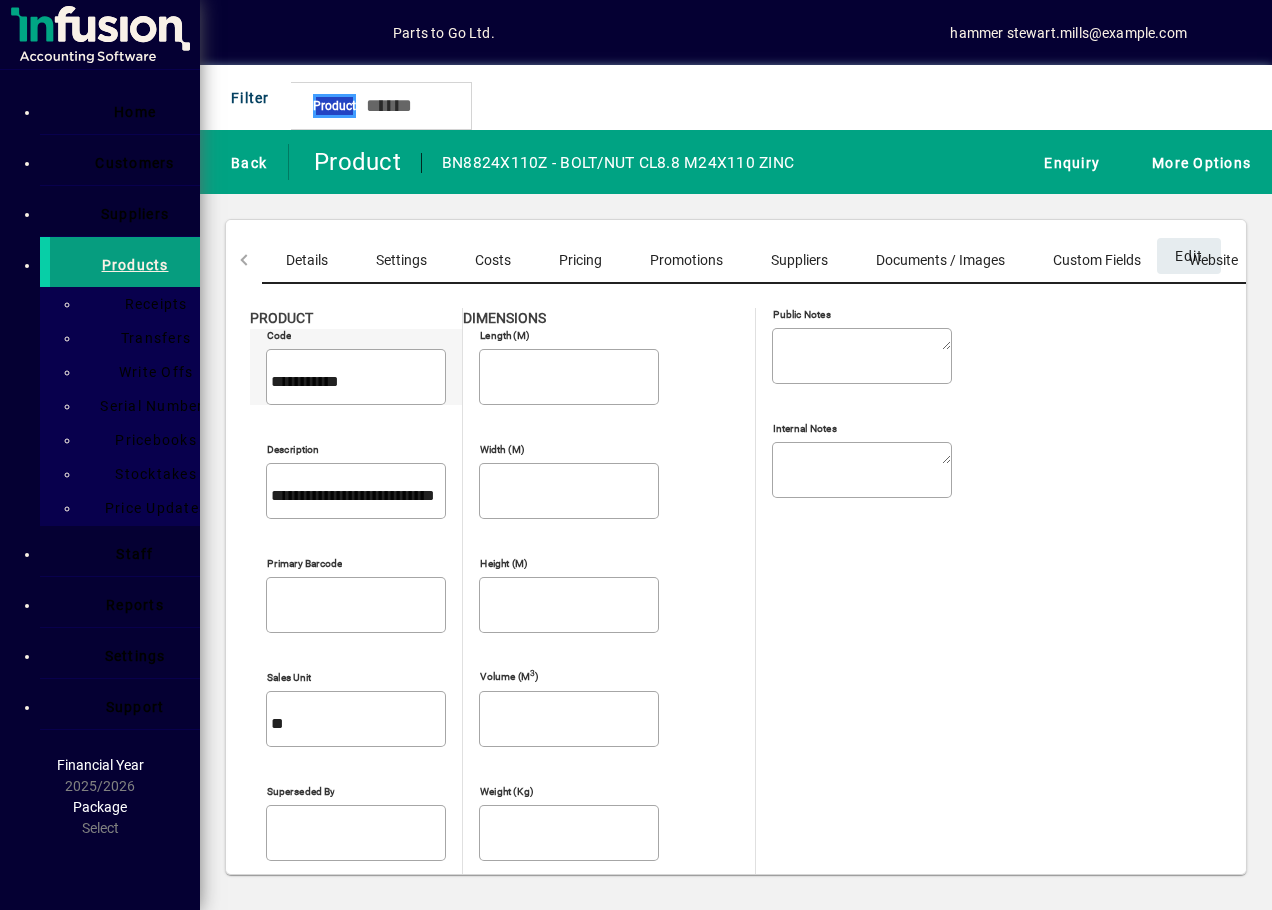 drag, startPoint x: 254, startPoint y: 361, endPoint x: 413, endPoint y: 360, distance: 159.00314 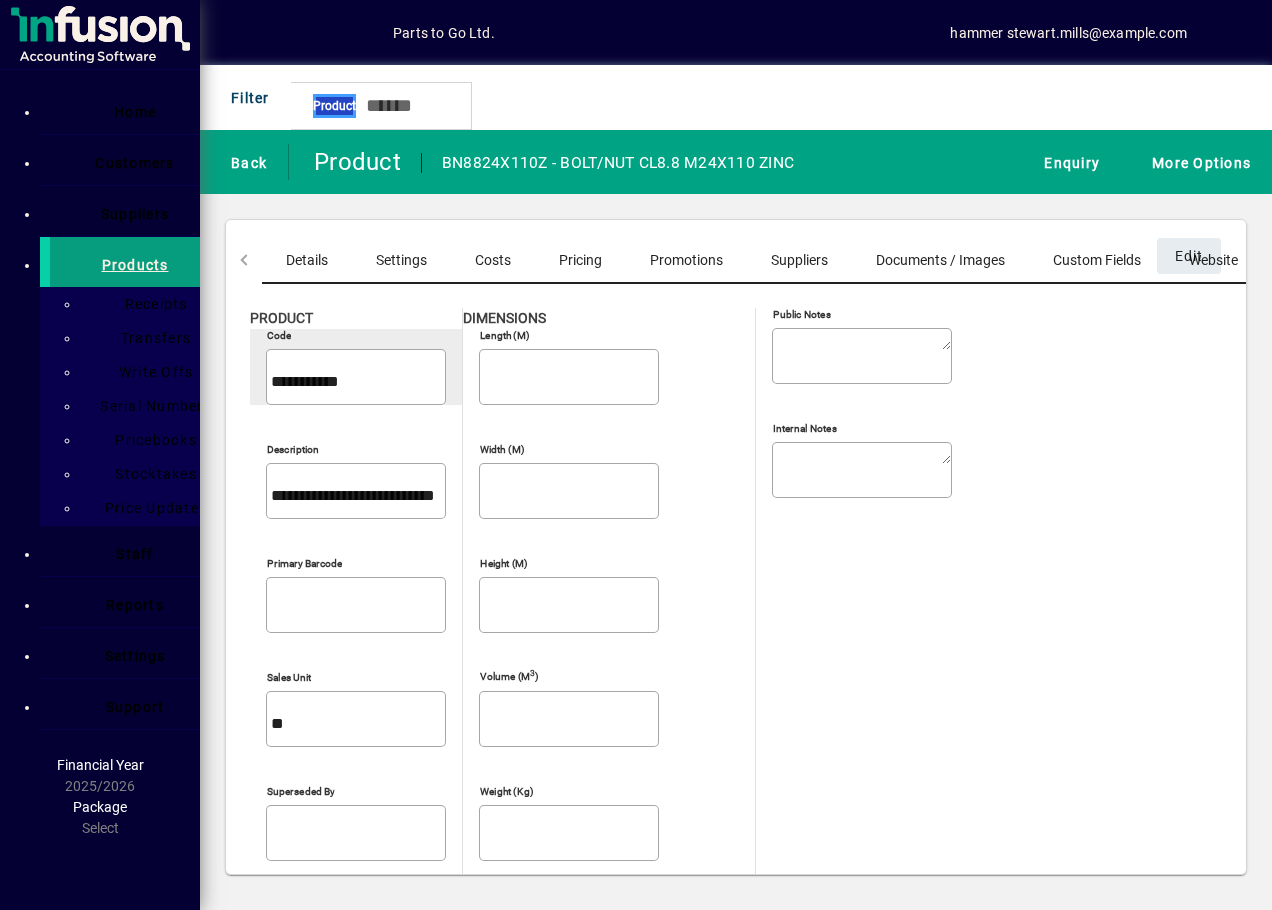 drag, startPoint x: 413, startPoint y: 360, endPoint x: 339, endPoint y: 364, distance: 74.10803 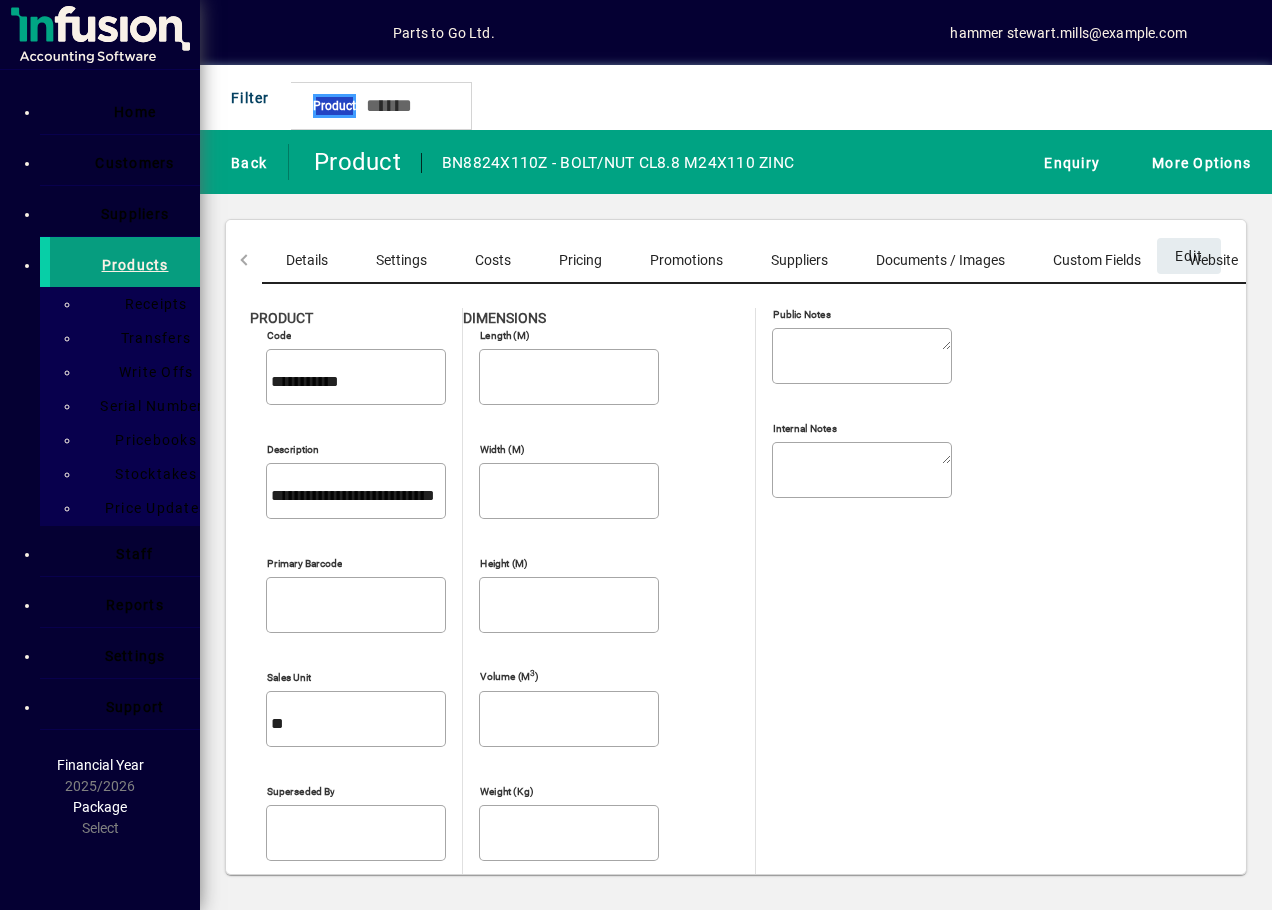 click on "Costs" at bounding box center (493, 260) 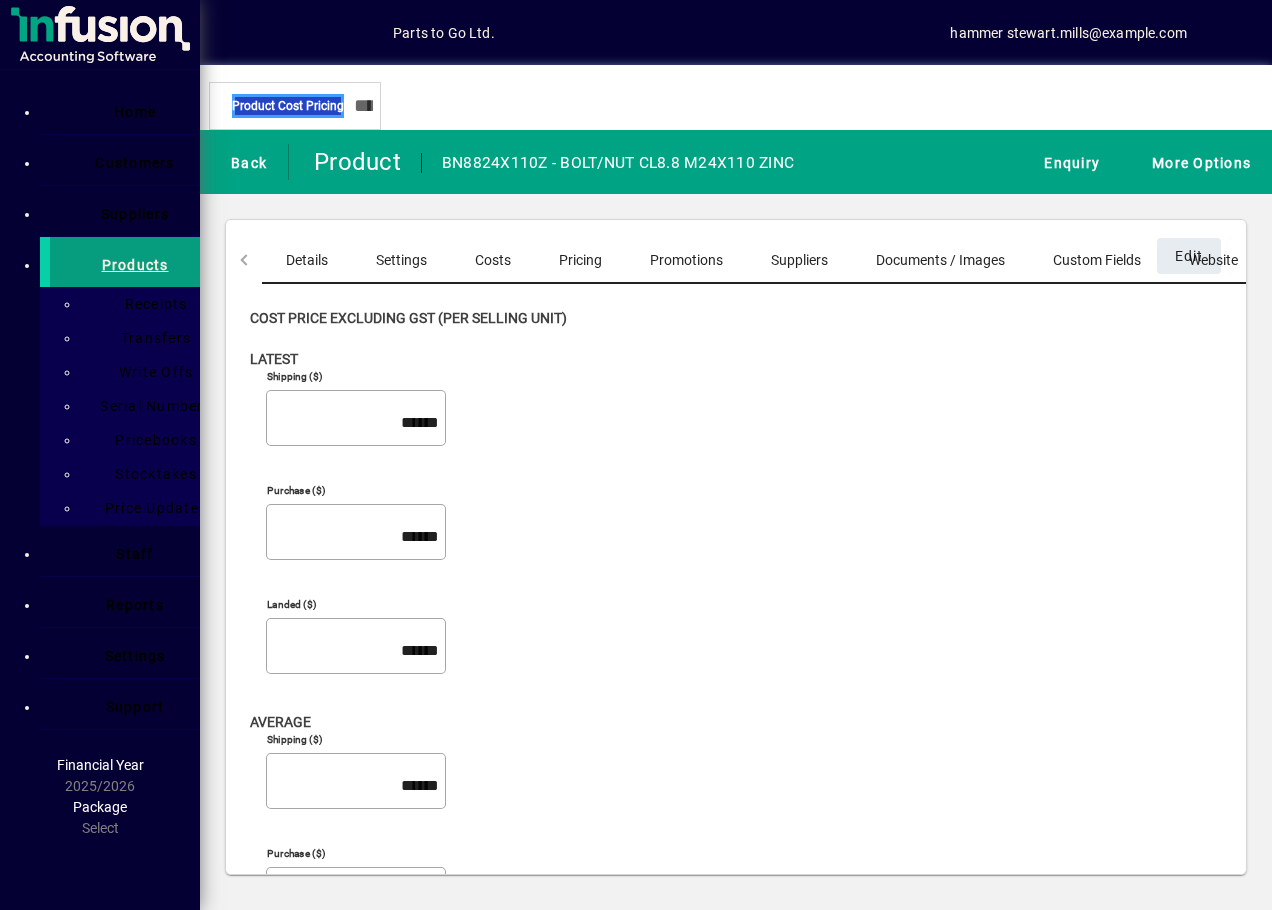 click on "Pricing" at bounding box center (580, 260) 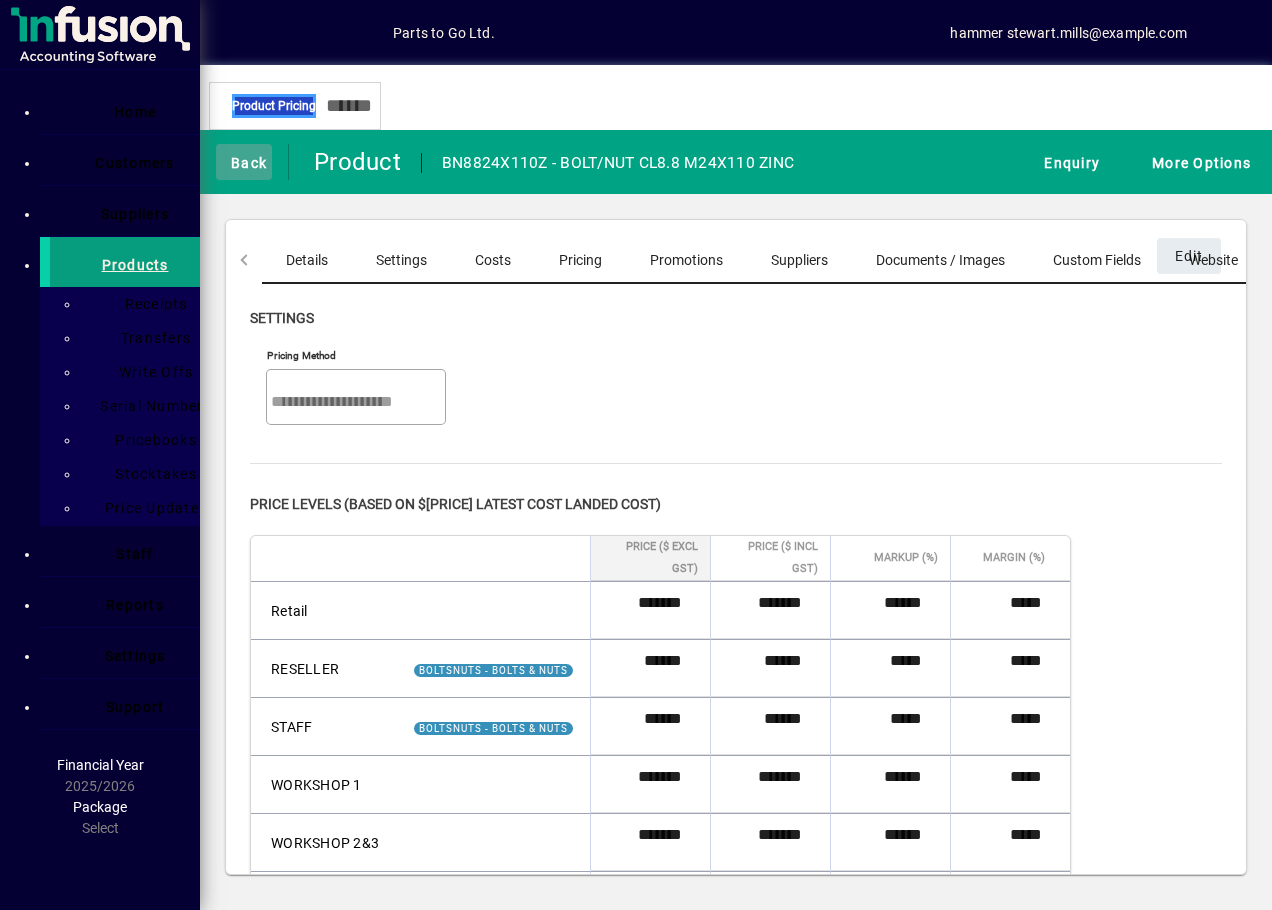 click at bounding box center (221, 161) 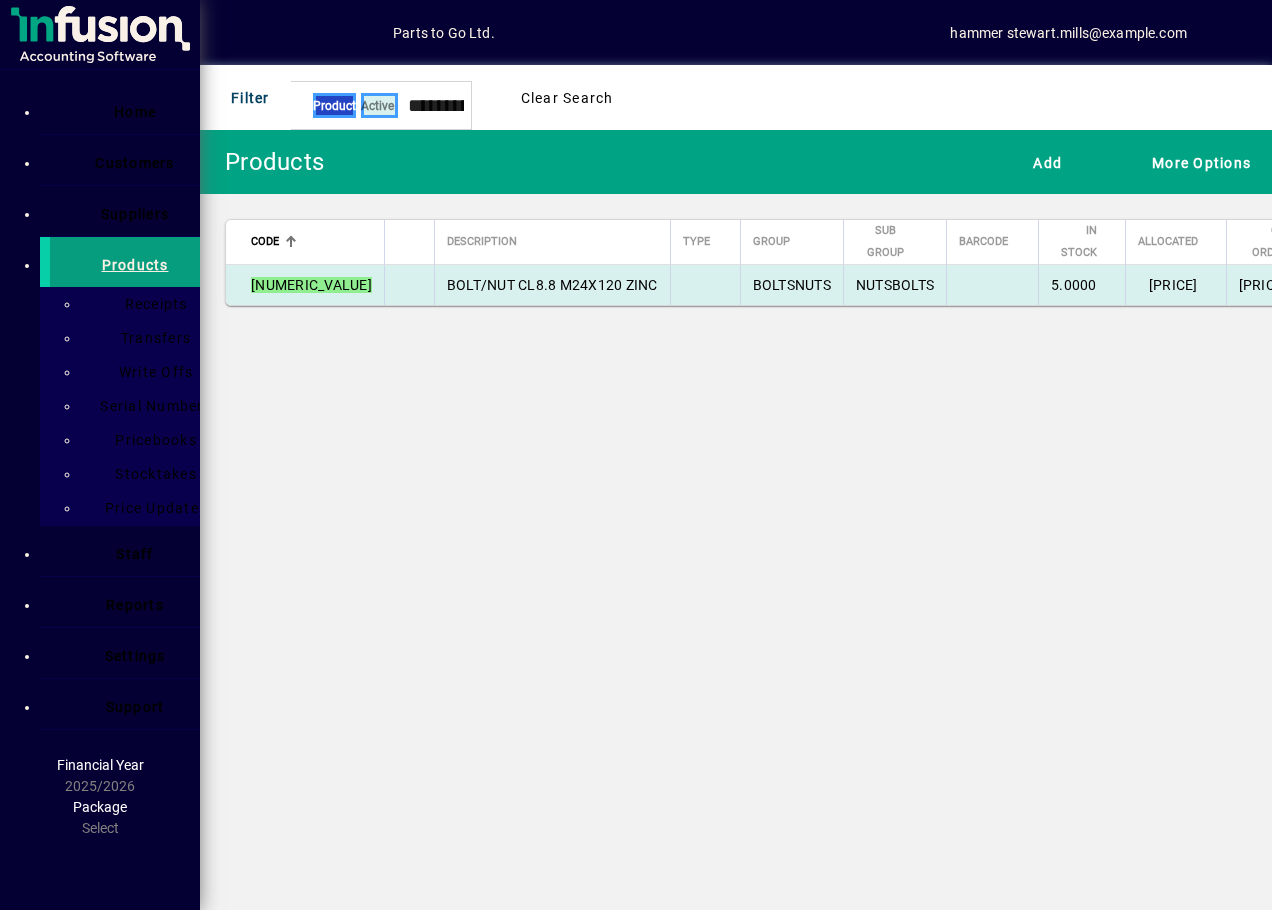 click on "BOLT/NUT CL8.8 M24X120 ZINC" at bounding box center (552, 285) 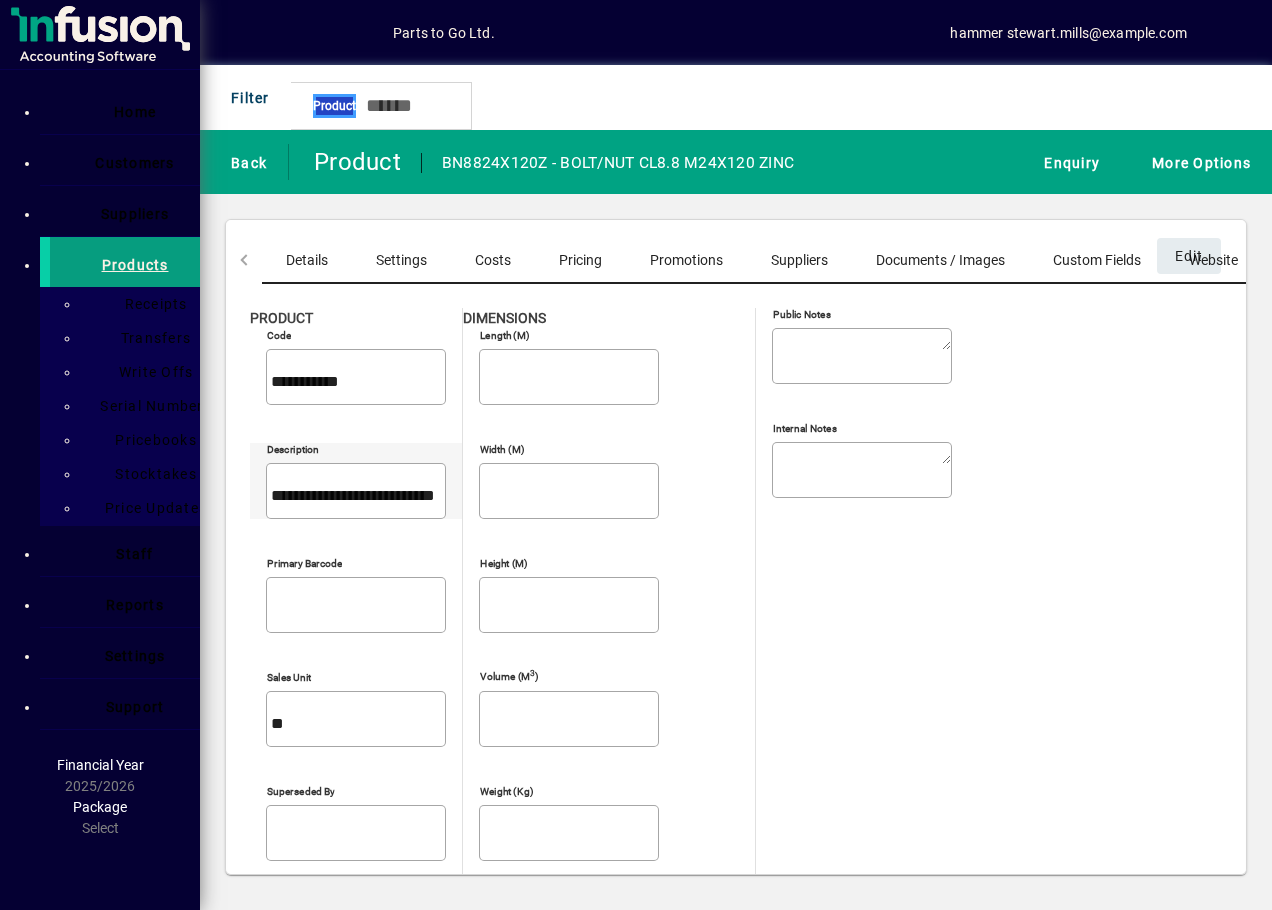 drag, startPoint x: 251, startPoint y: 428, endPoint x: 509, endPoint y: 439, distance: 258.23438 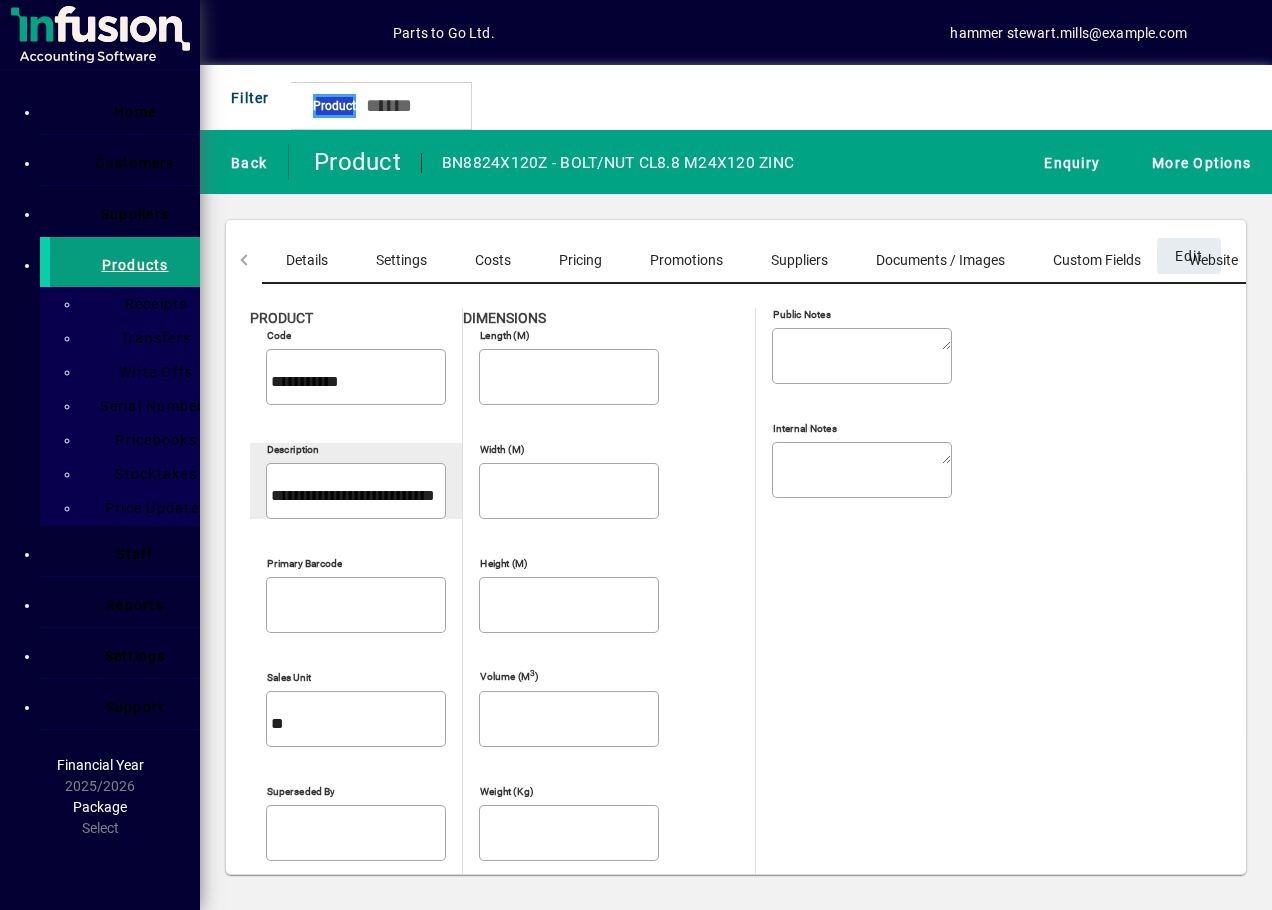 drag, startPoint x: 509, startPoint y: 439, endPoint x: 435, endPoint y: 430, distance: 74.54529 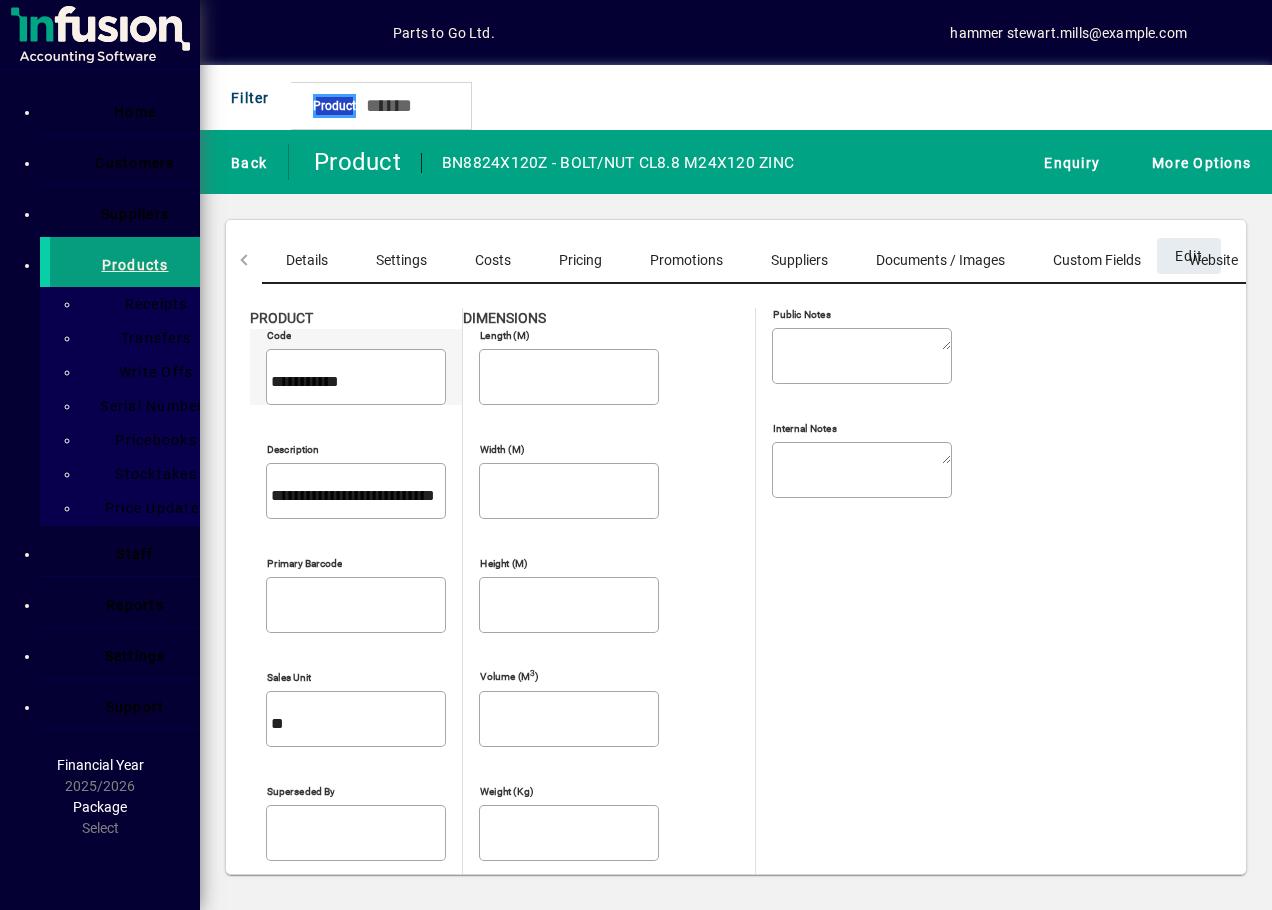 drag, startPoint x: 252, startPoint y: 358, endPoint x: 367, endPoint y: 368, distance: 115.43397 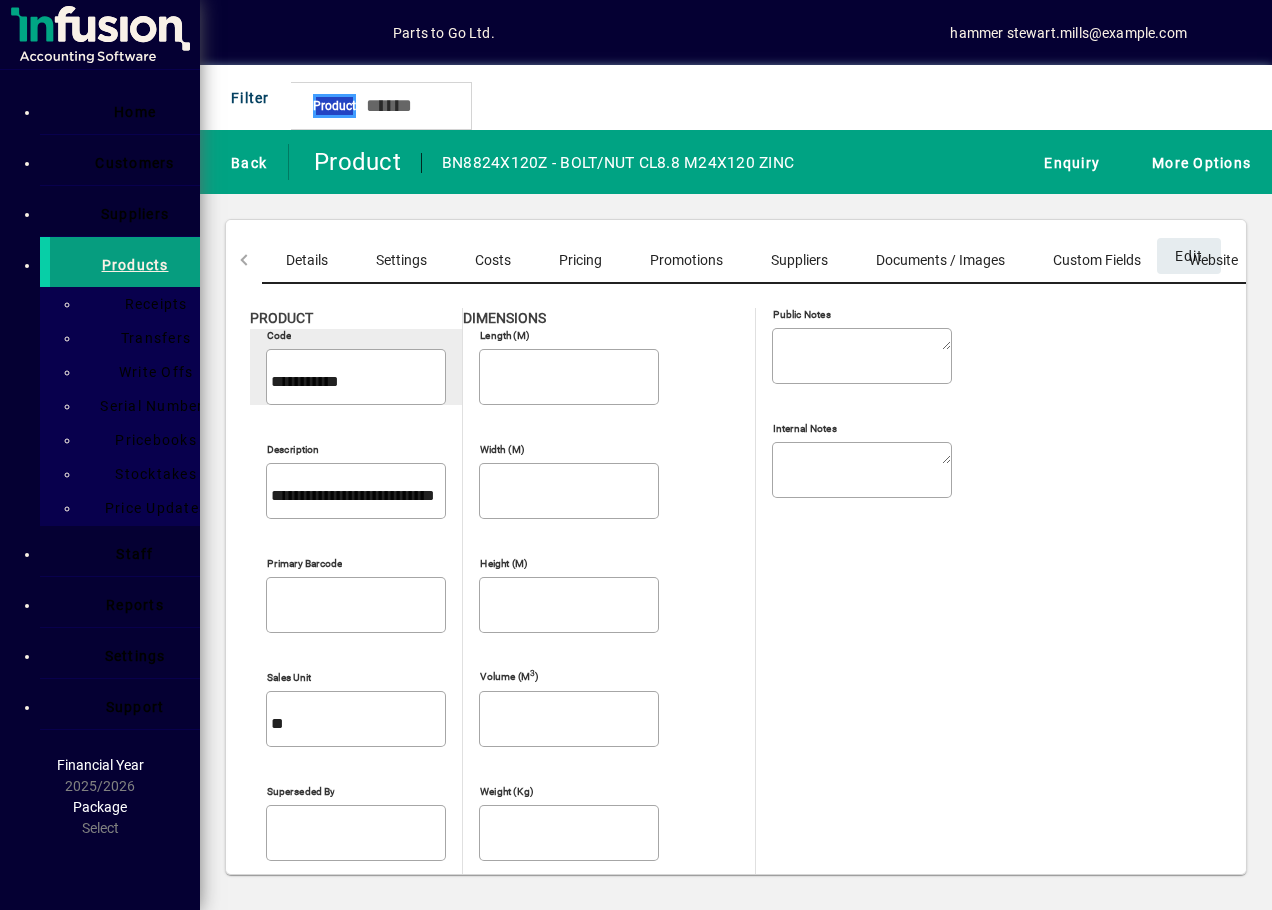 drag, startPoint x: 367, startPoint y: 368, endPoint x: 322, endPoint y: 368, distance: 45 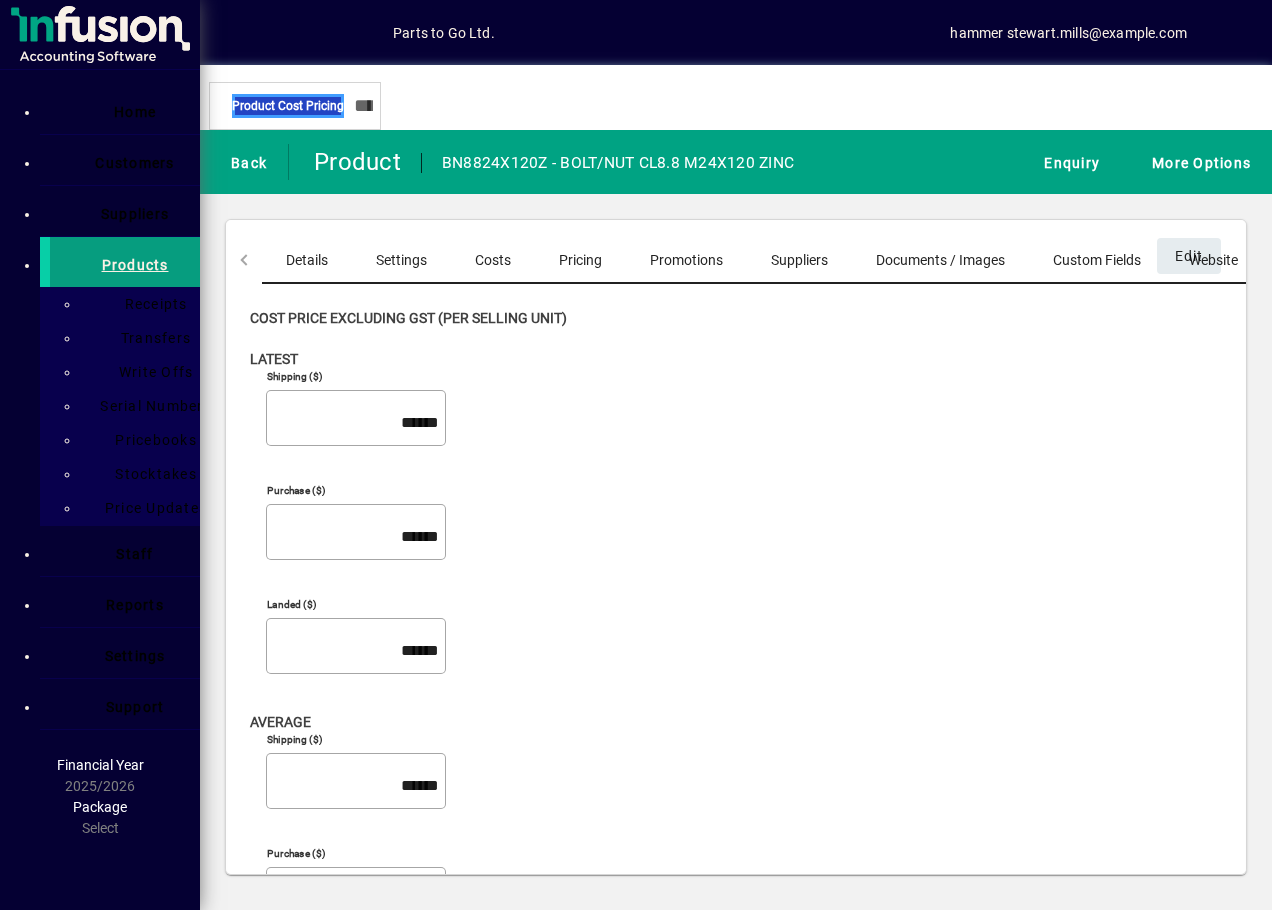 click on "Pricing" at bounding box center [580, 260] 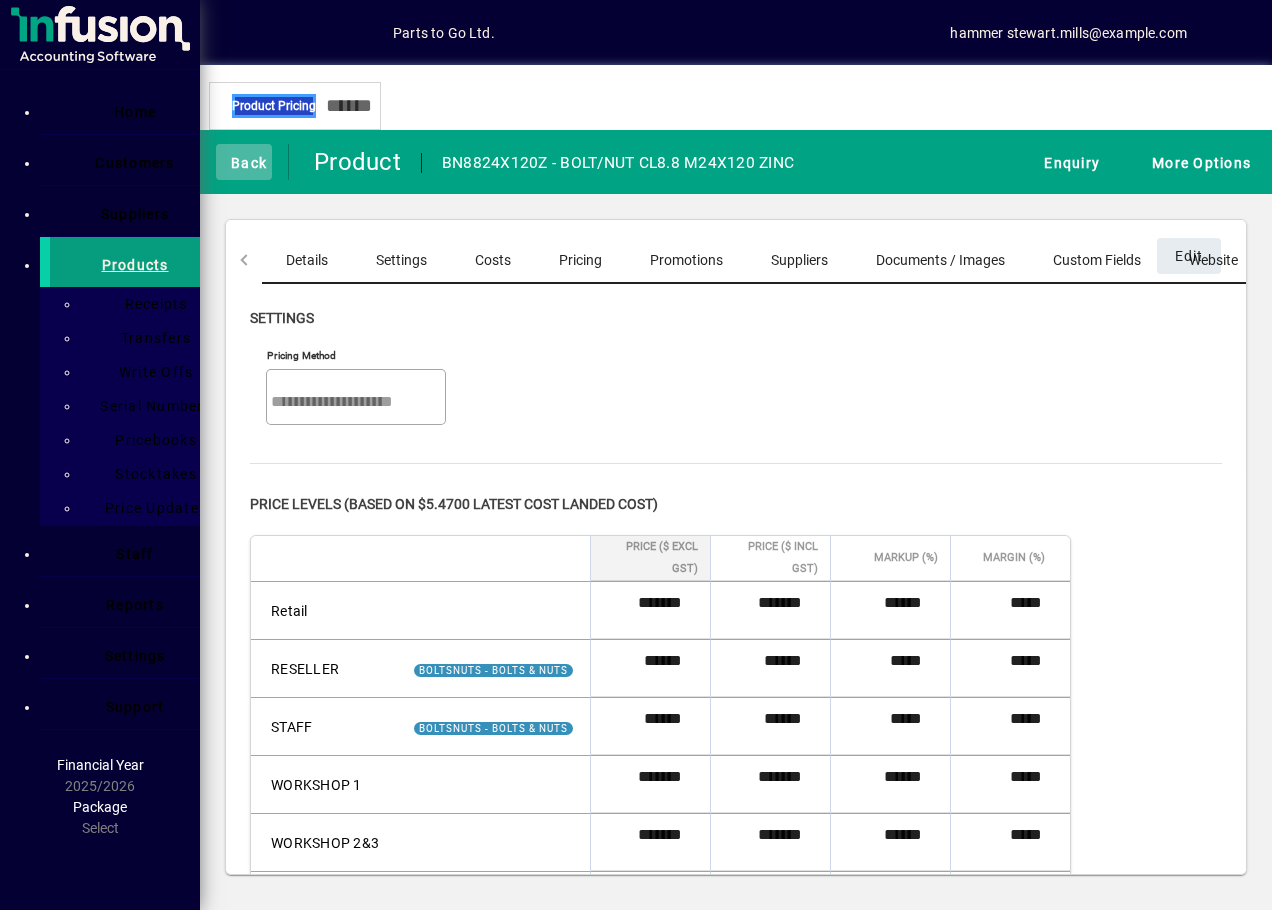 click at bounding box center (221, 161) 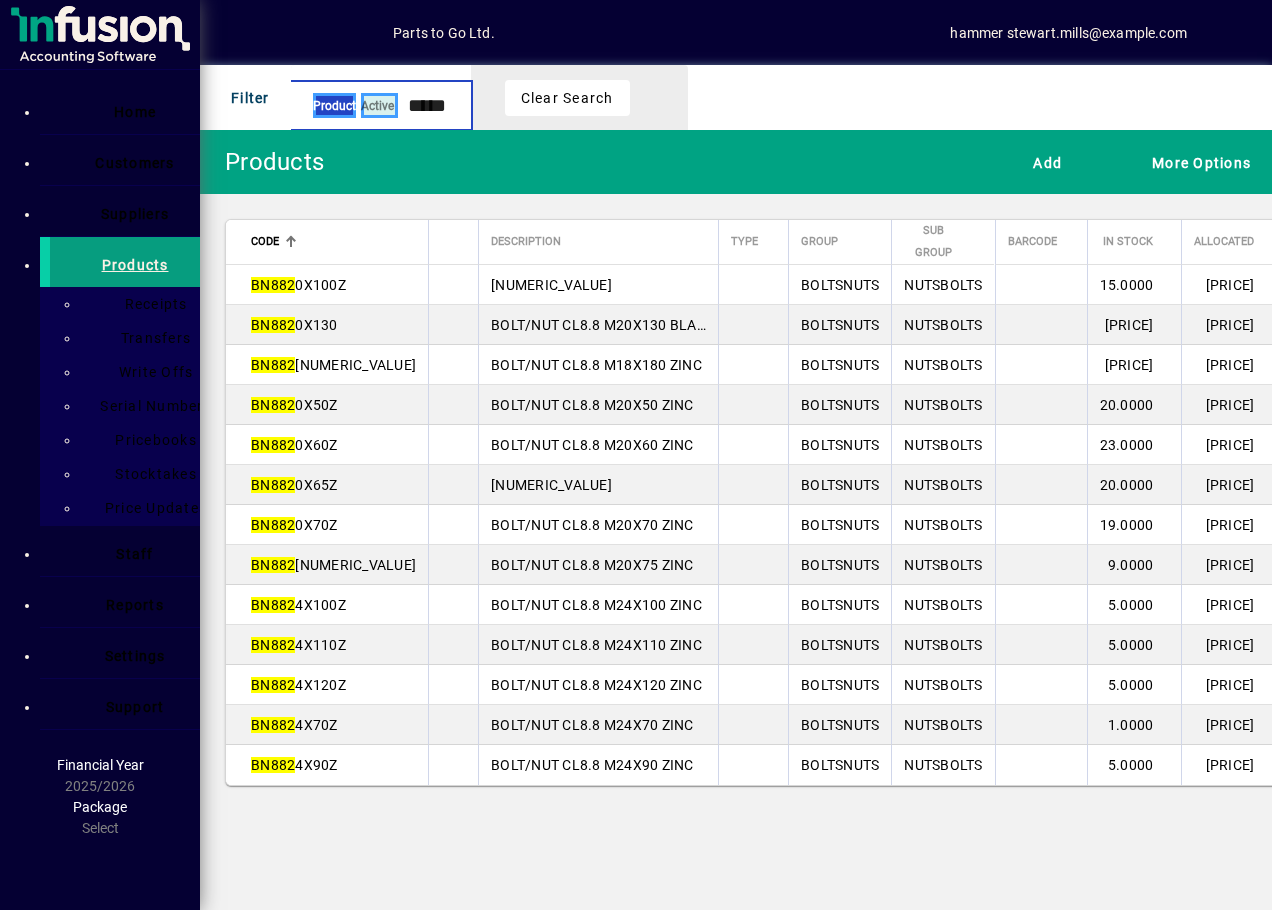 type on "******" 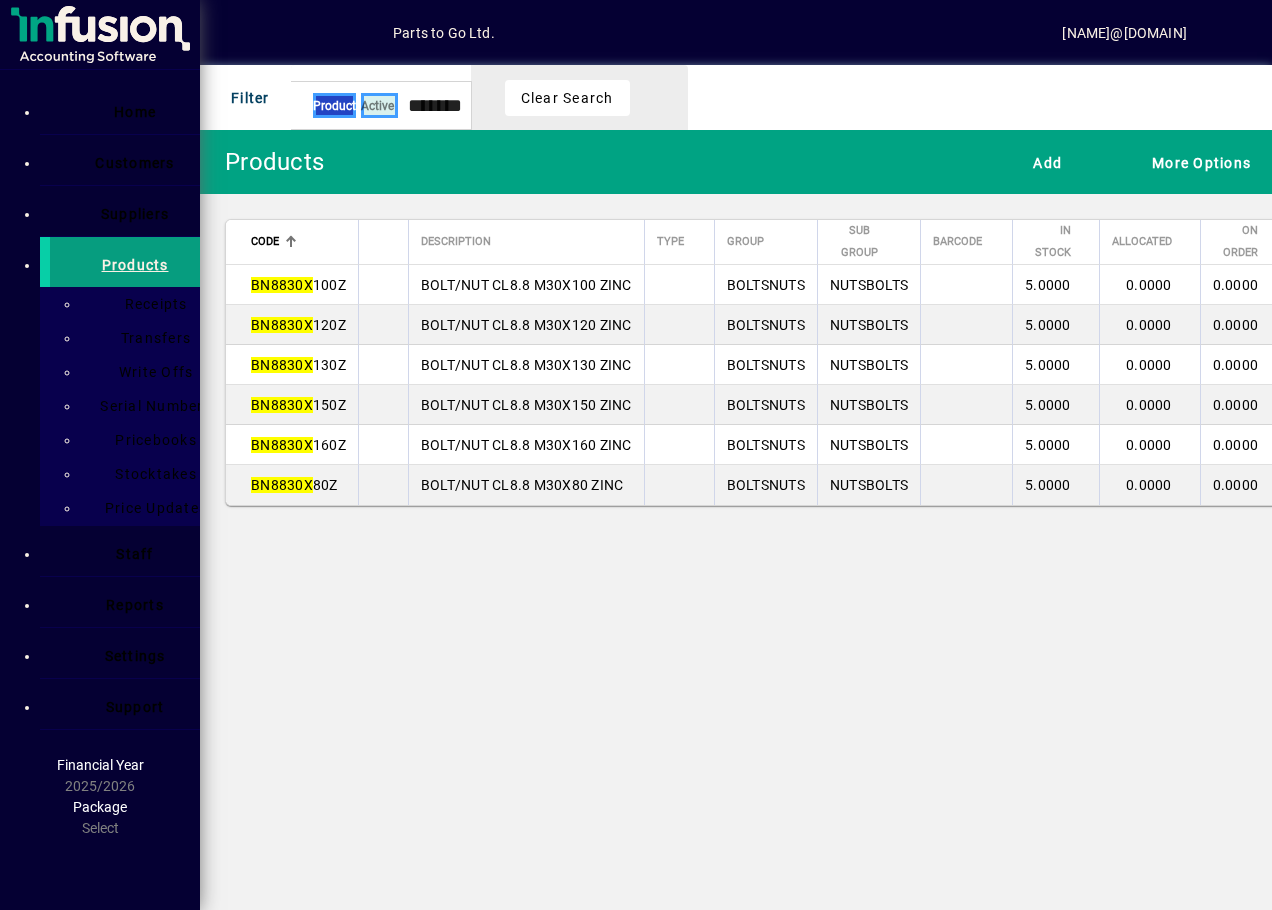scroll, scrollTop: 0, scrollLeft: 0, axis: both 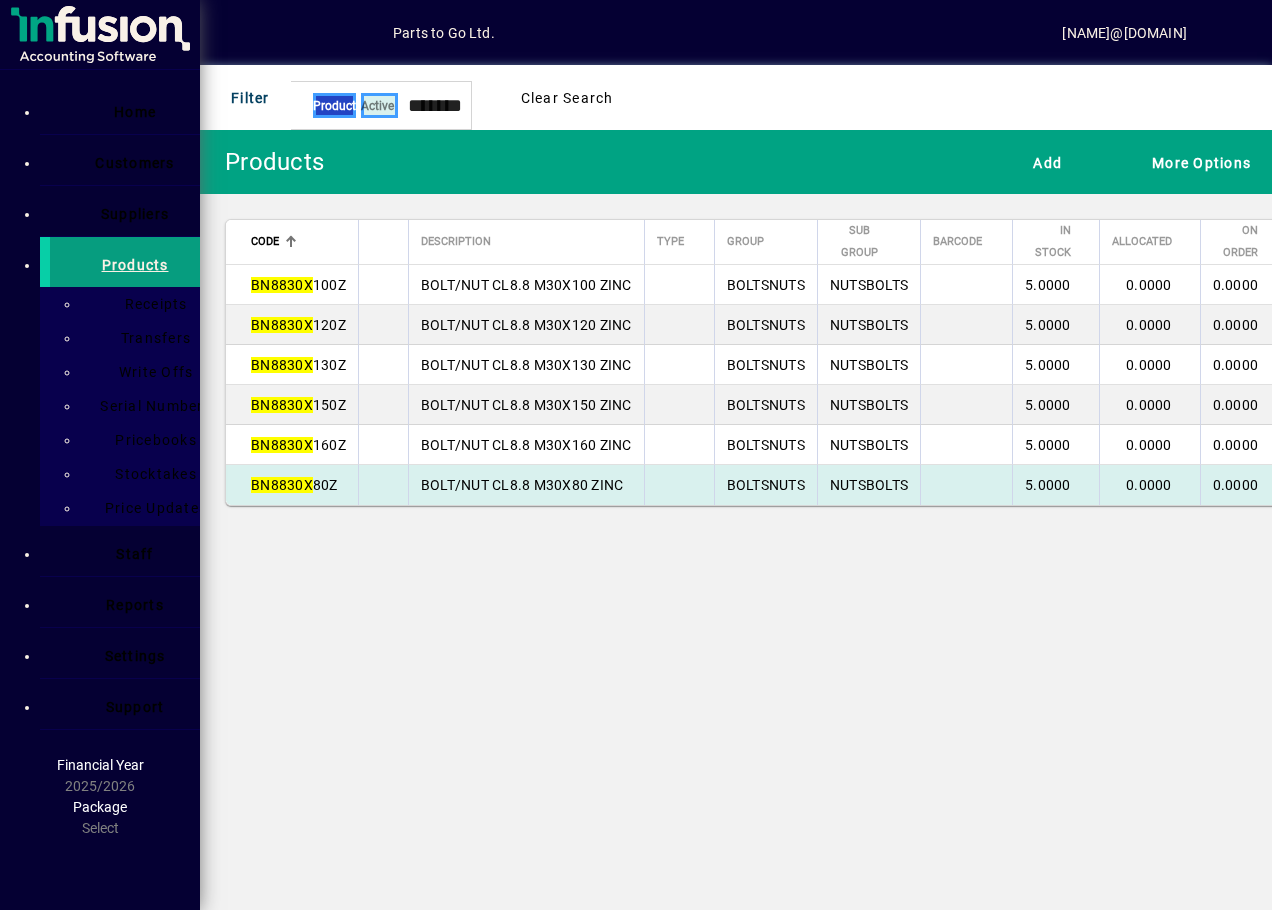 click on "BOLT/NUT CL8.8 M30X80 ZINC" at bounding box center [522, 485] 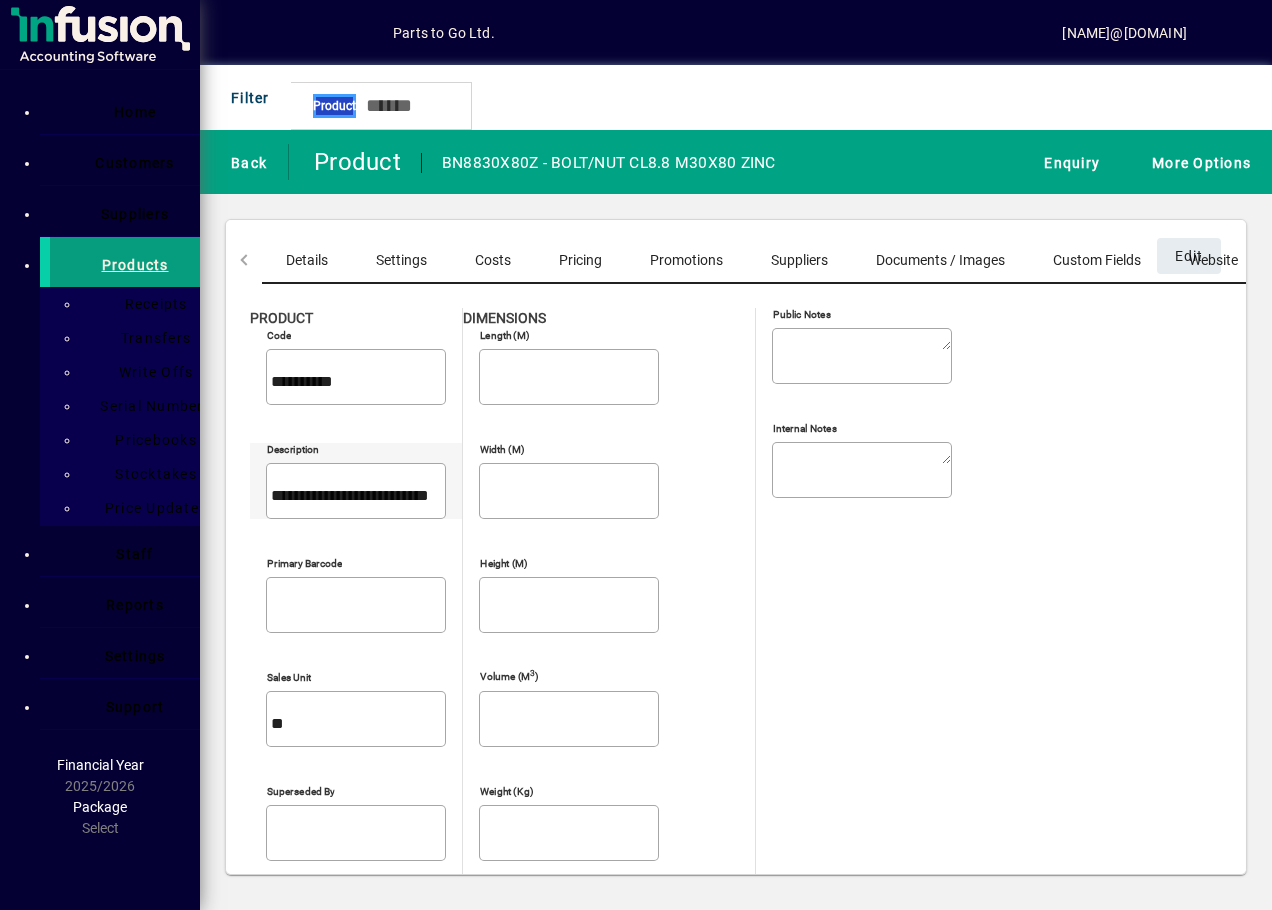 drag, startPoint x: 253, startPoint y: 435, endPoint x: 508, endPoint y: 427, distance: 255.12546 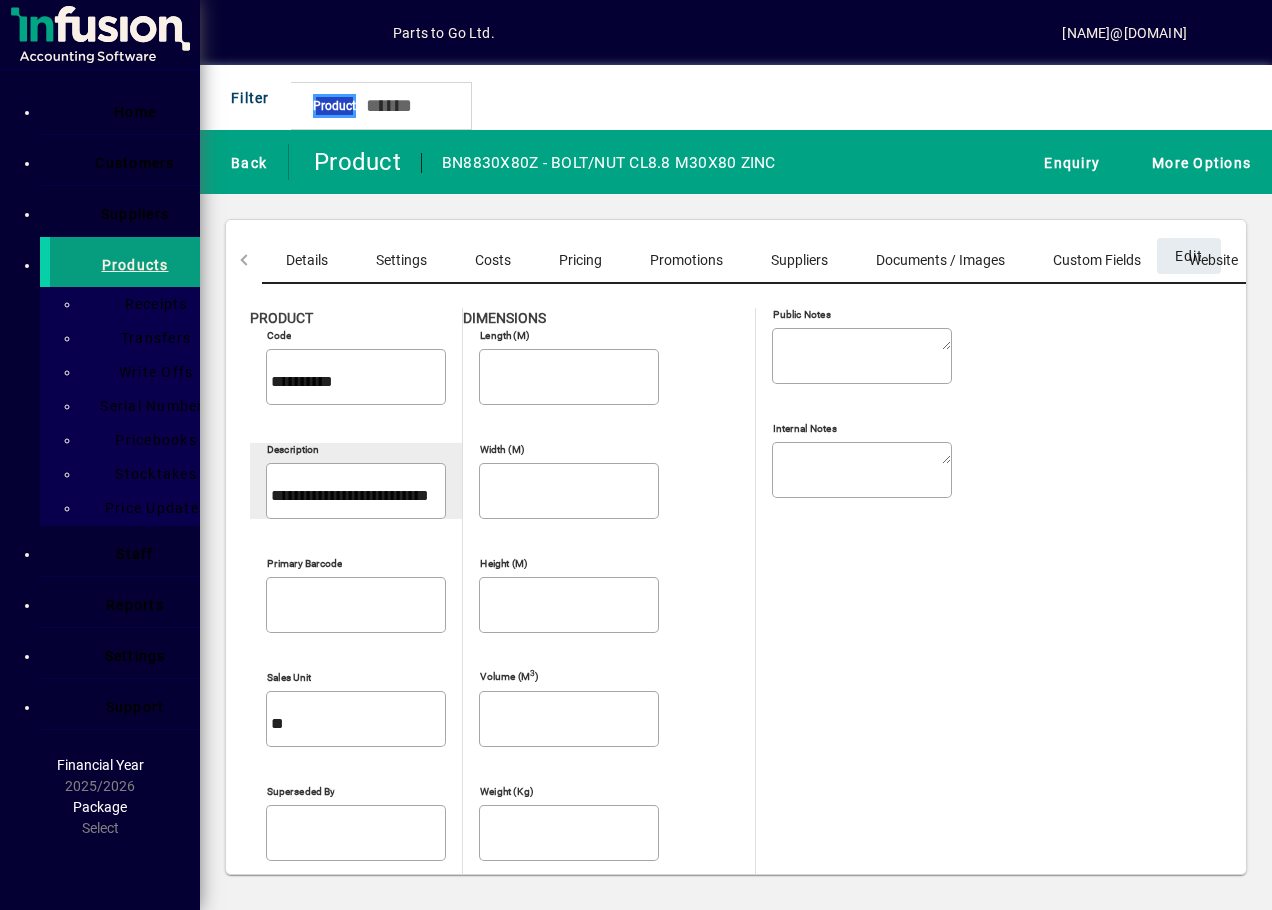 drag, startPoint x: 508, startPoint y: 427, endPoint x: 416, endPoint y: 433, distance: 92.19544 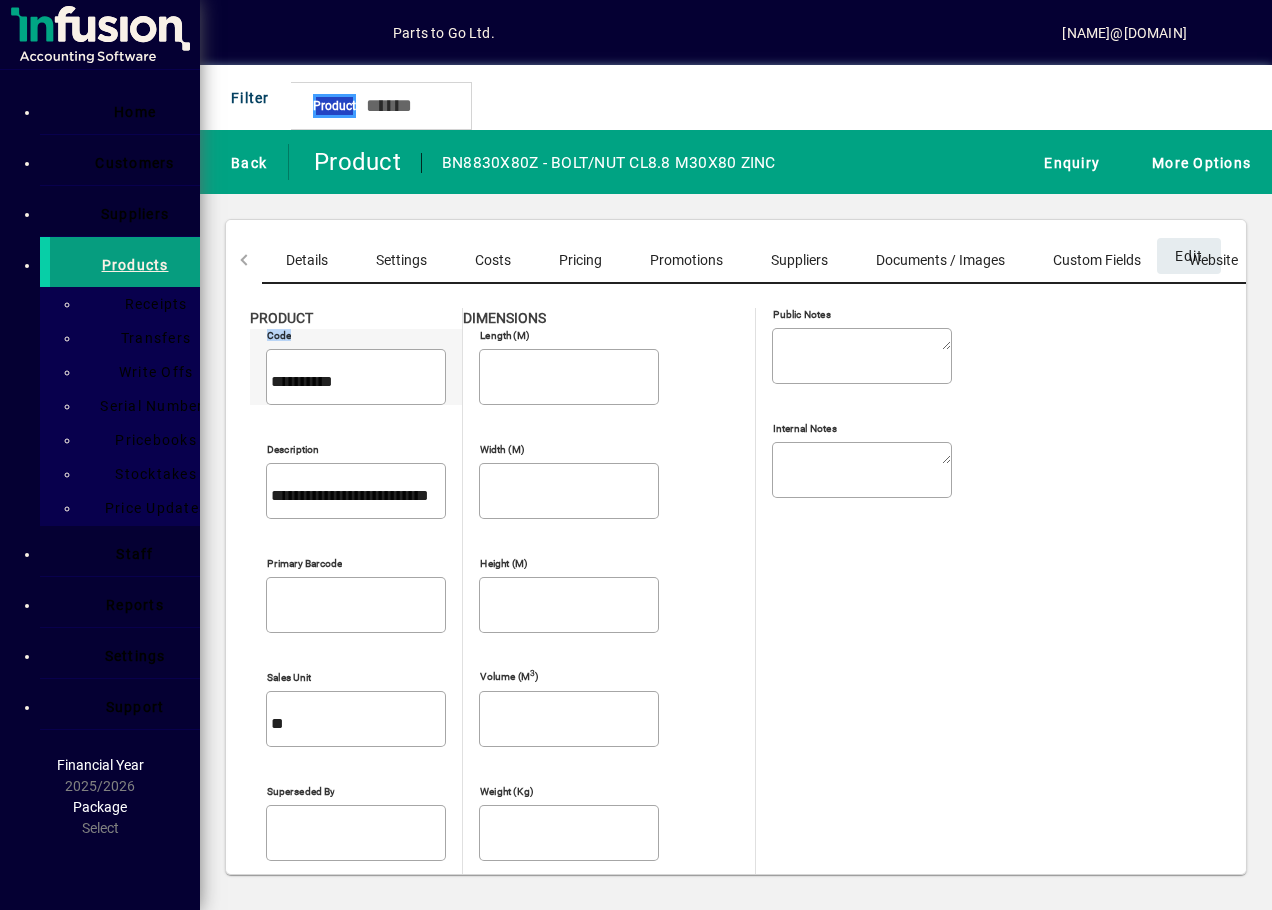 drag, startPoint x: 248, startPoint y: 365, endPoint x: 382, endPoint y: 363, distance: 134.01492 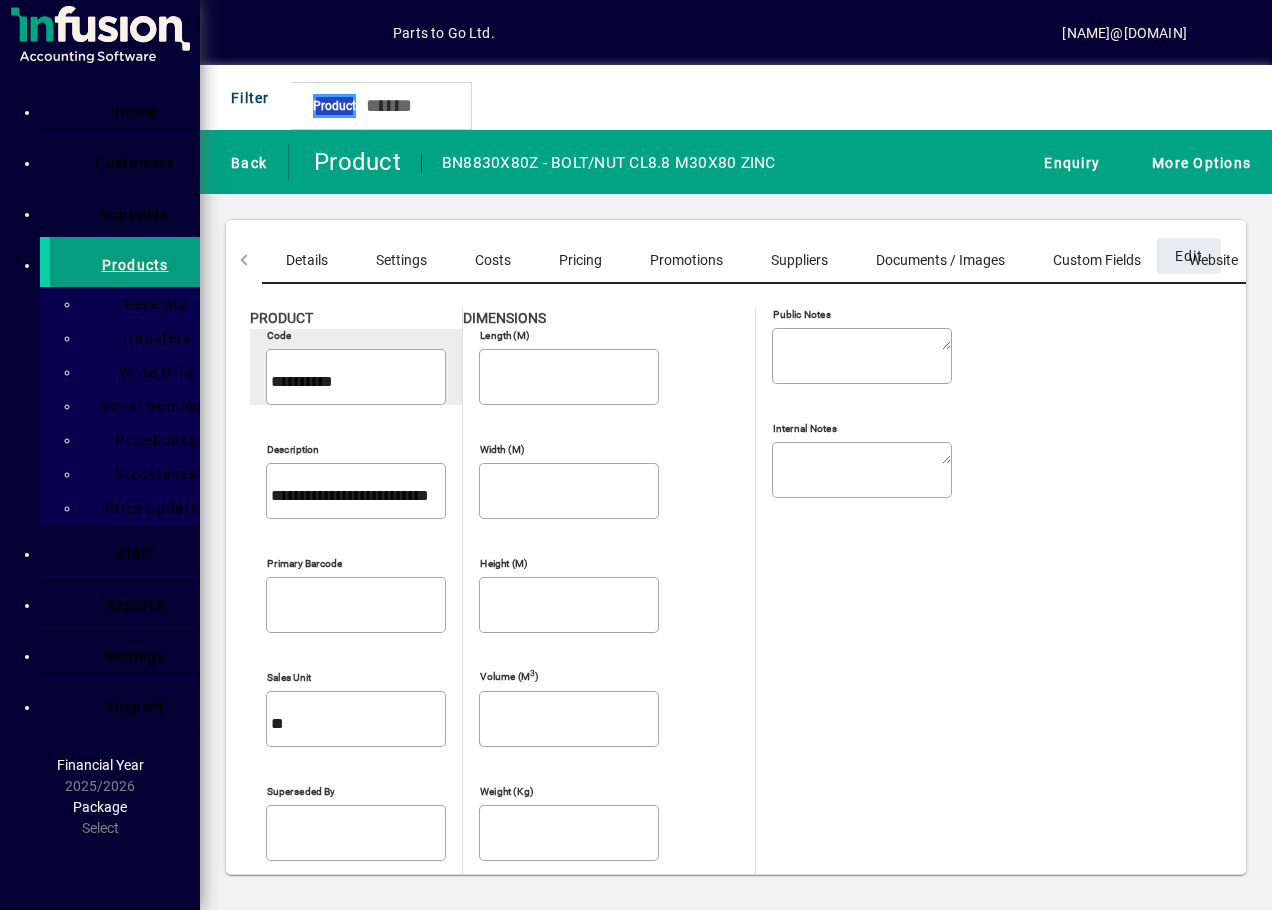 drag, startPoint x: 382, startPoint y: 363, endPoint x: 407, endPoint y: 363, distance: 25 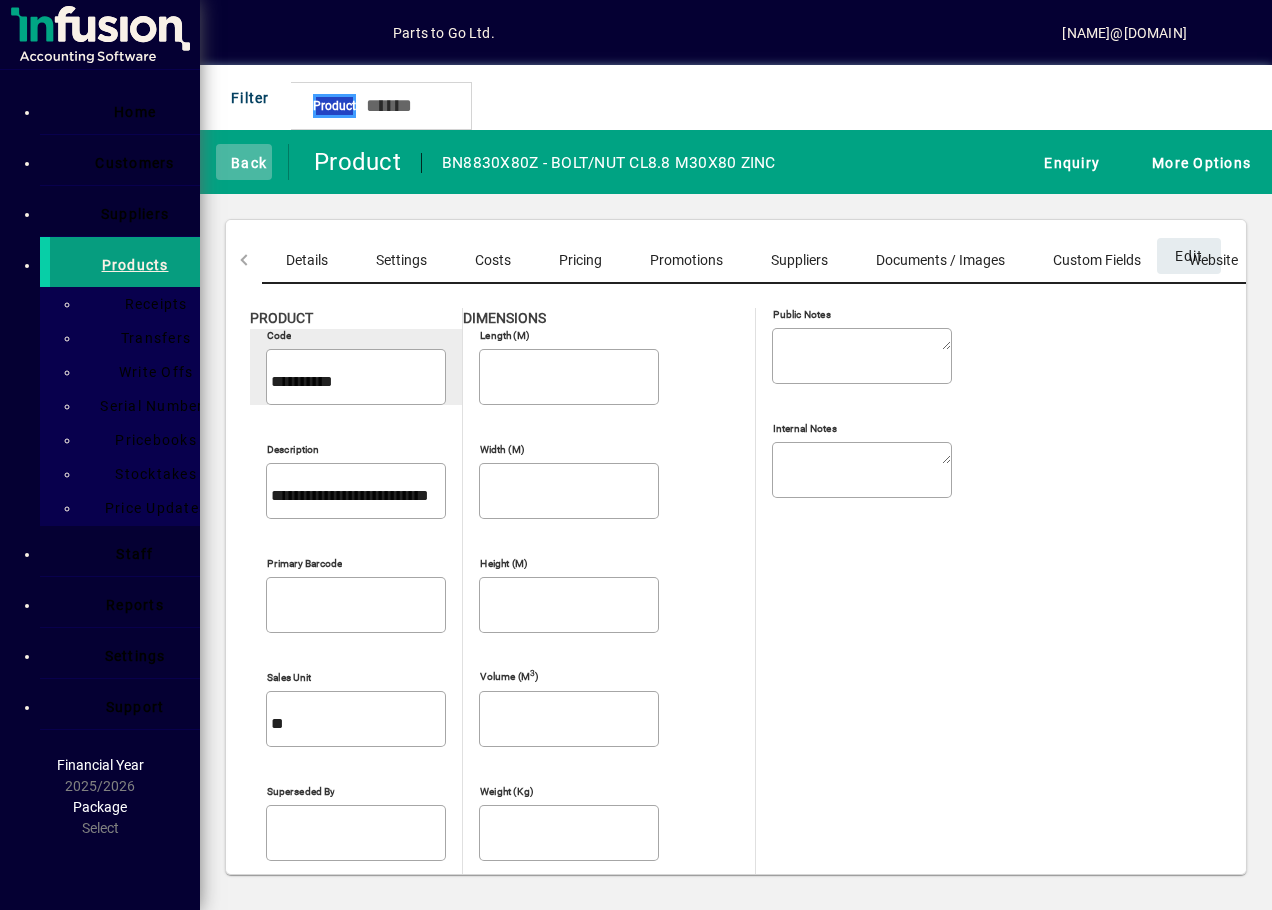 click at bounding box center (221, 161) 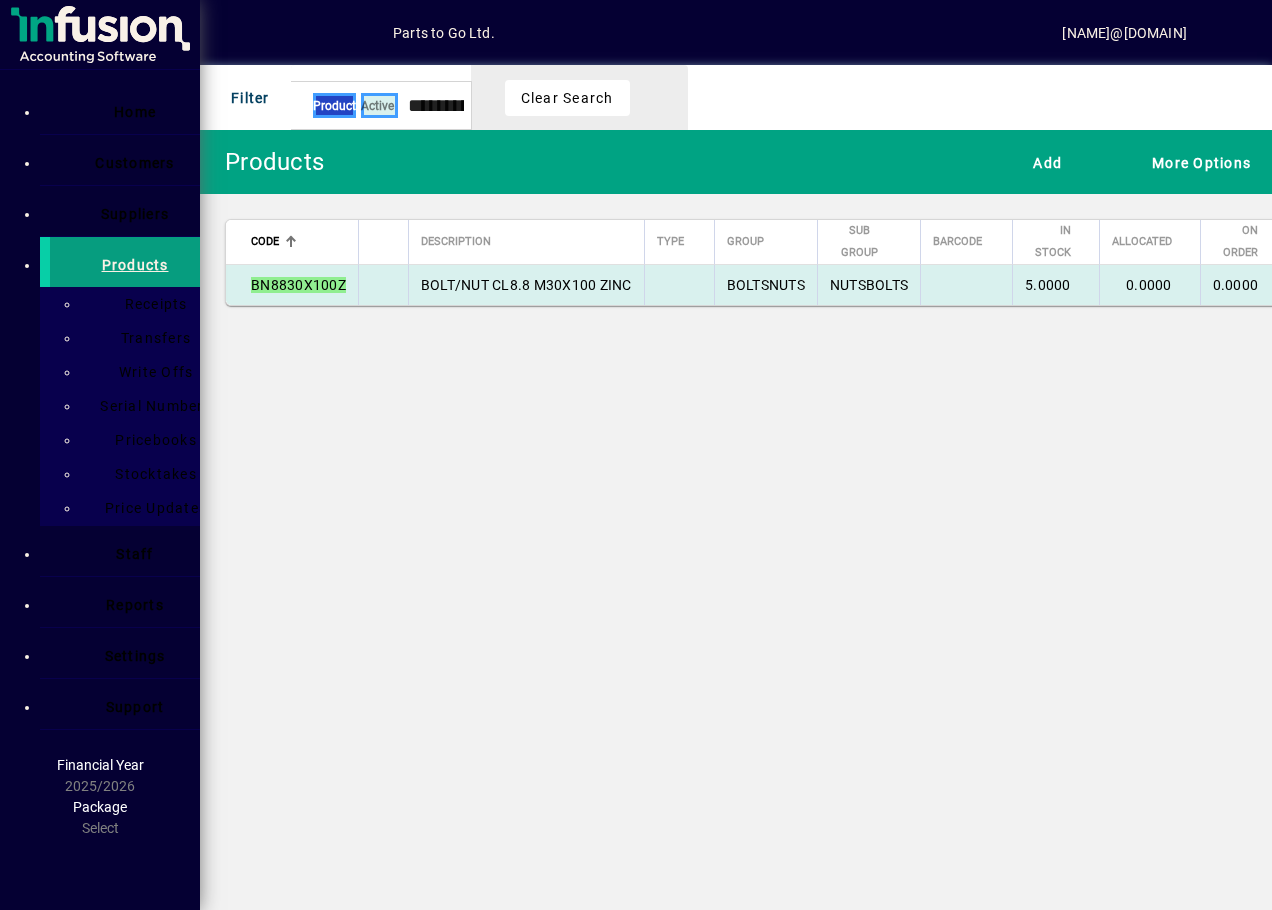 click on "BOLT/NUT CL8.8 M30X100 ZINC" at bounding box center [526, 285] 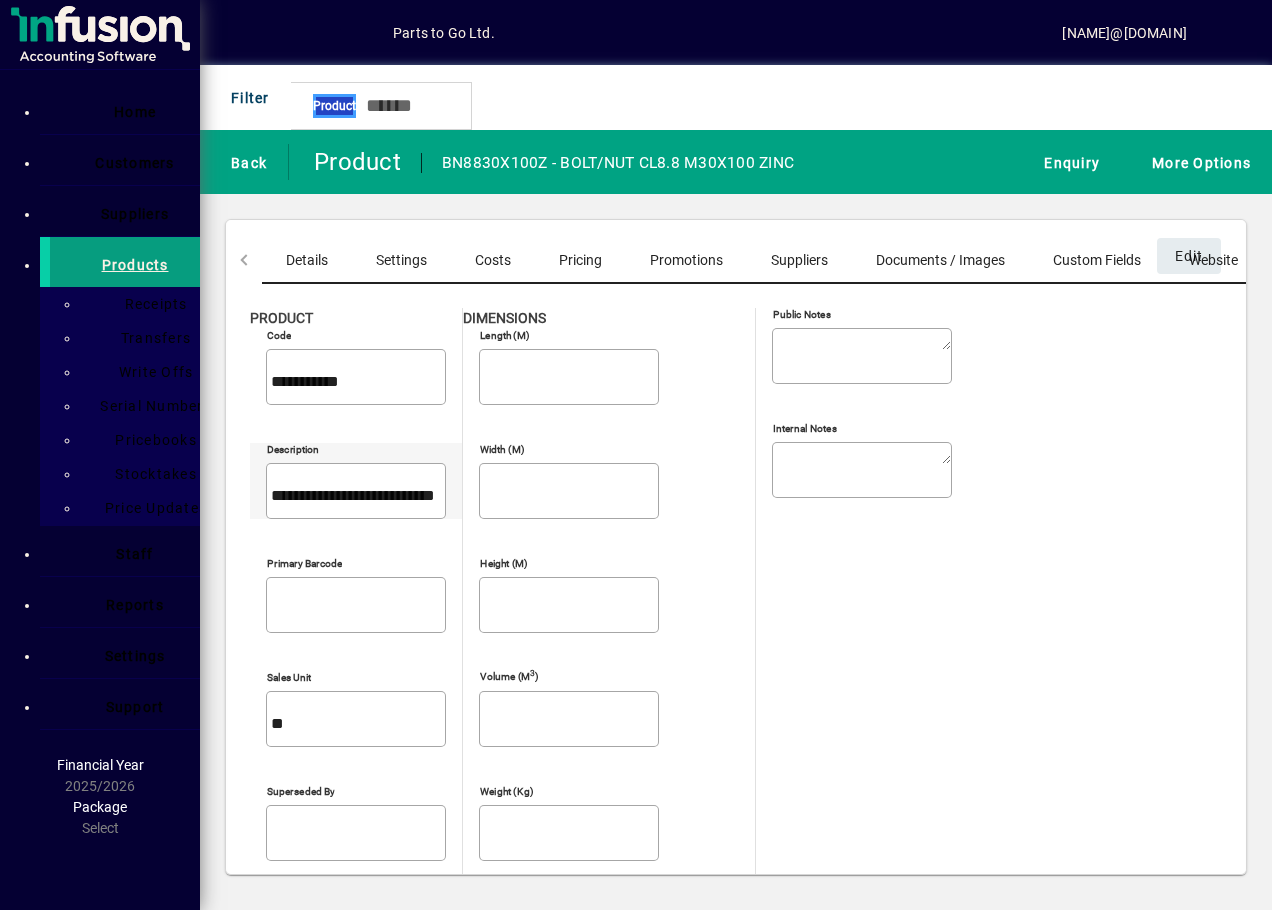 drag, startPoint x: 253, startPoint y: 436, endPoint x: 509, endPoint y: 429, distance: 256.09567 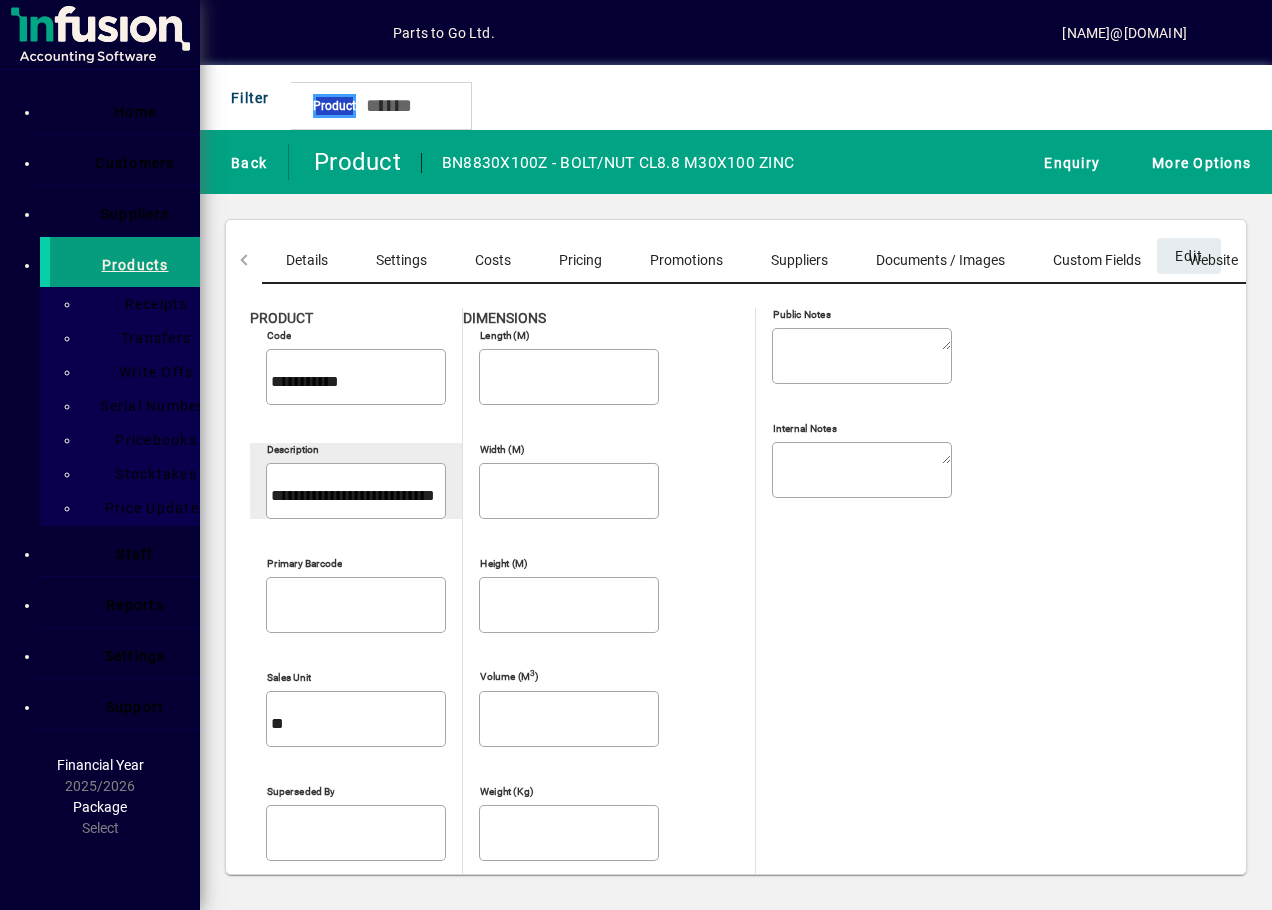 drag, startPoint x: 509, startPoint y: 429, endPoint x: 448, endPoint y: 435, distance: 61.294373 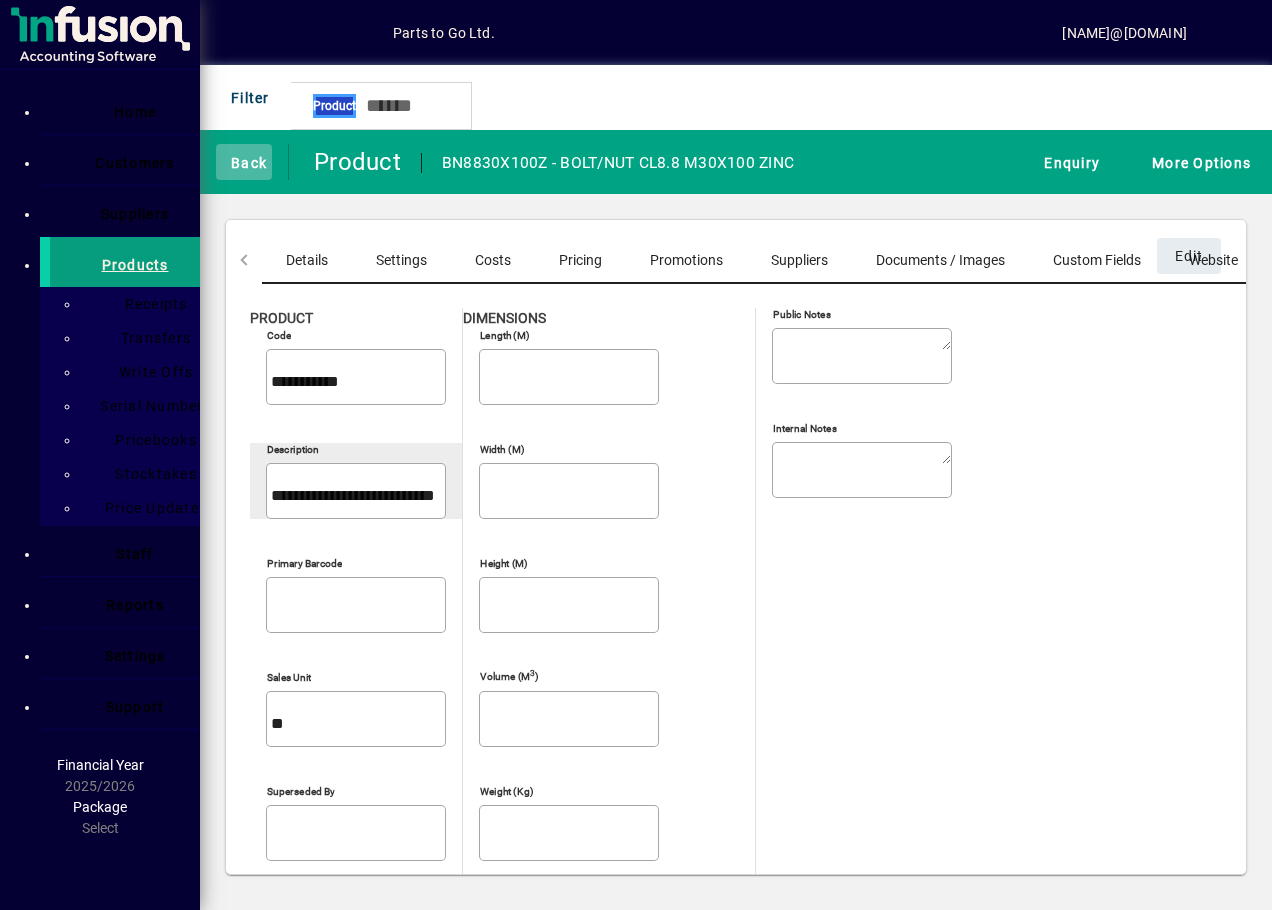 click at bounding box center [221, 161] 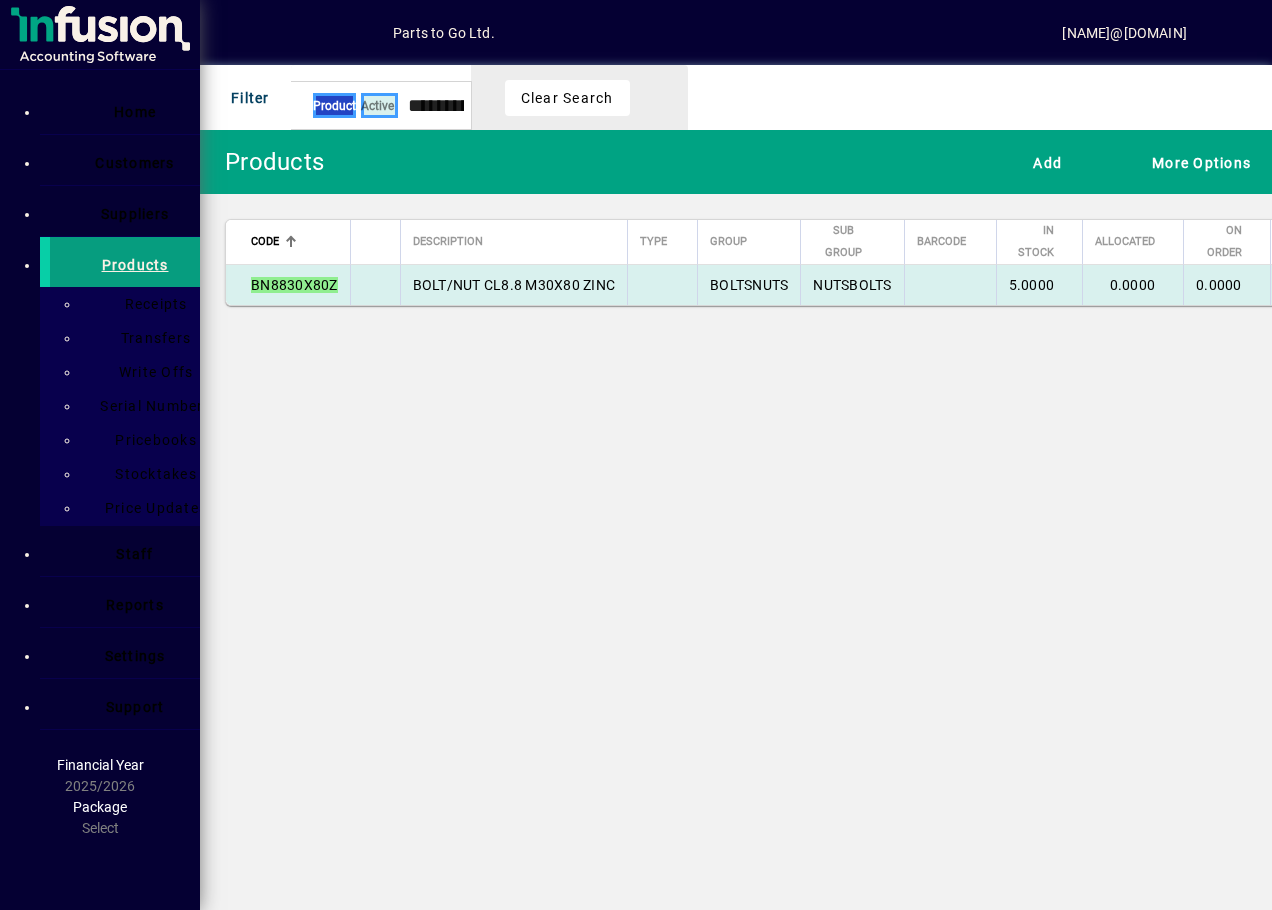 click on "BOLT/NUT CL8.8 M30X80 ZINC" at bounding box center [514, 285] 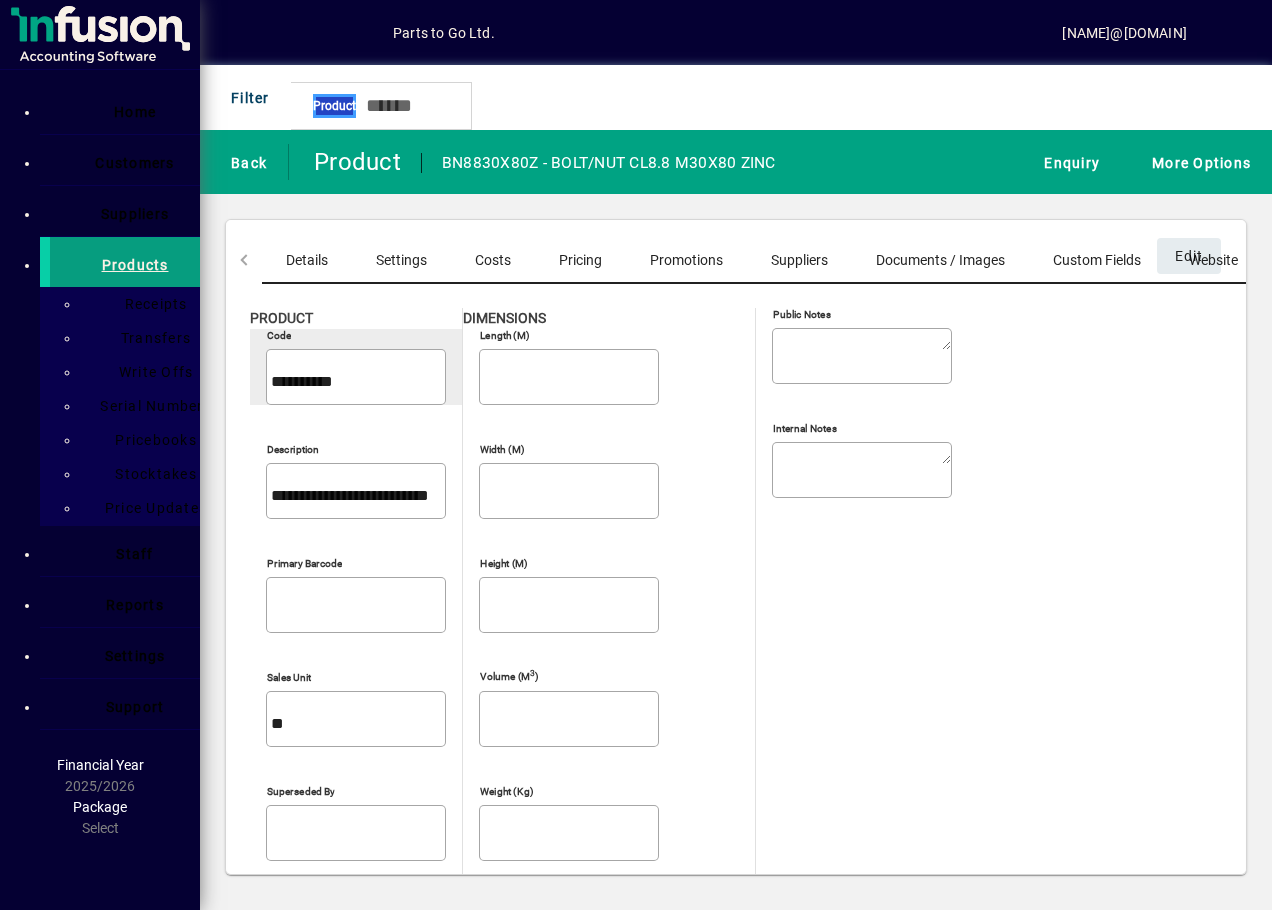 drag, startPoint x: 256, startPoint y: 362, endPoint x: 363, endPoint y: 361, distance: 107.00467 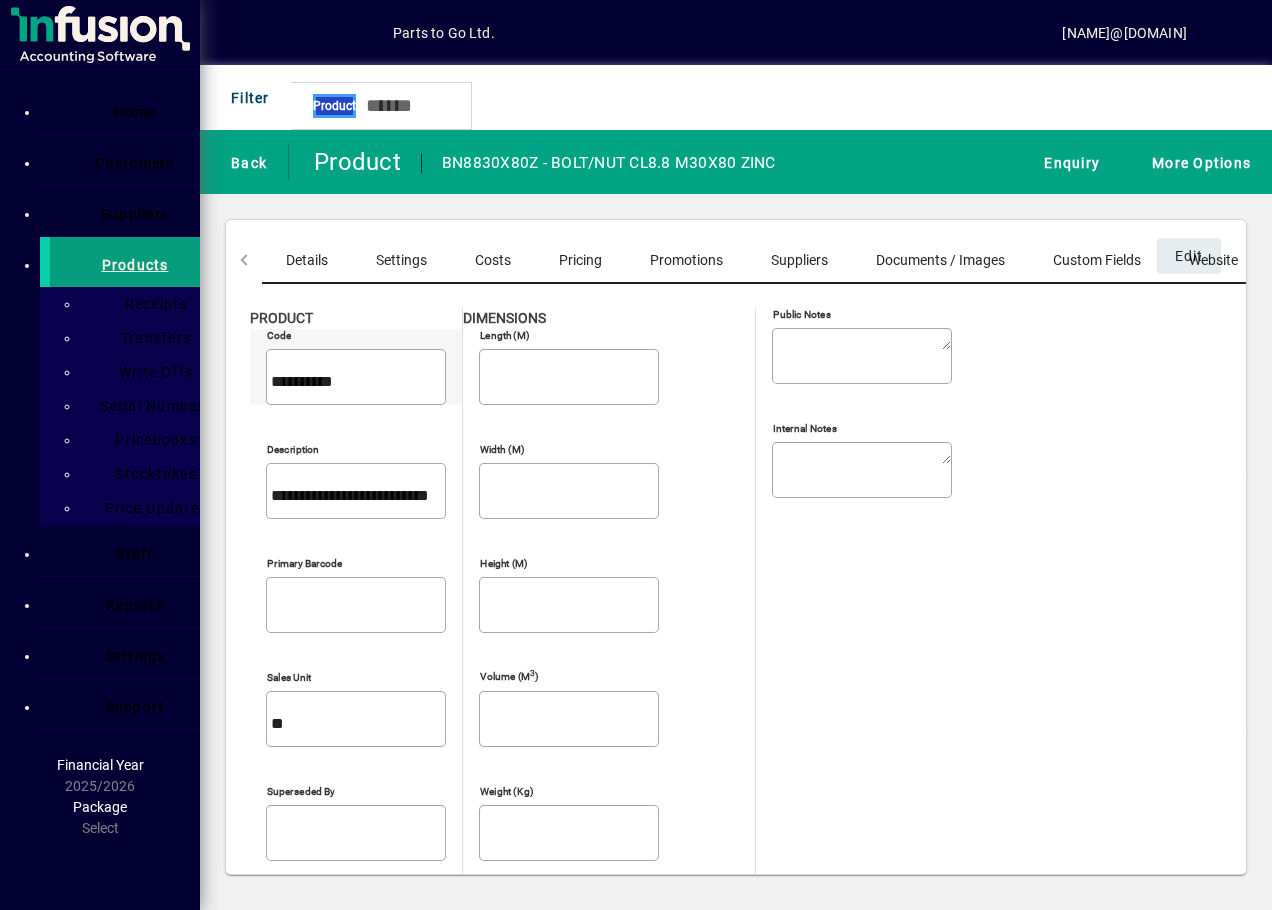 drag, startPoint x: 363, startPoint y: 361, endPoint x: 300, endPoint y: 373, distance: 64.132675 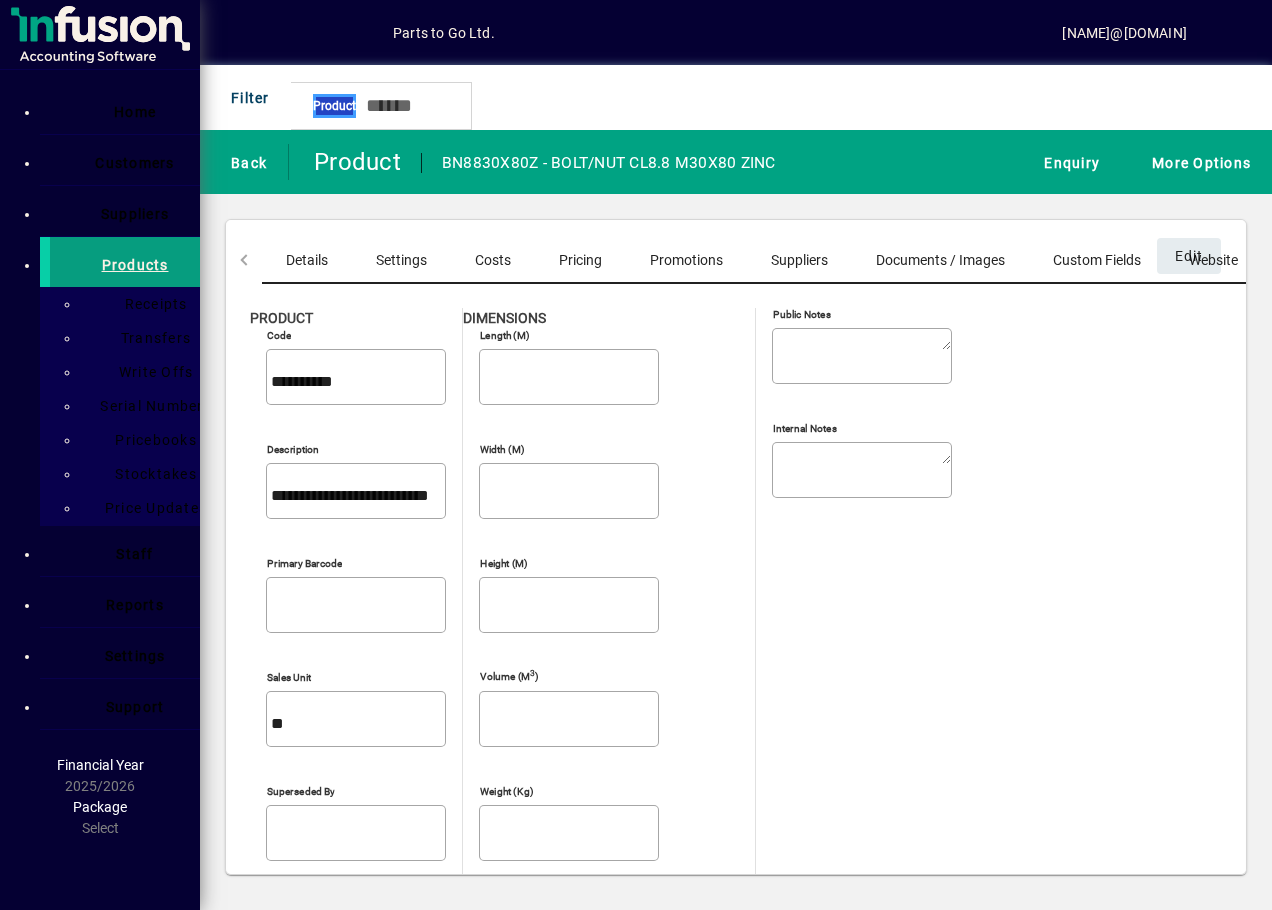 click on "Pricing" at bounding box center [580, 260] 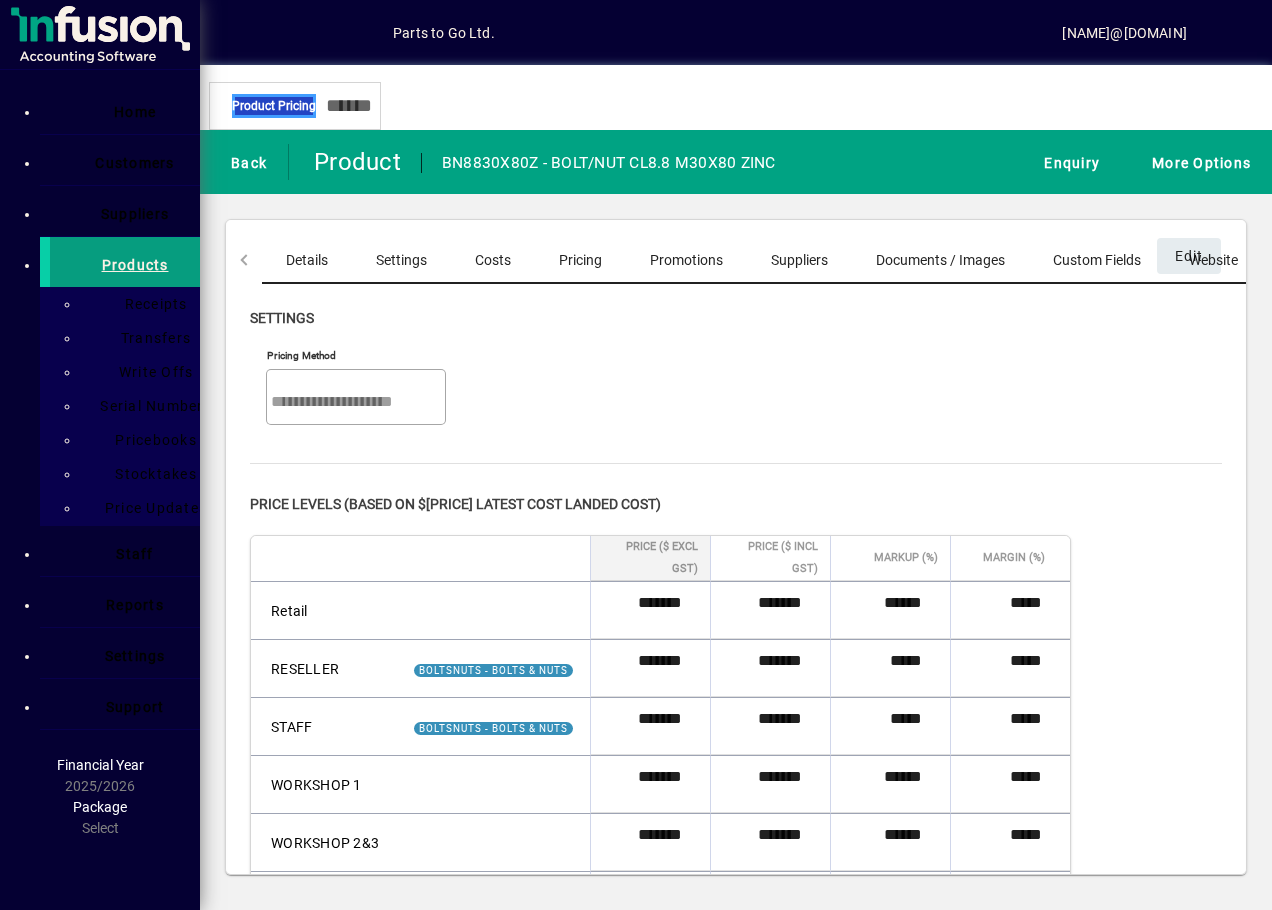 click on "Costs" at bounding box center [493, 260] 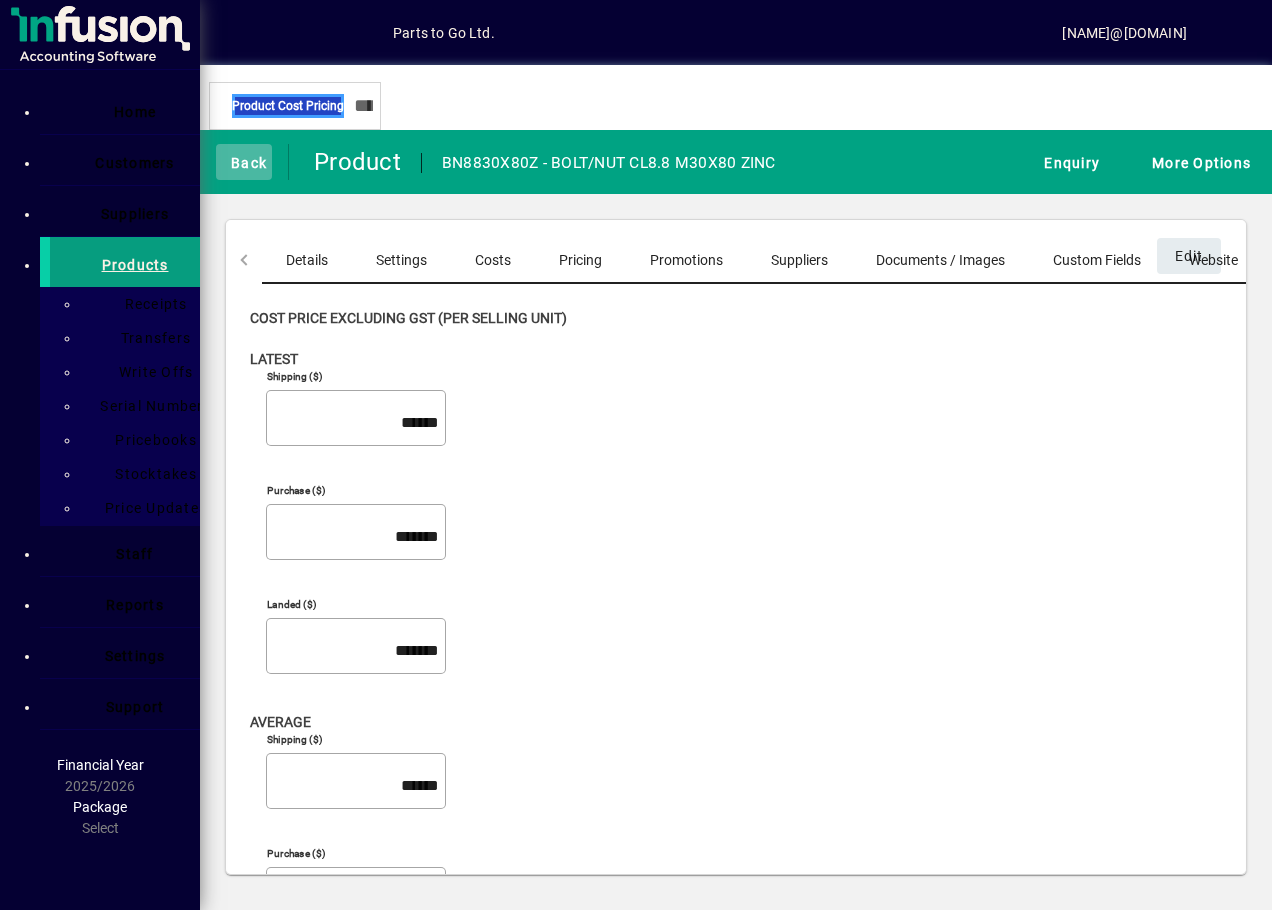 click at bounding box center [221, 161] 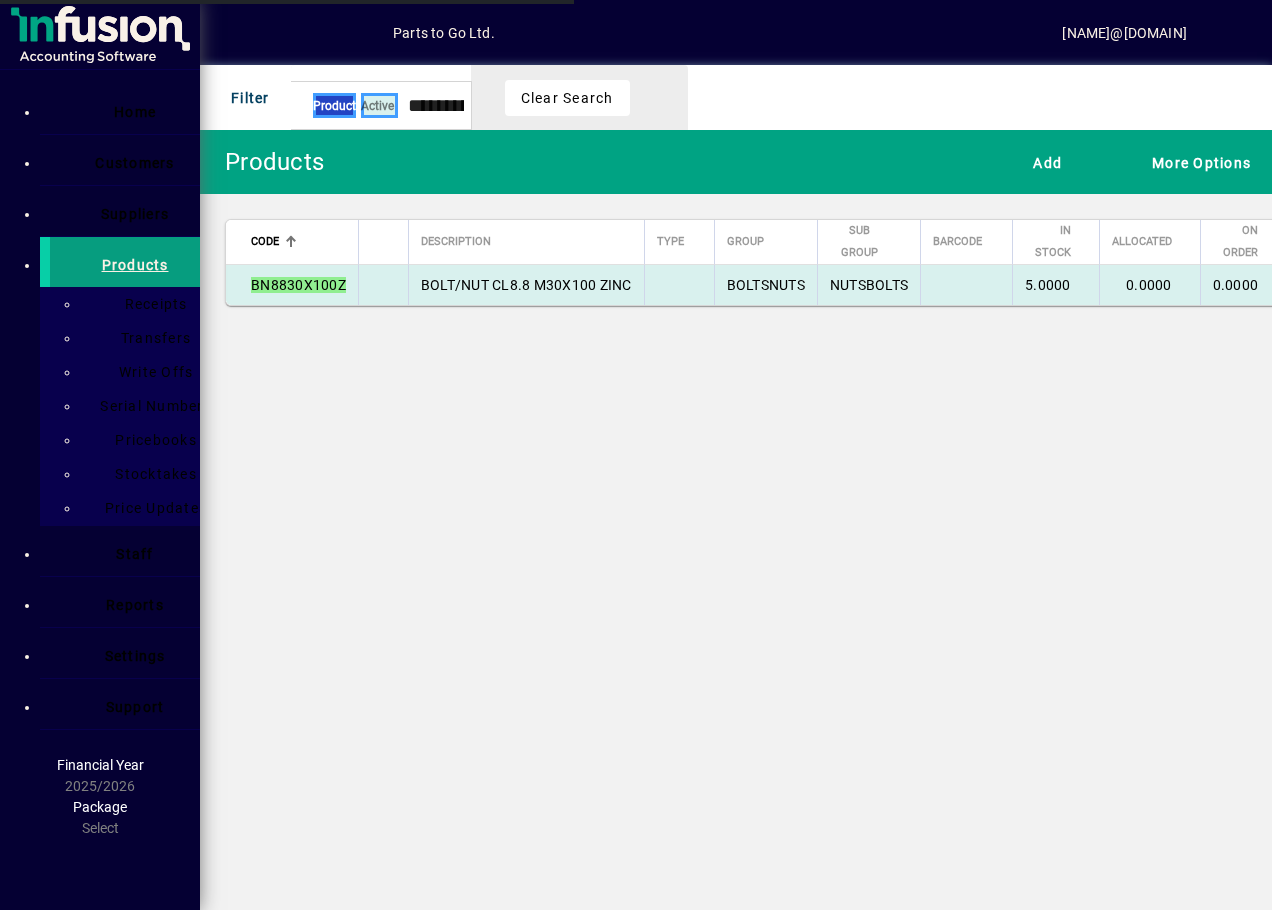 click on "BN8830X100Z" at bounding box center [298, 285] 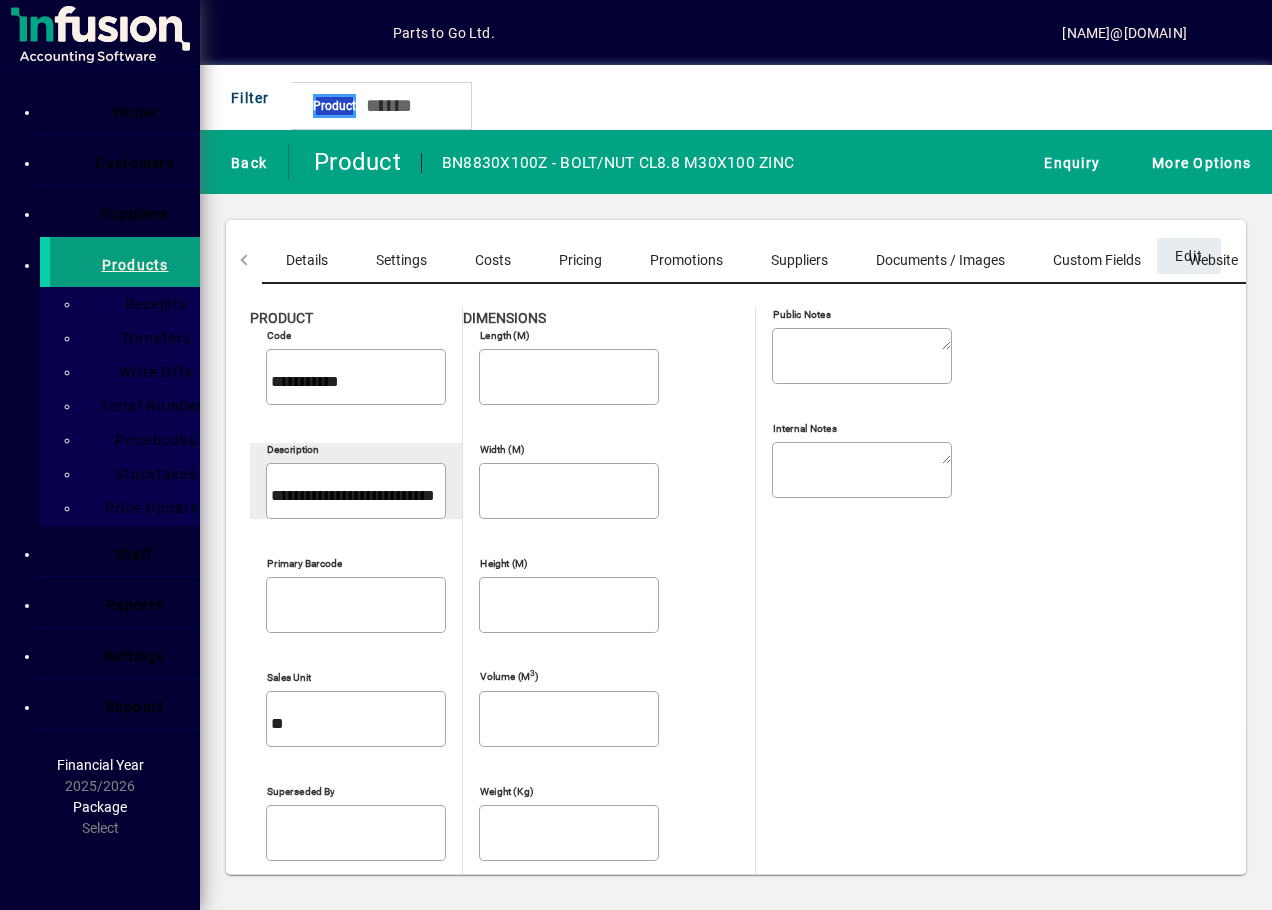drag, startPoint x: 256, startPoint y: 428, endPoint x: 499, endPoint y: 444, distance: 243.52618 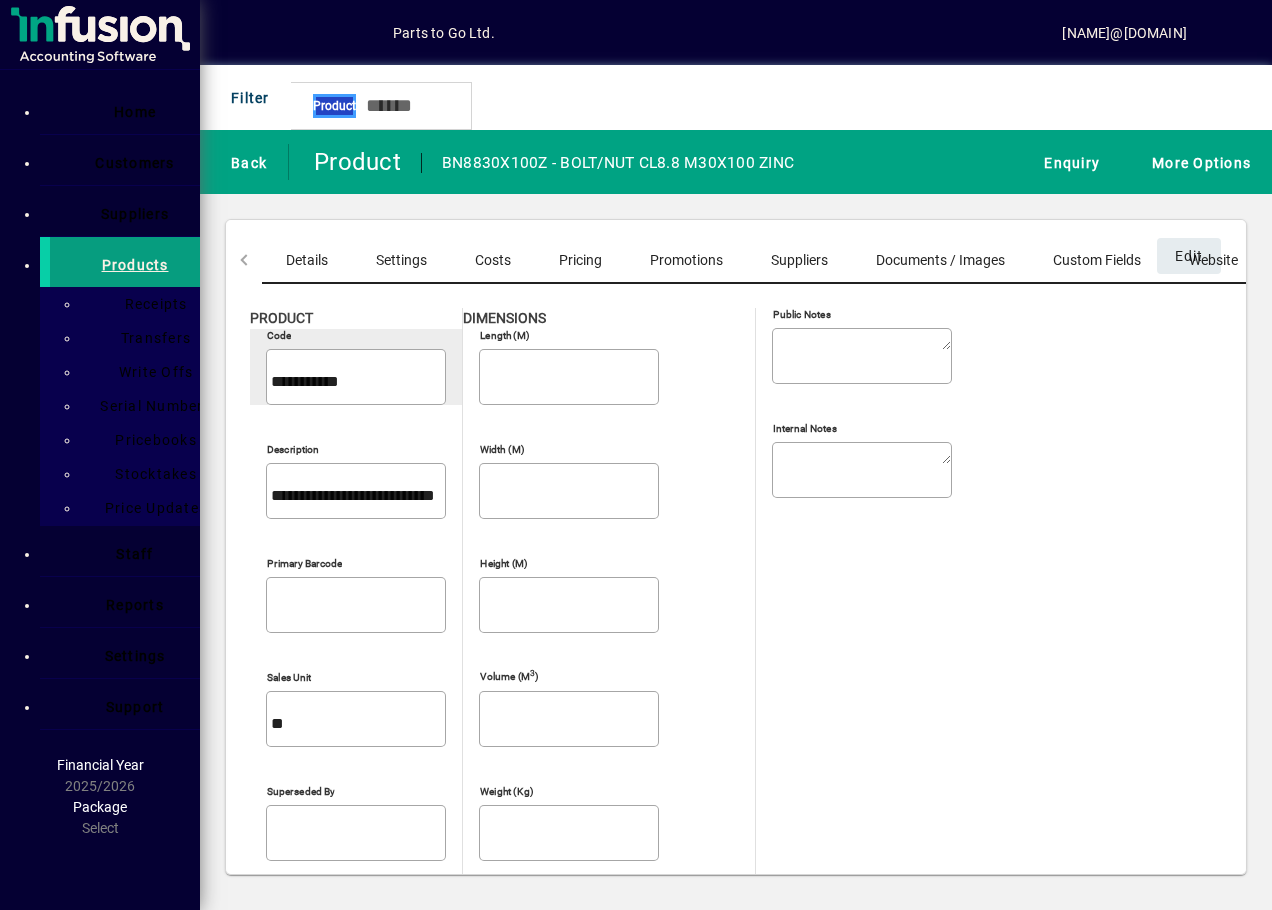 drag, startPoint x: 335, startPoint y: 369, endPoint x: 423, endPoint y: 364, distance: 88.14193 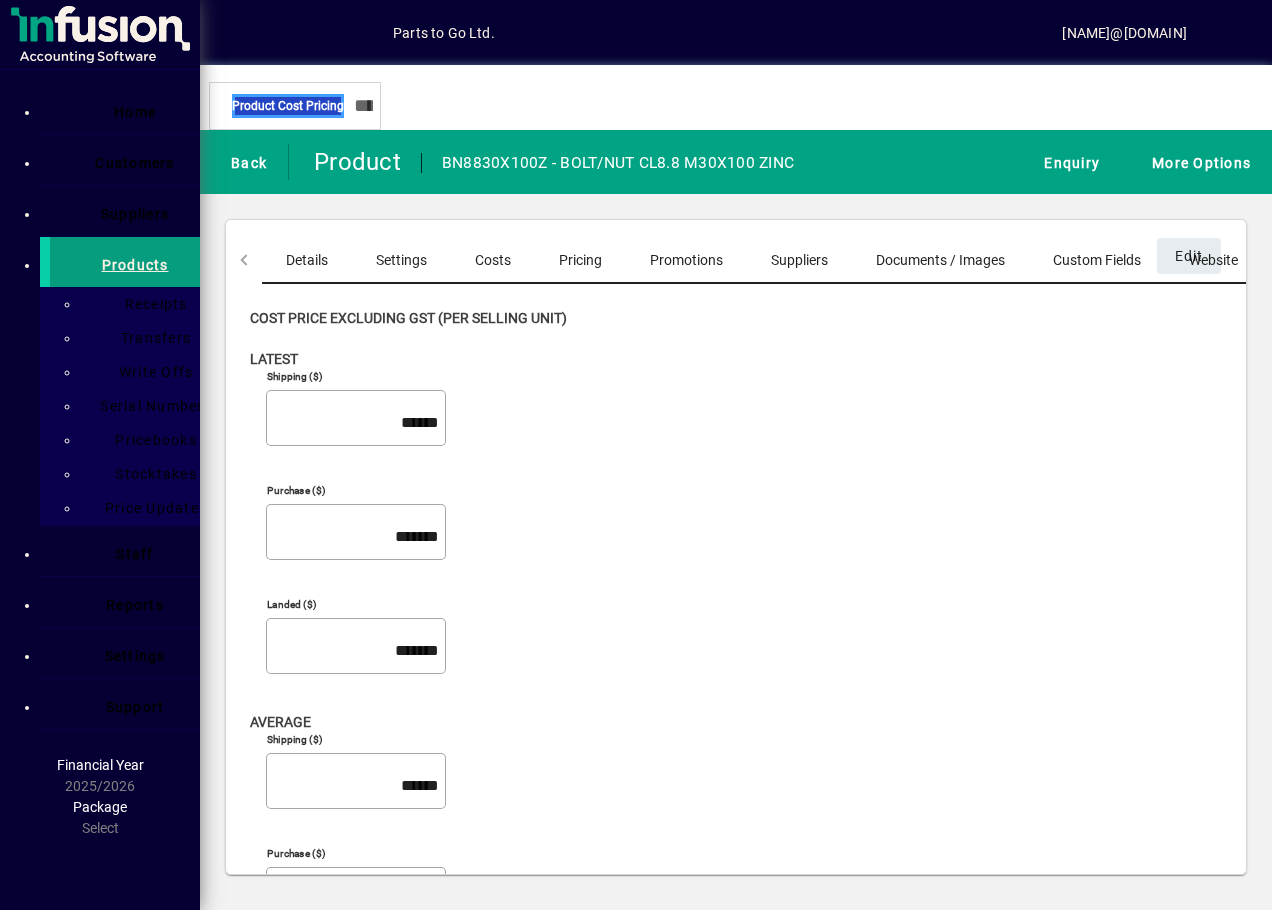 click on "Pricing" at bounding box center (580, 260) 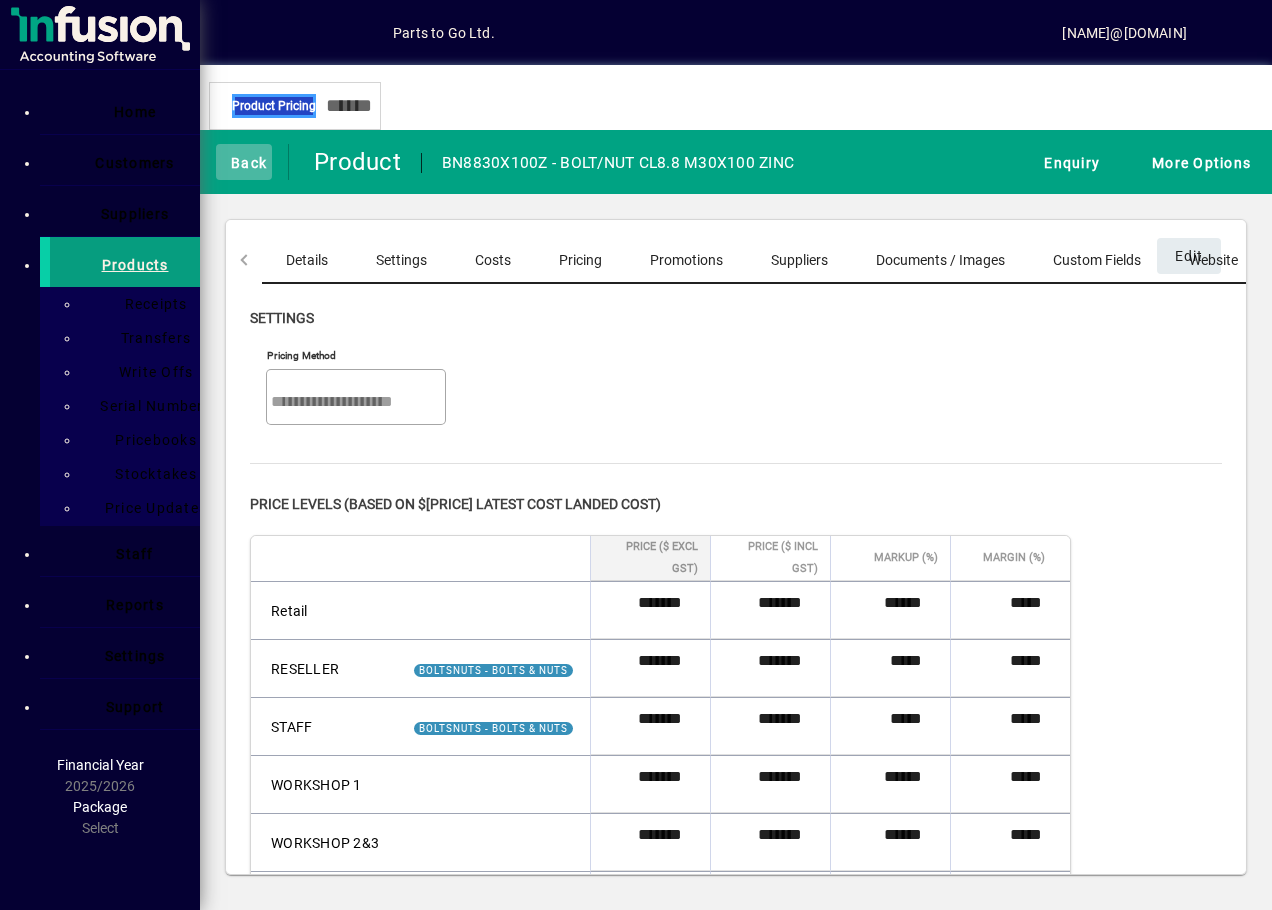 click at bounding box center [244, 162] 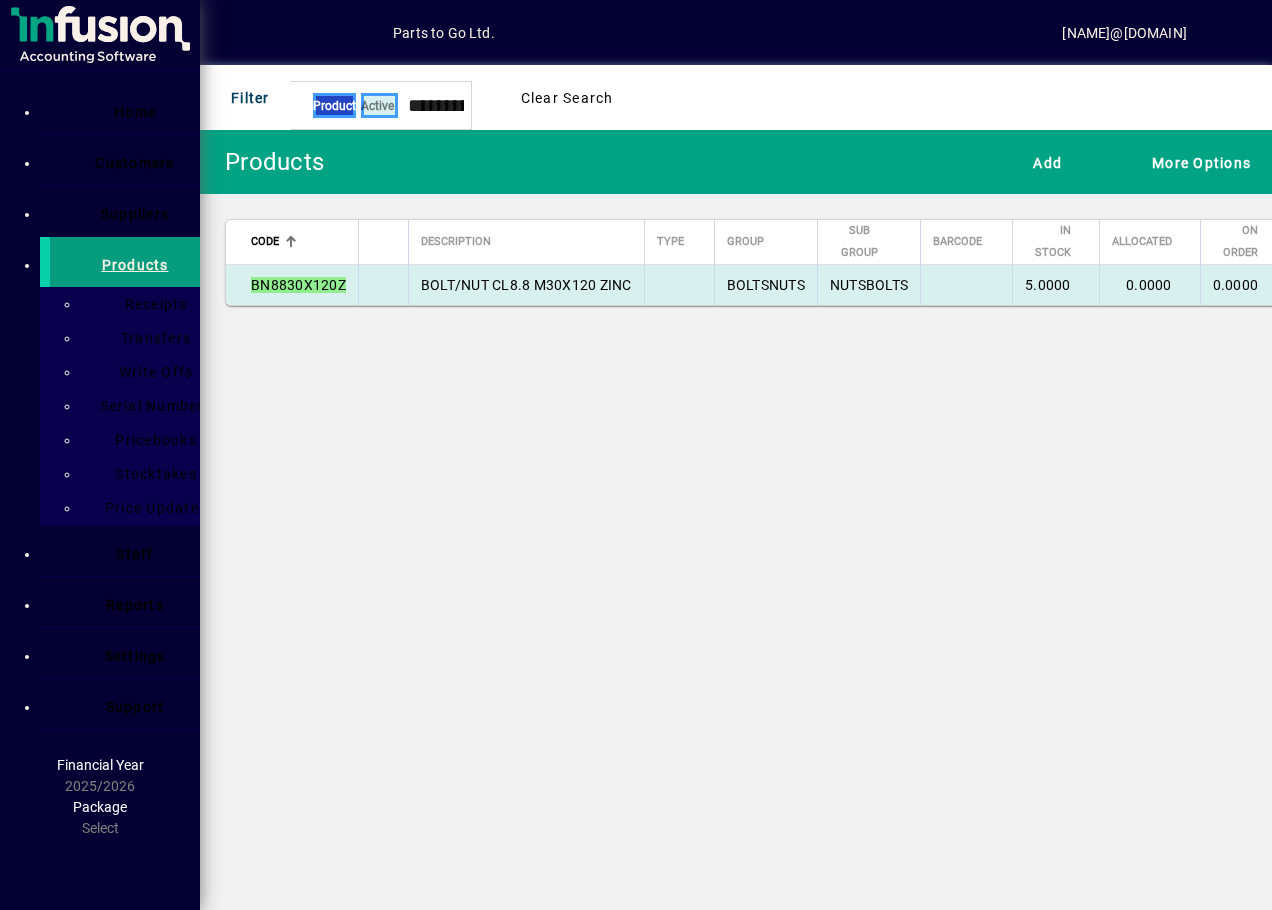 click on "BOLT/NUT CL8.8 M30X120 ZINC" at bounding box center [526, 285] 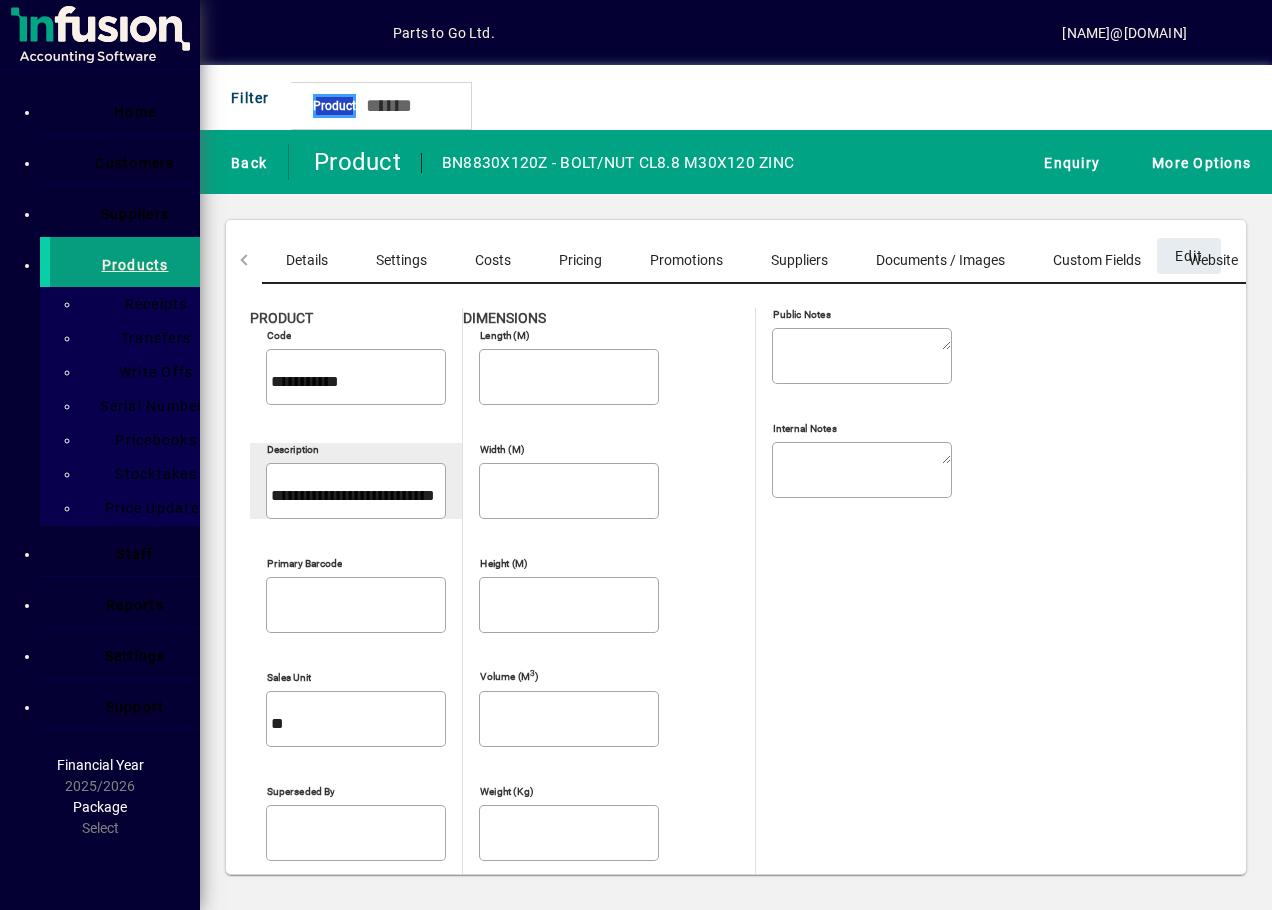drag, startPoint x: 255, startPoint y: 437, endPoint x: 578, endPoint y: 443, distance: 323.05573 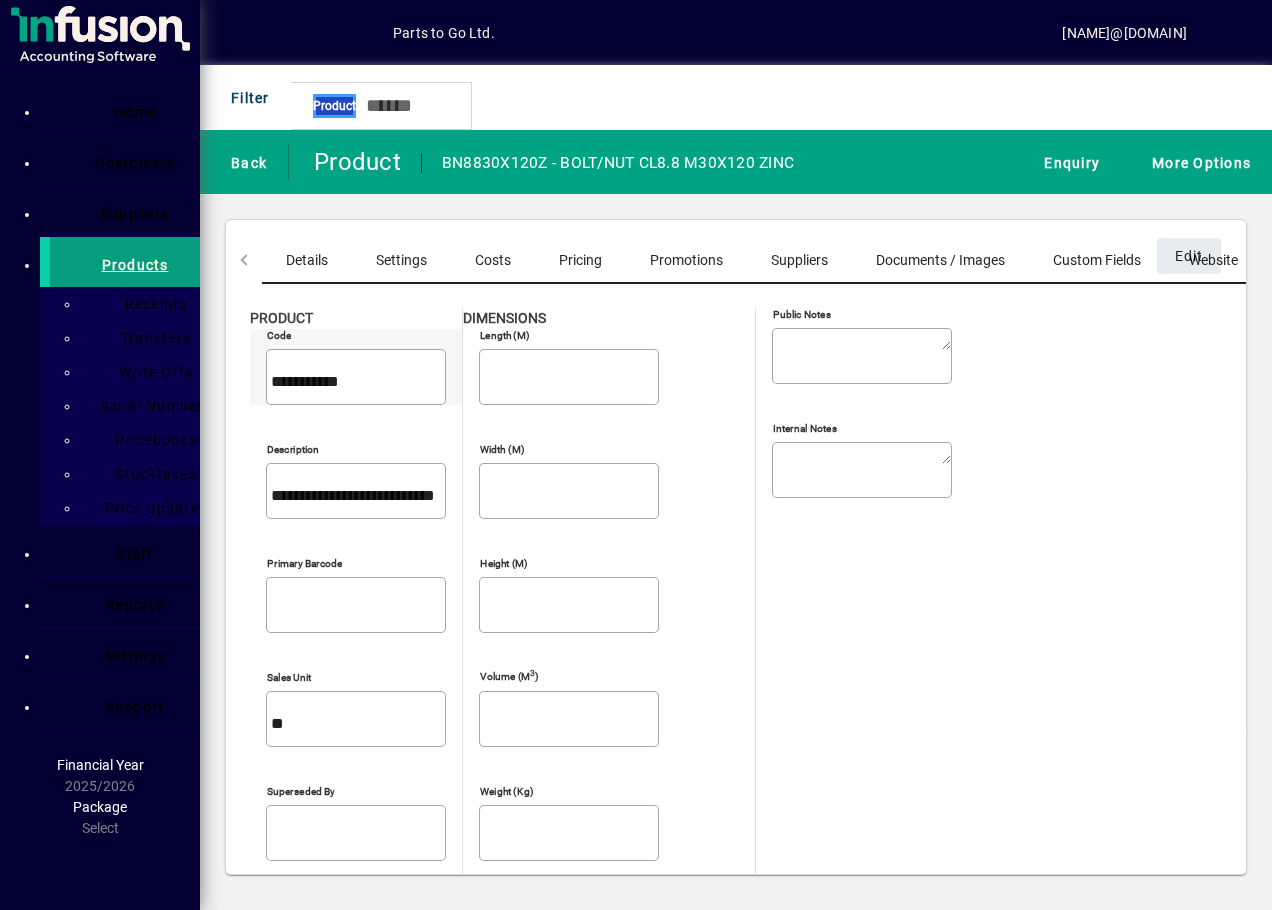 drag, startPoint x: 297, startPoint y: 363, endPoint x: 373, endPoint y: 367, distance: 76.105194 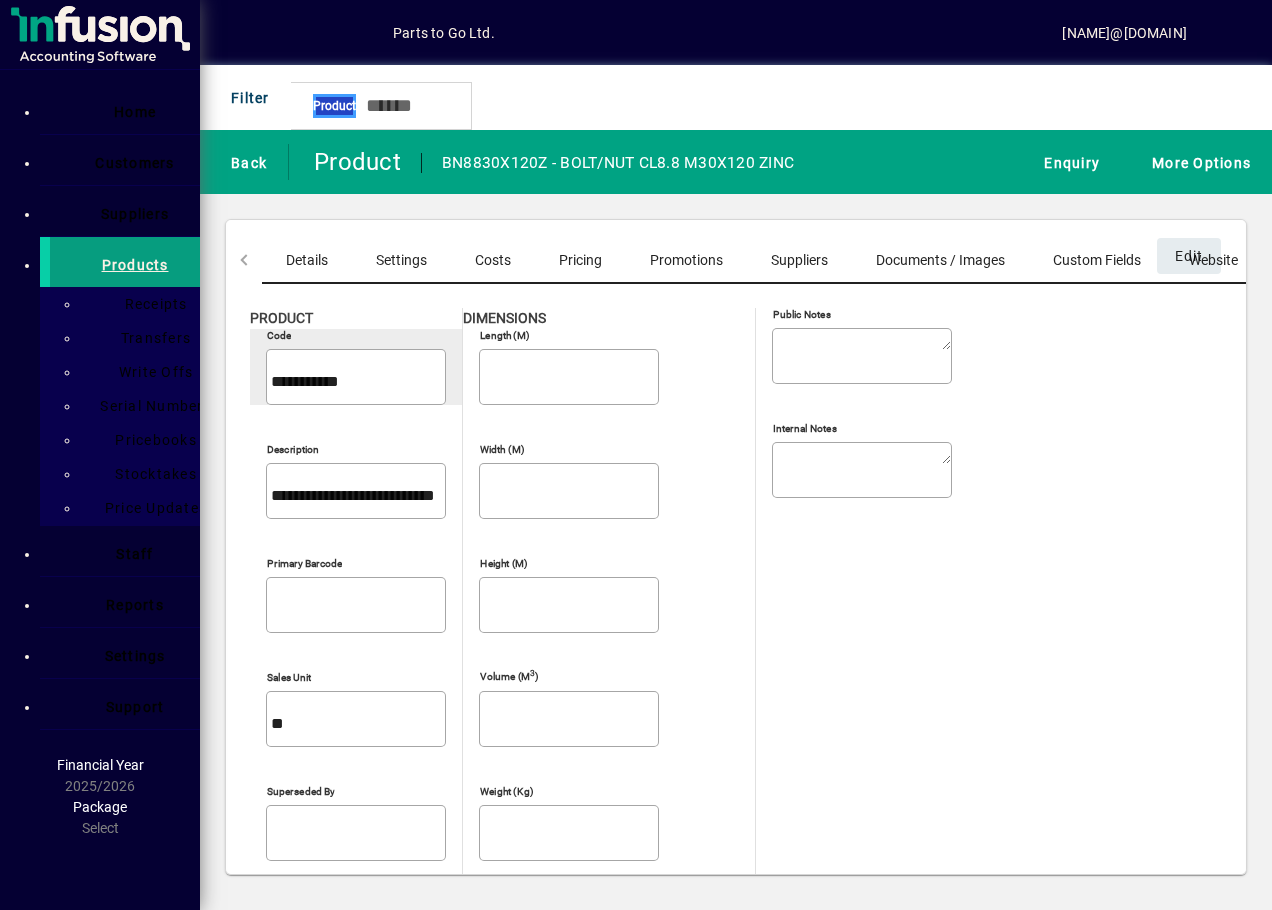 drag, startPoint x: 373, startPoint y: 367, endPoint x: 329, endPoint y: 367, distance: 44 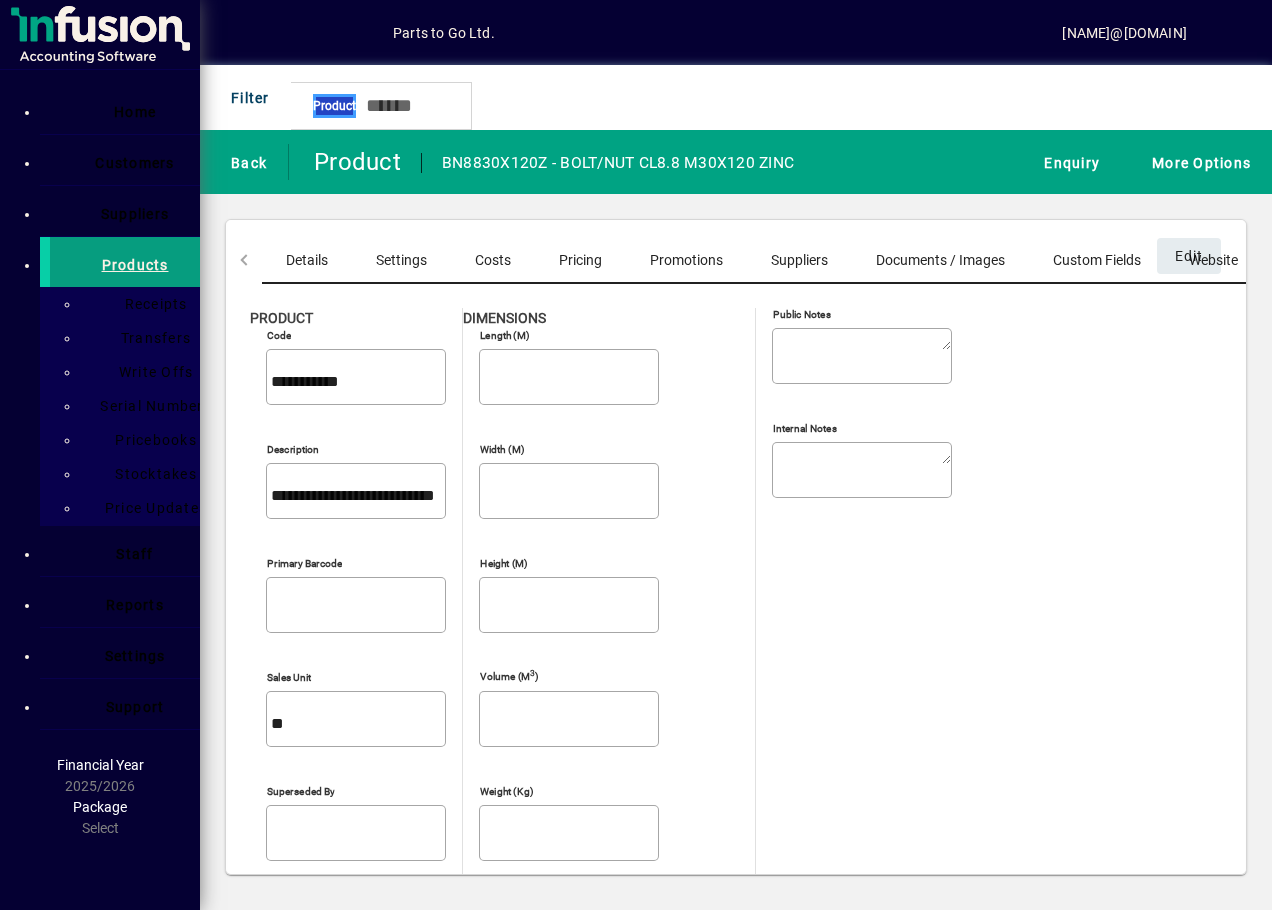 click on "Costs" at bounding box center [493, 260] 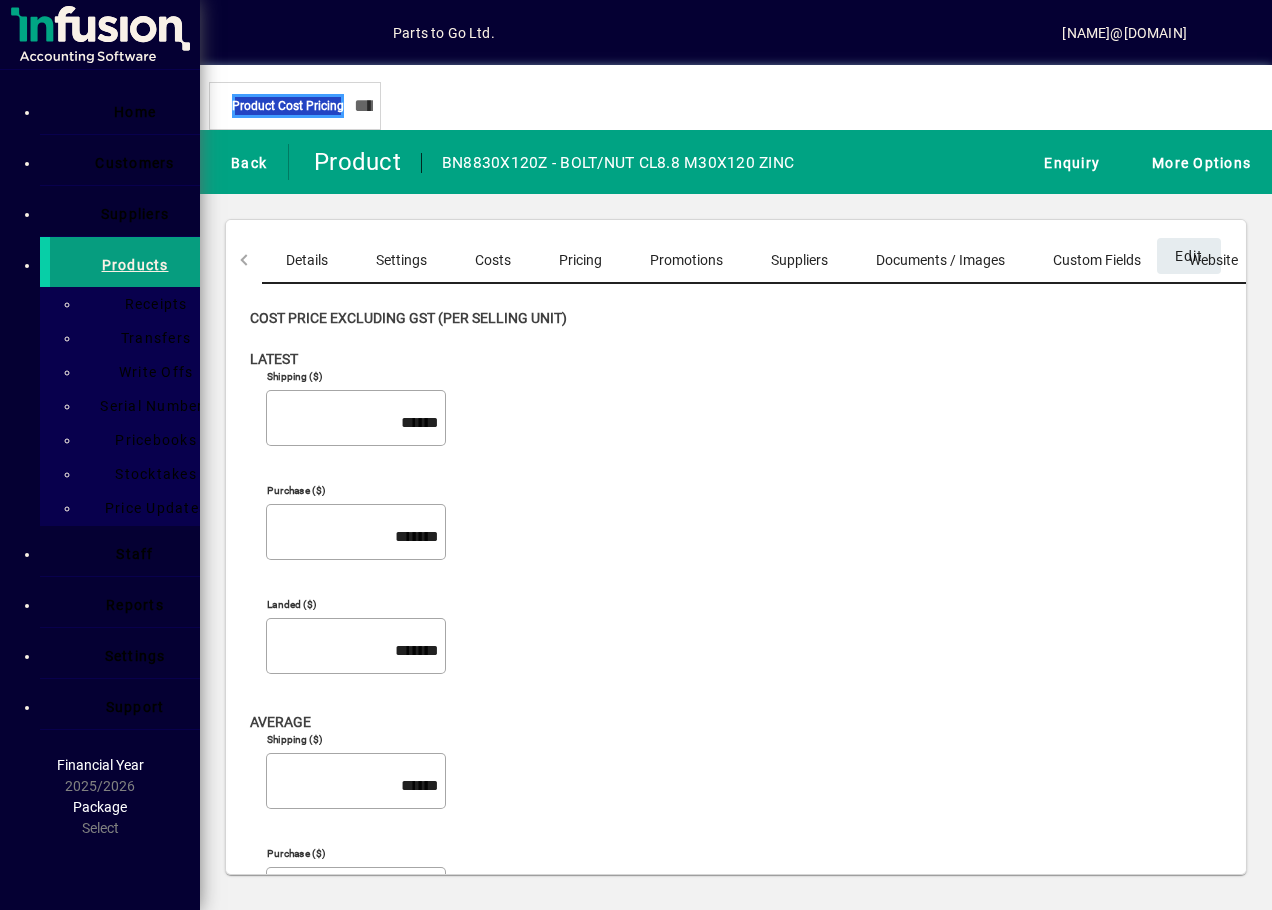 click on "Pricing" at bounding box center (580, 260) 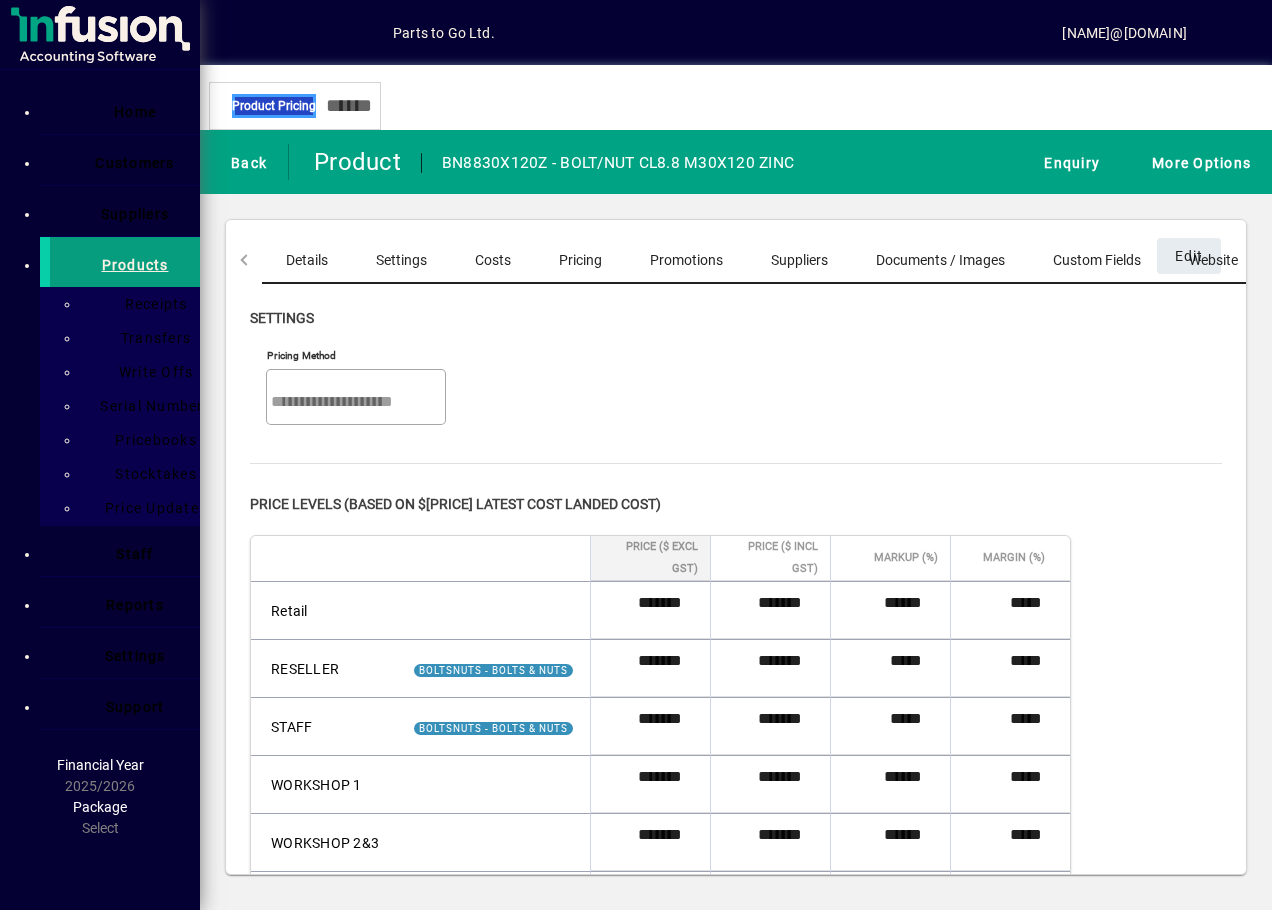 click on "Costs" at bounding box center (493, 260) 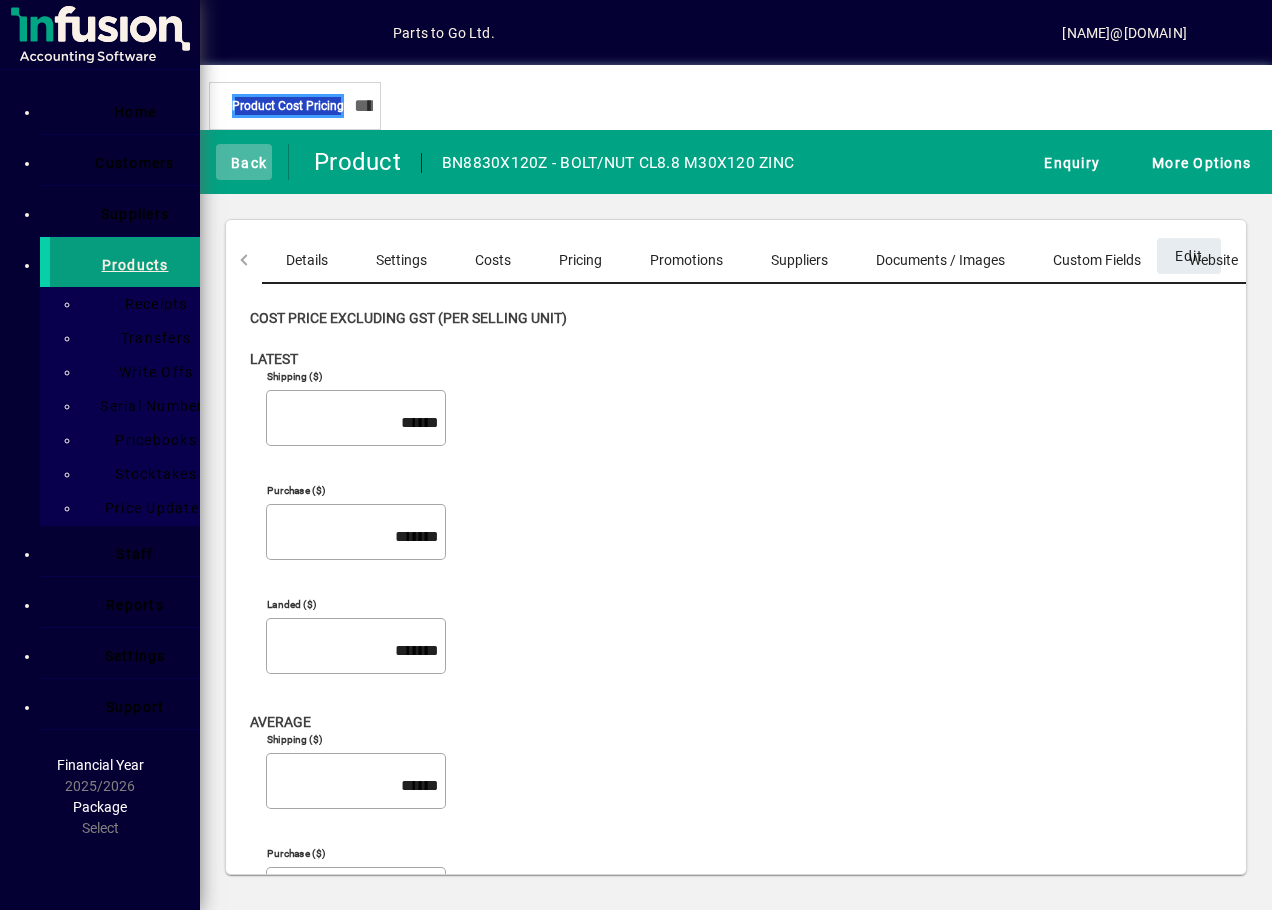 click at bounding box center (221, 161) 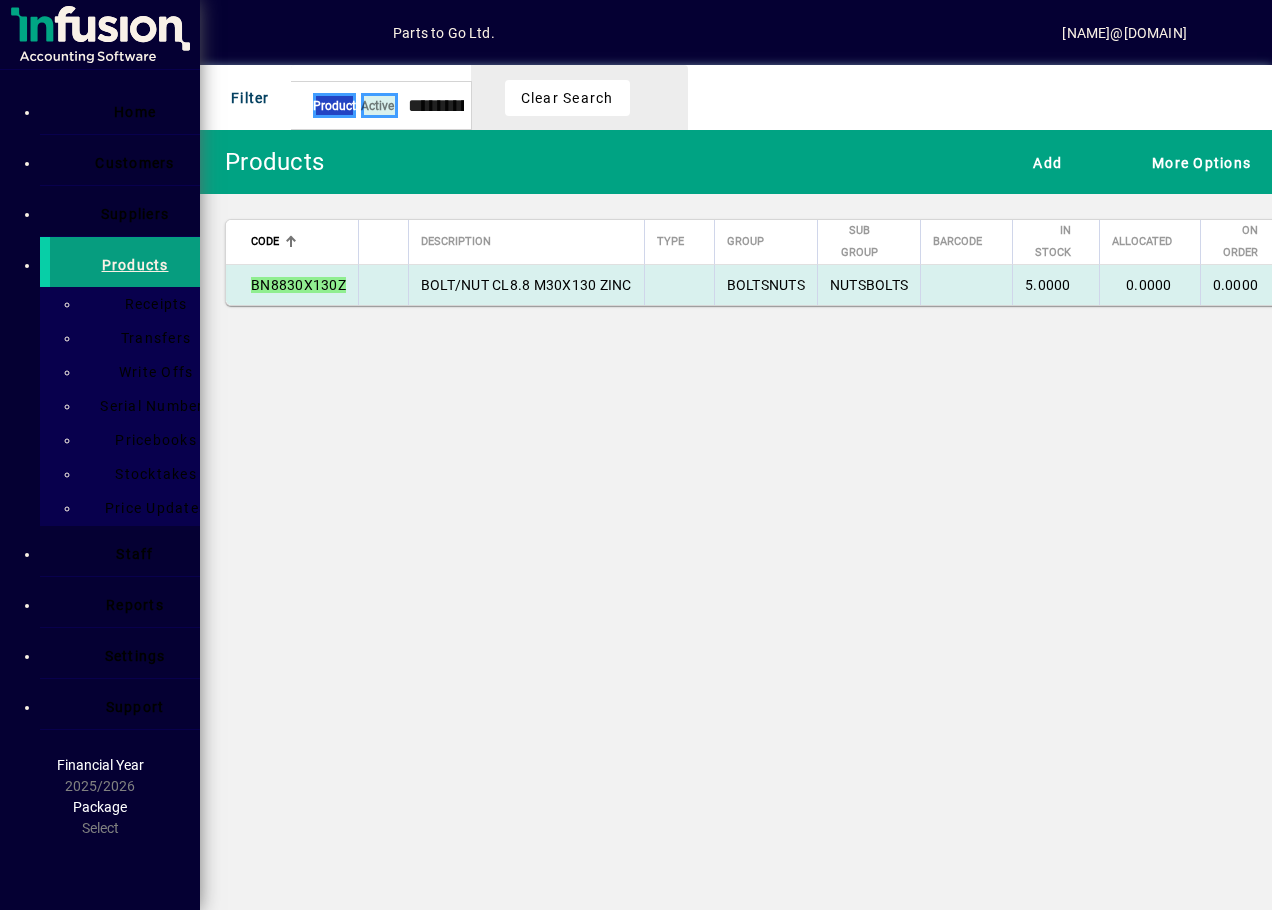 click on "BOLT/NUT CL8.8 M30X130 ZINC" at bounding box center [526, 285] 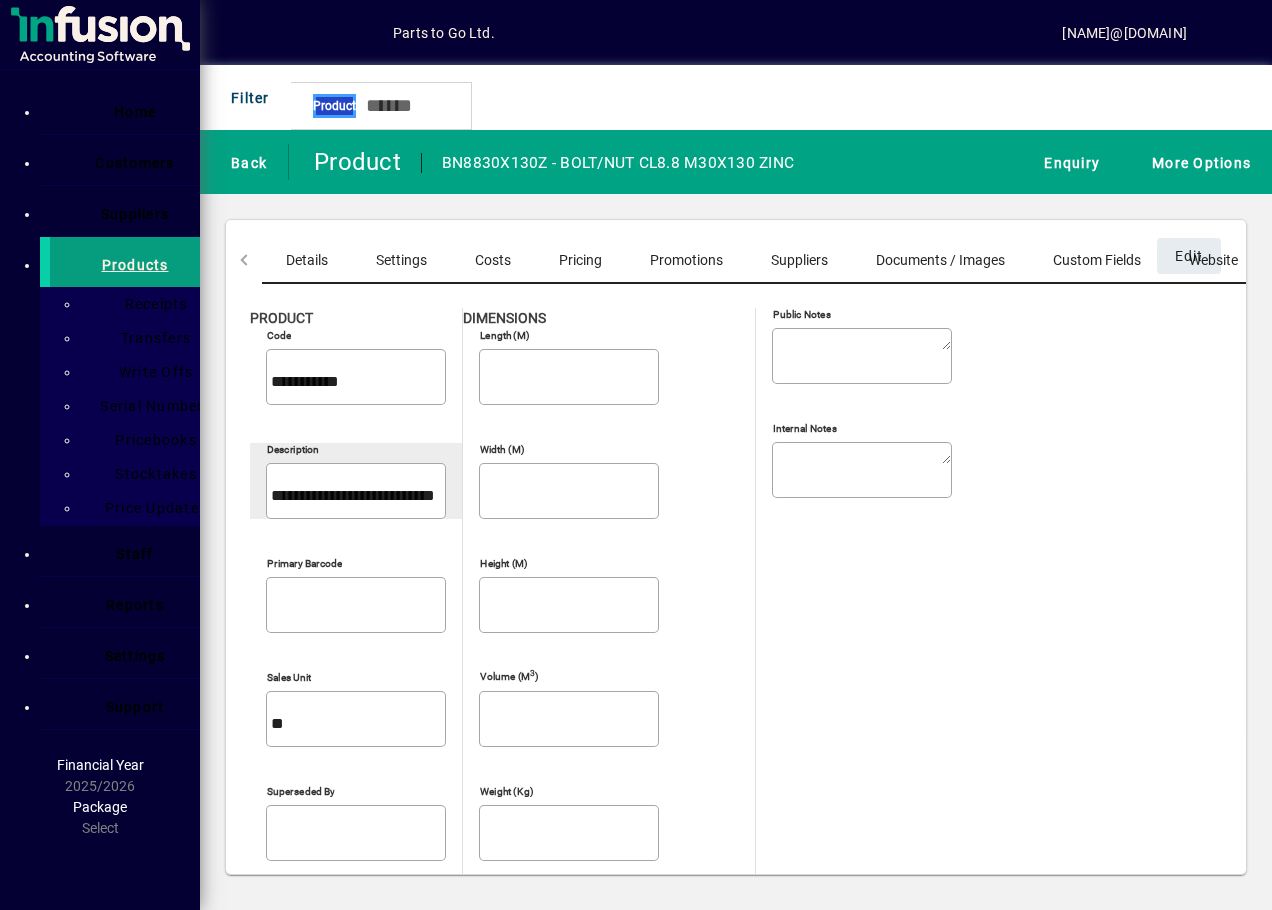 drag, startPoint x: 255, startPoint y: 435, endPoint x: 515, endPoint y: 436, distance: 260.00192 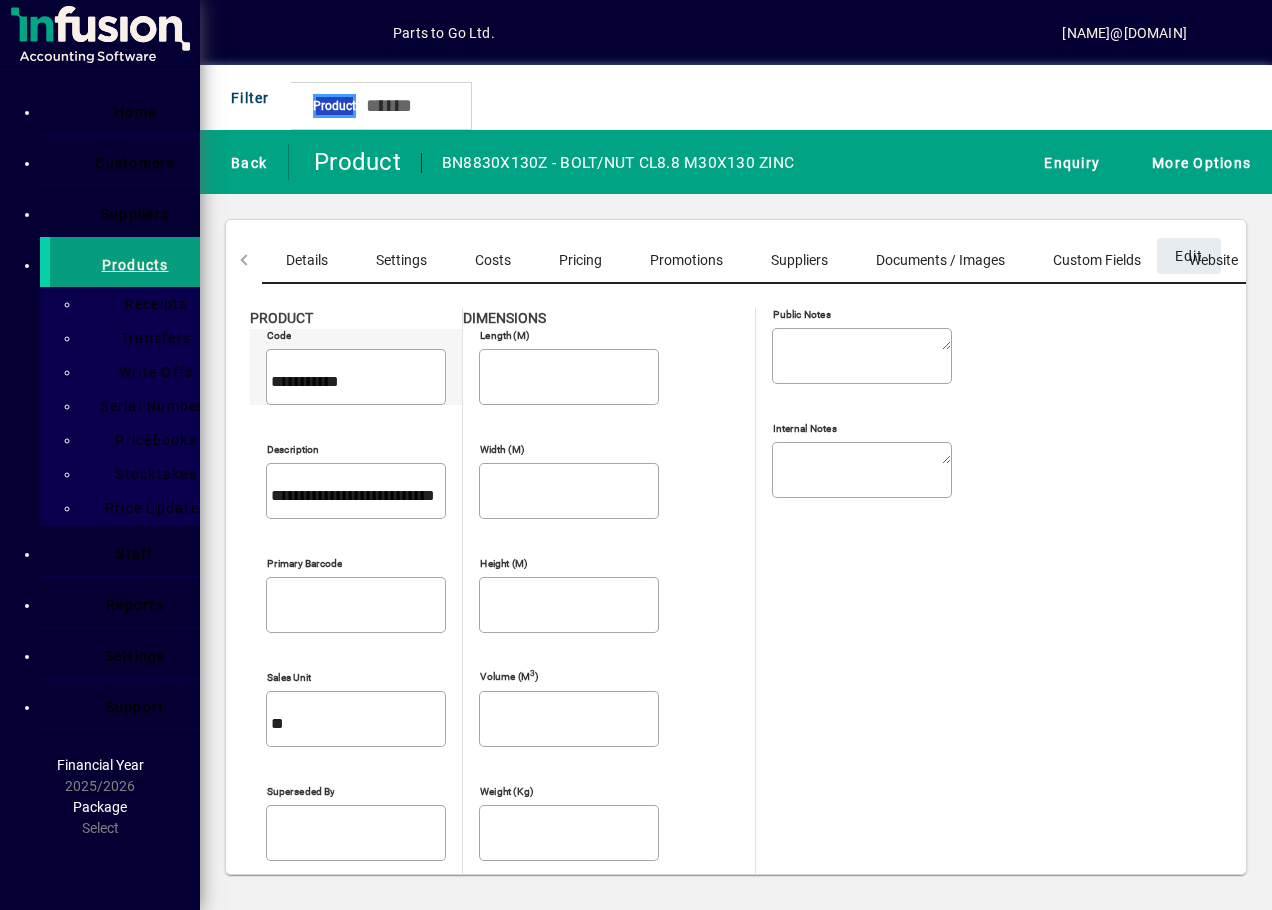 drag, startPoint x: 252, startPoint y: 359, endPoint x: 396, endPoint y: 364, distance: 144.08678 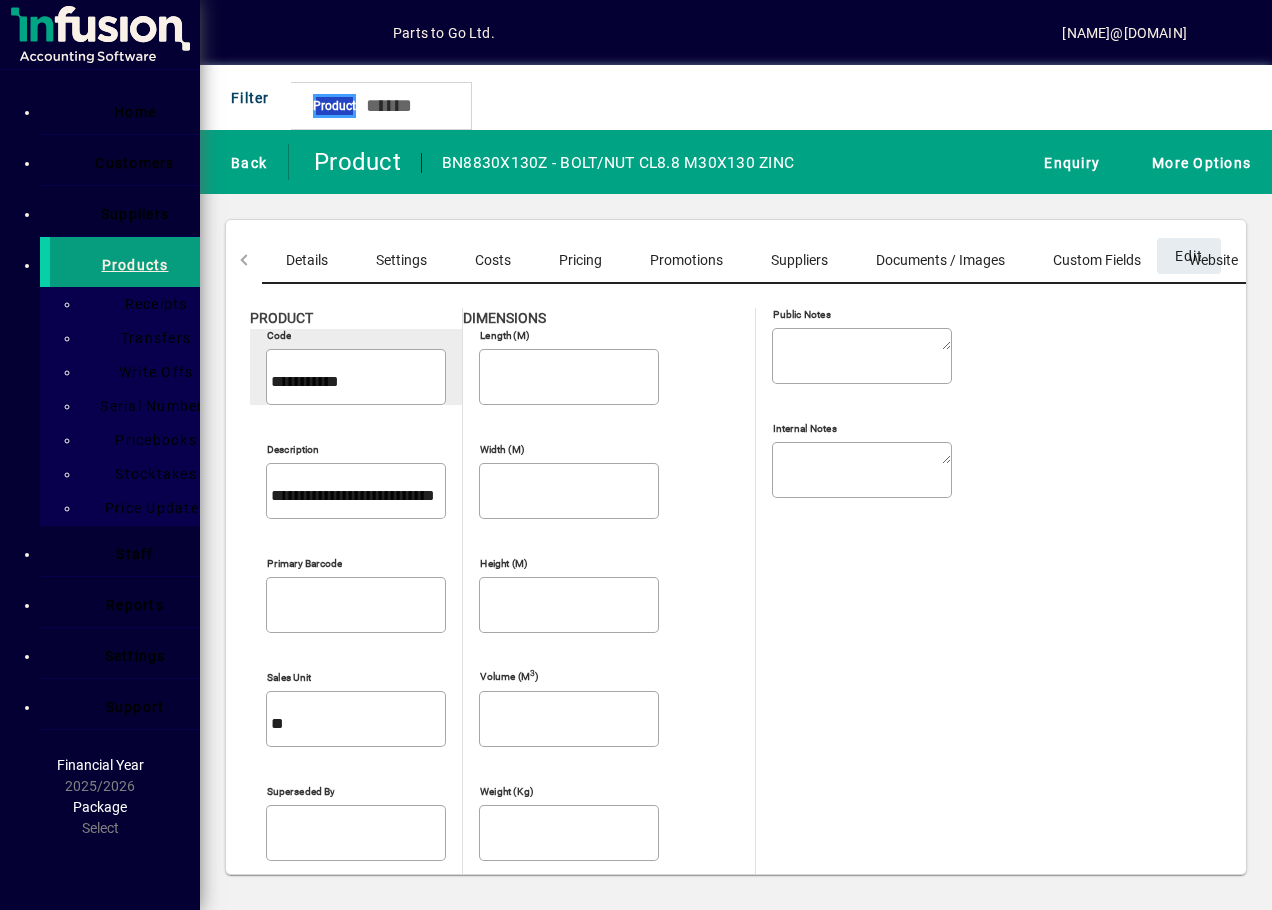 drag, startPoint x: 396, startPoint y: 364, endPoint x: 342, endPoint y: 364, distance: 54 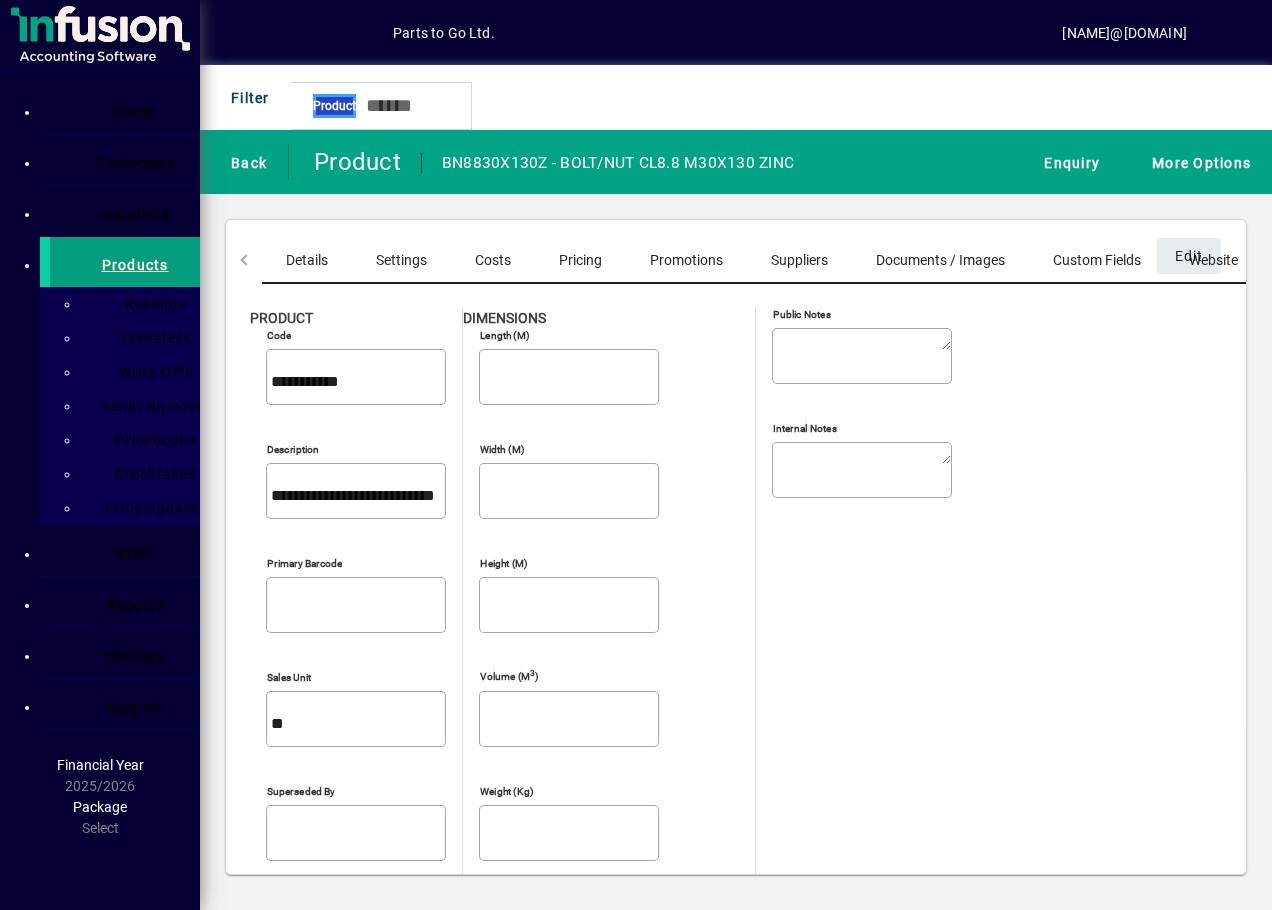click on "Pricing" at bounding box center (580, 260) 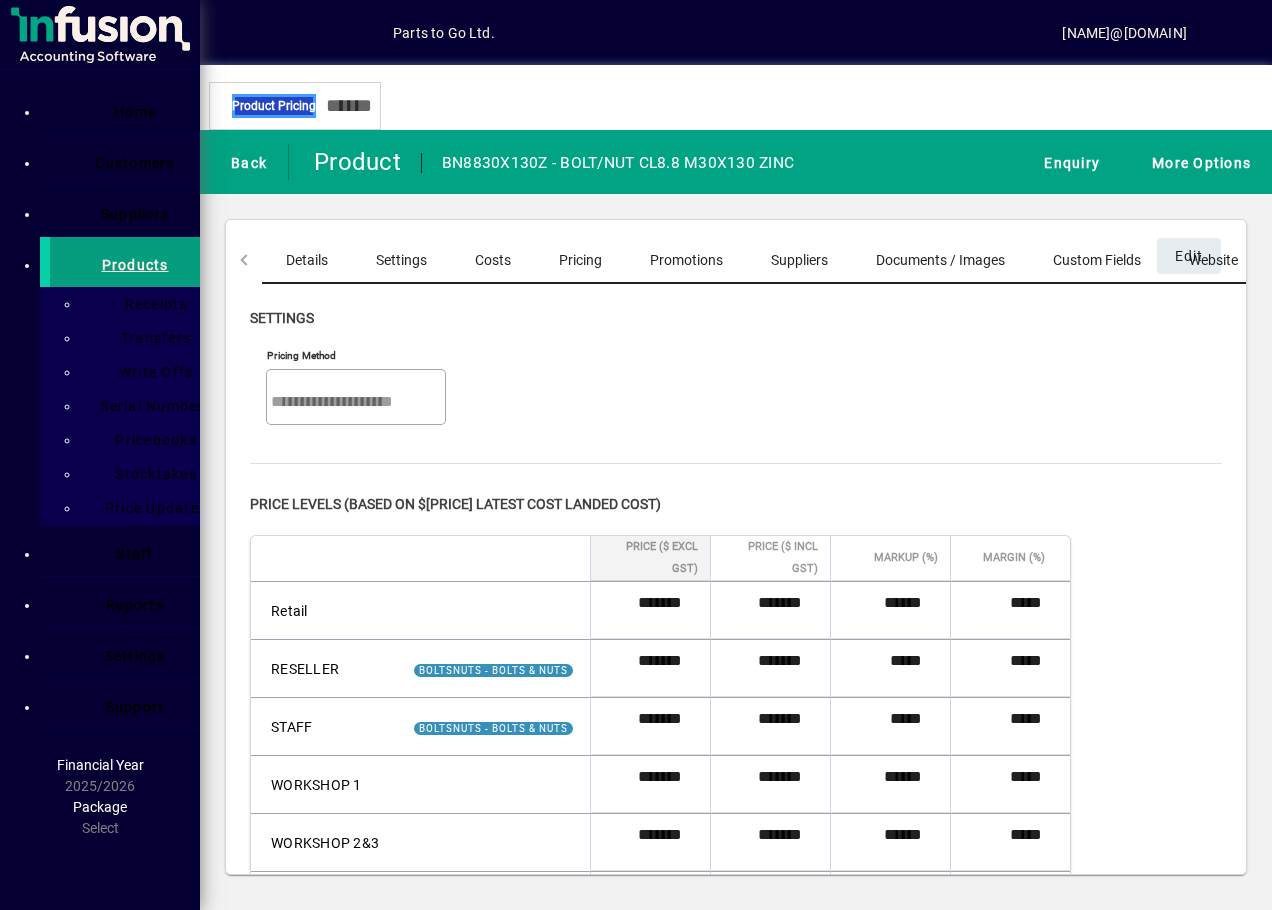 click on "Costs" at bounding box center [493, 260] 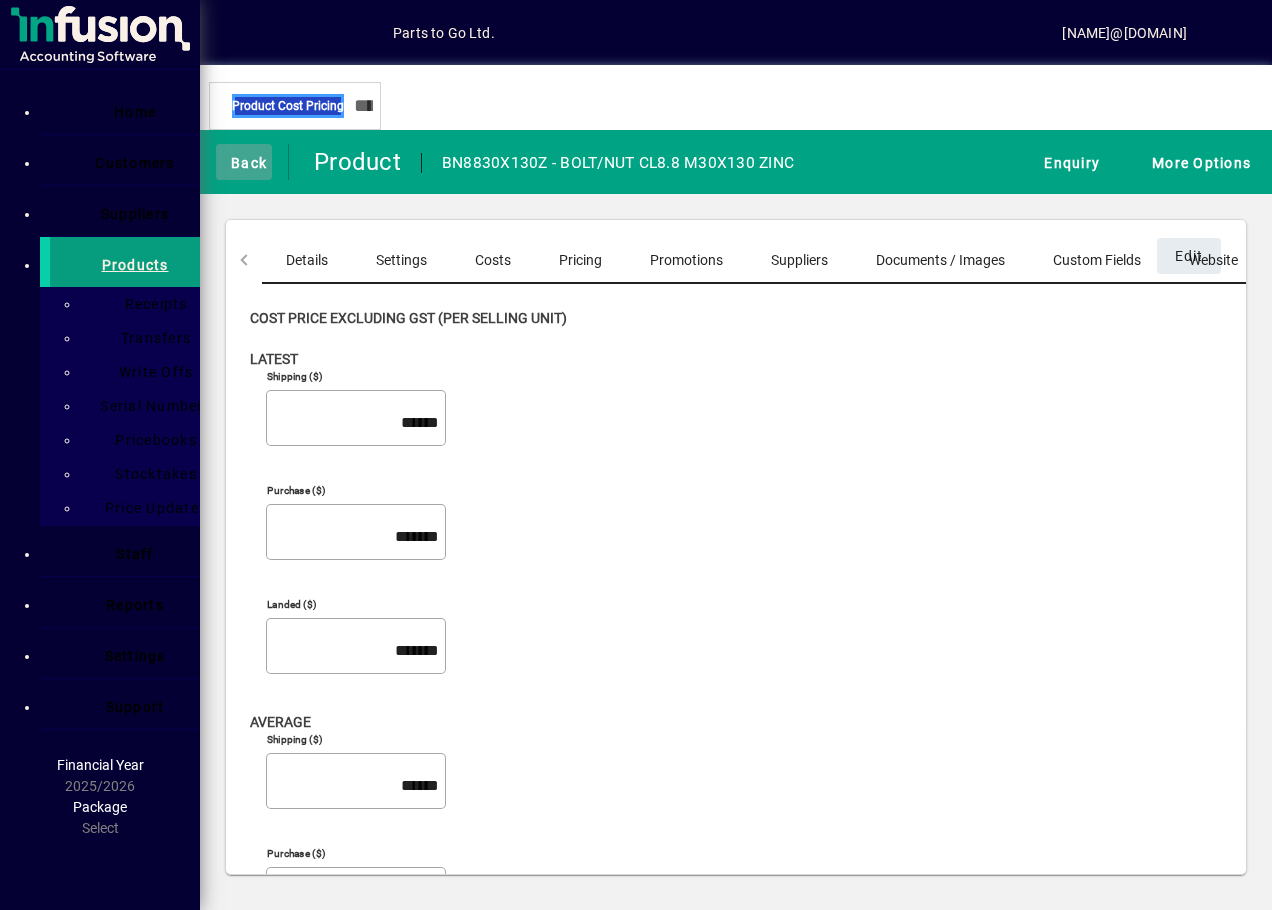 click at bounding box center [221, 161] 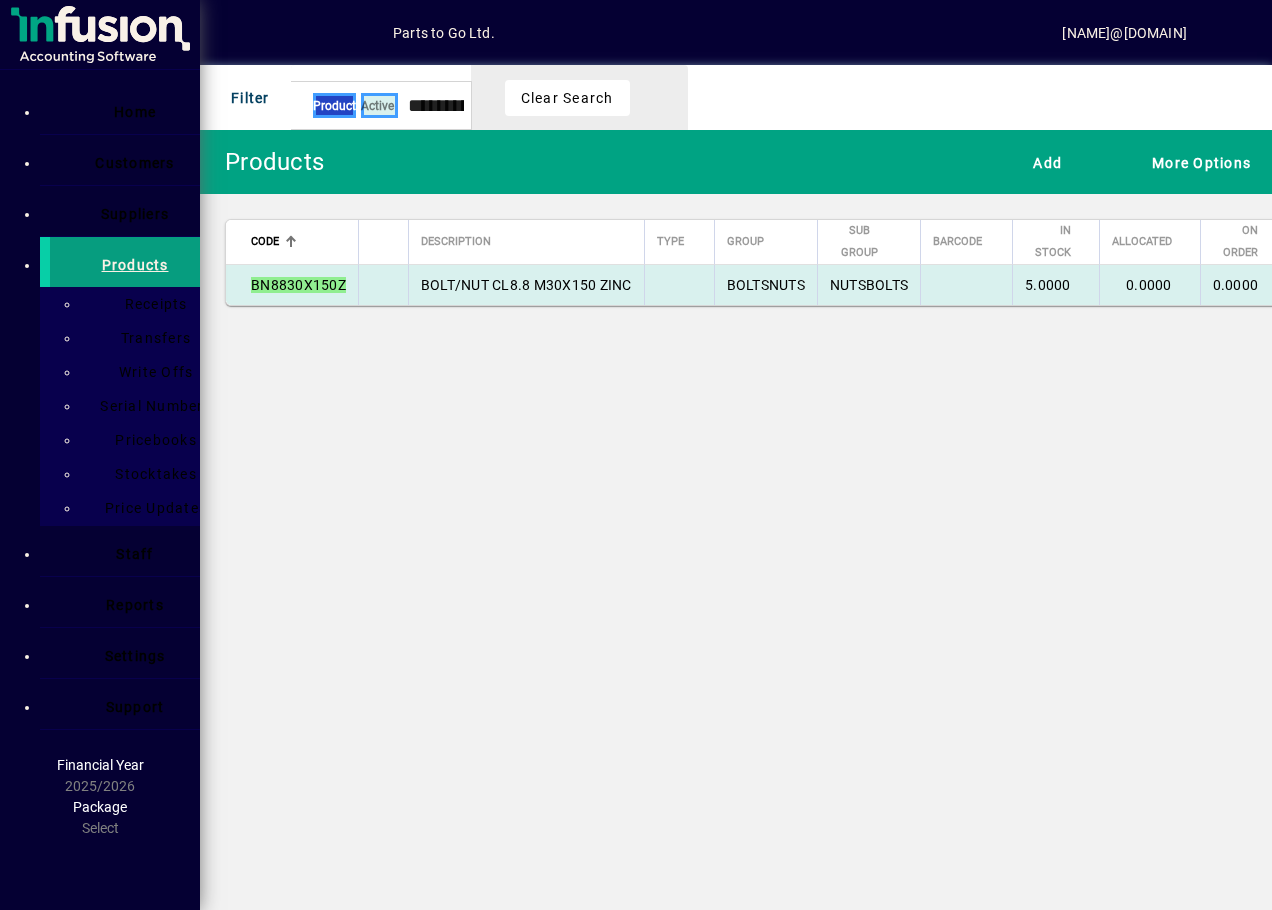 click on "BOLT/NUT CL8.8 M30X150 ZINC" at bounding box center [526, 285] 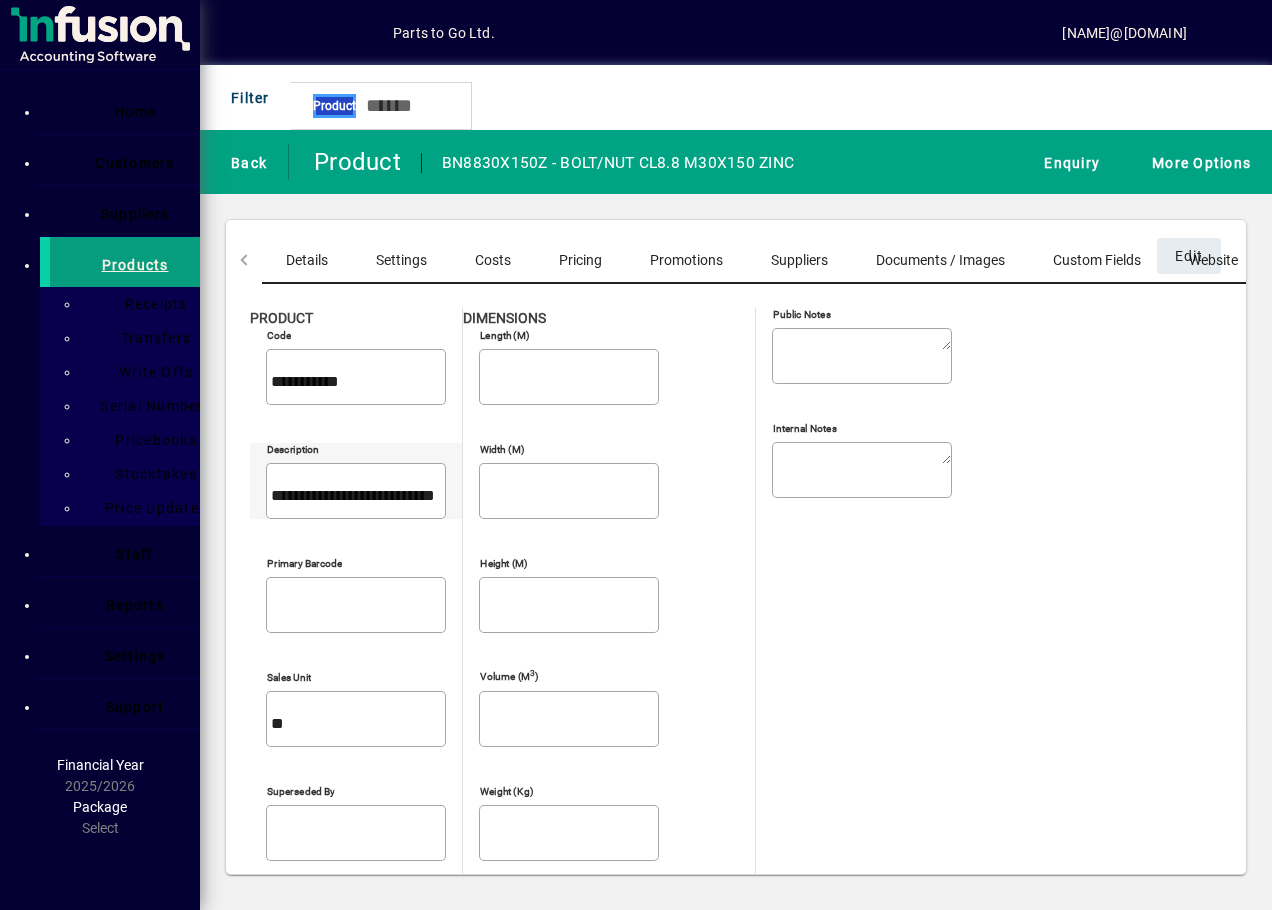 drag, startPoint x: 252, startPoint y: 436, endPoint x: 500, endPoint y: 431, distance: 248.0504 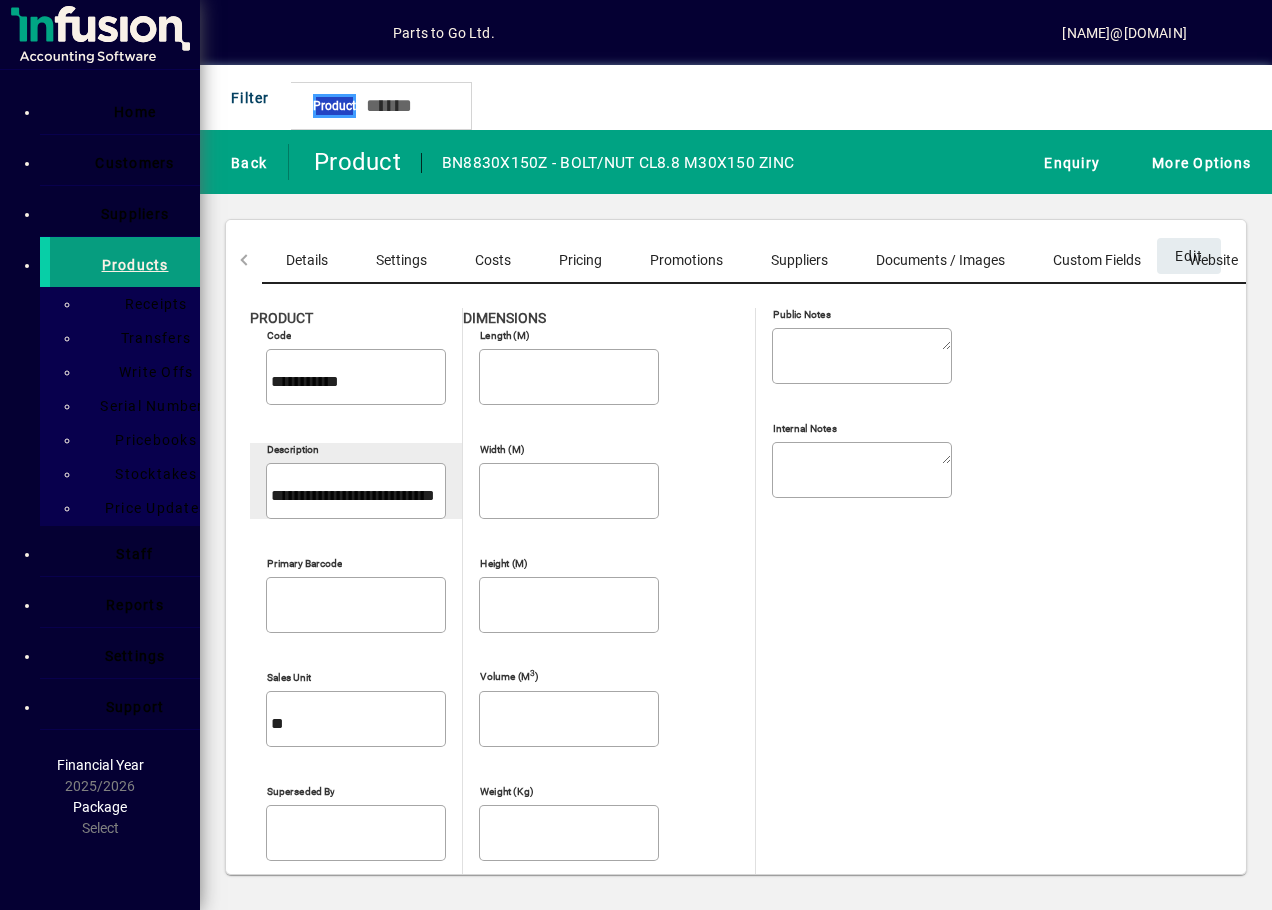 drag, startPoint x: 500, startPoint y: 431, endPoint x: 423, endPoint y: 426, distance: 77.16217 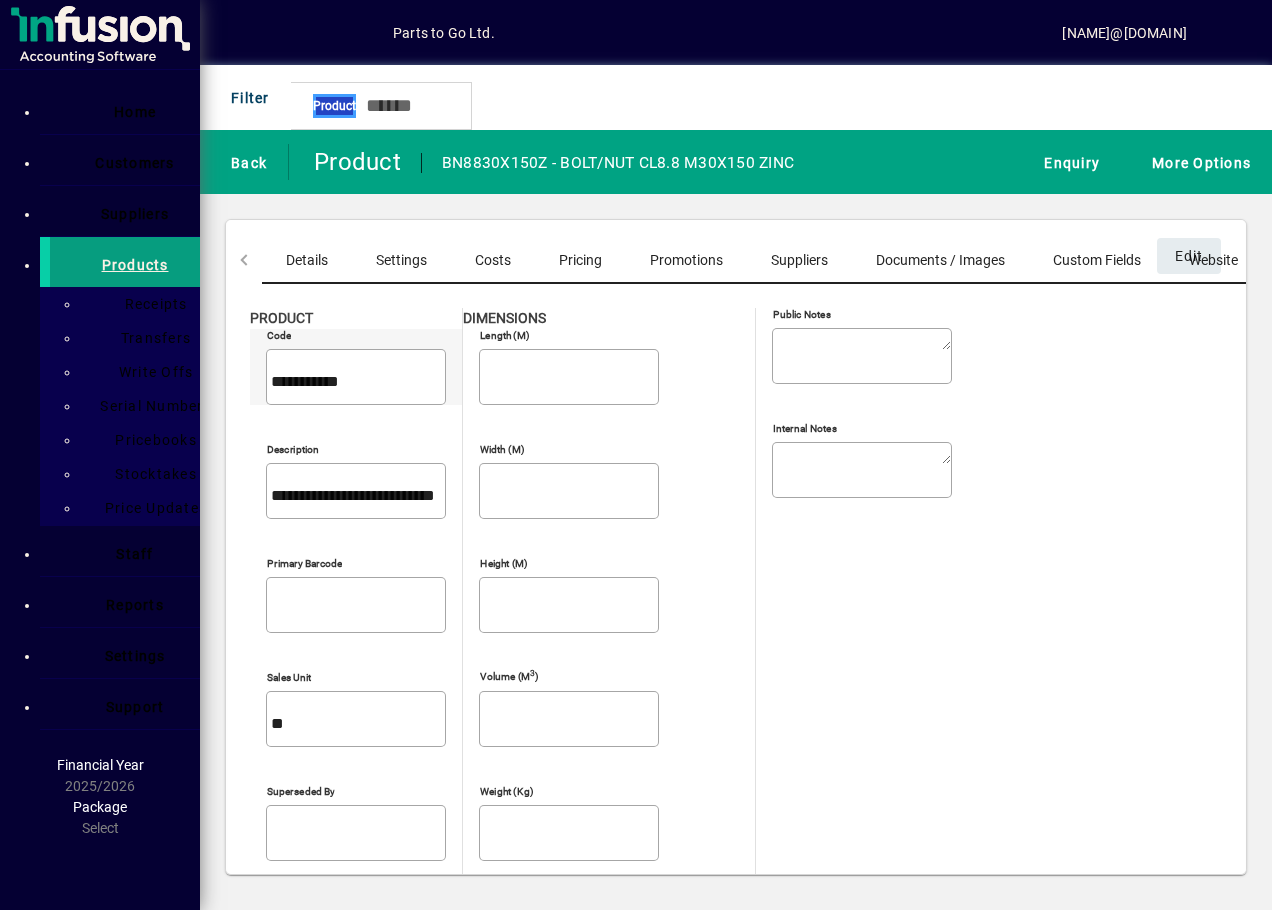drag, startPoint x: 254, startPoint y: 359, endPoint x: 422, endPoint y: 371, distance: 168.42802 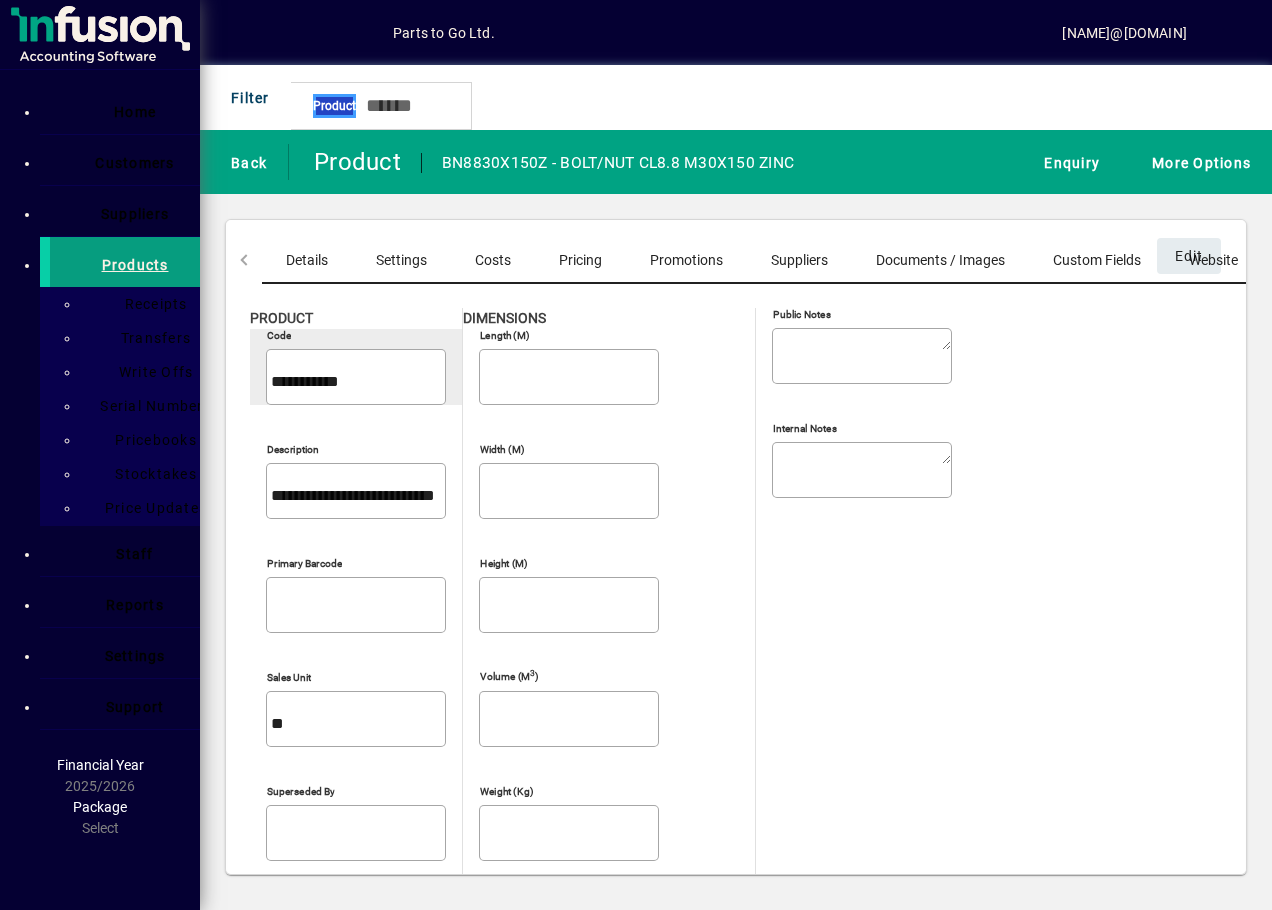 drag, startPoint x: 422, startPoint y: 371, endPoint x: 330, endPoint y: 366, distance: 92.13577 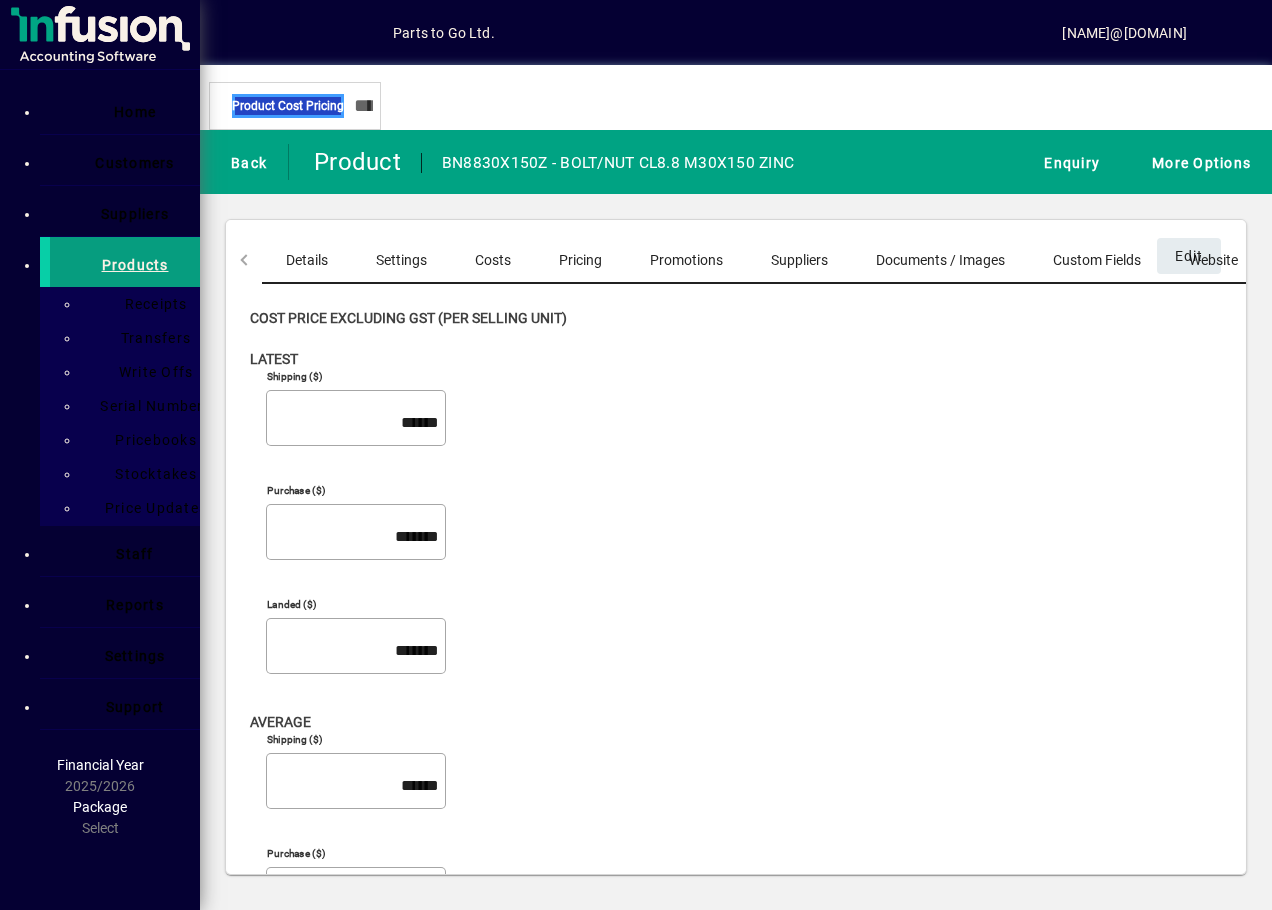 click on "Pricing" at bounding box center (580, 260) 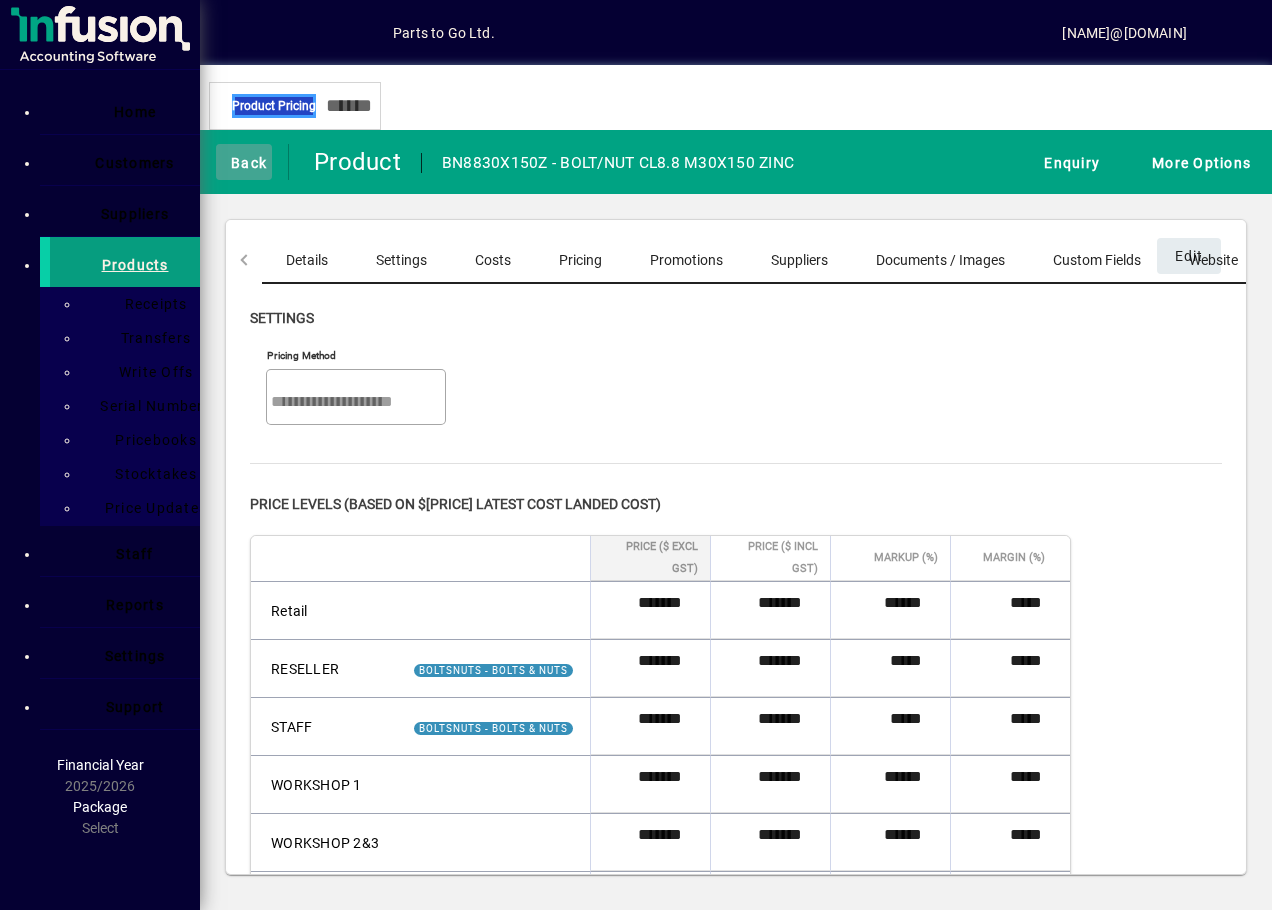 click at bounding box center [221, 161] 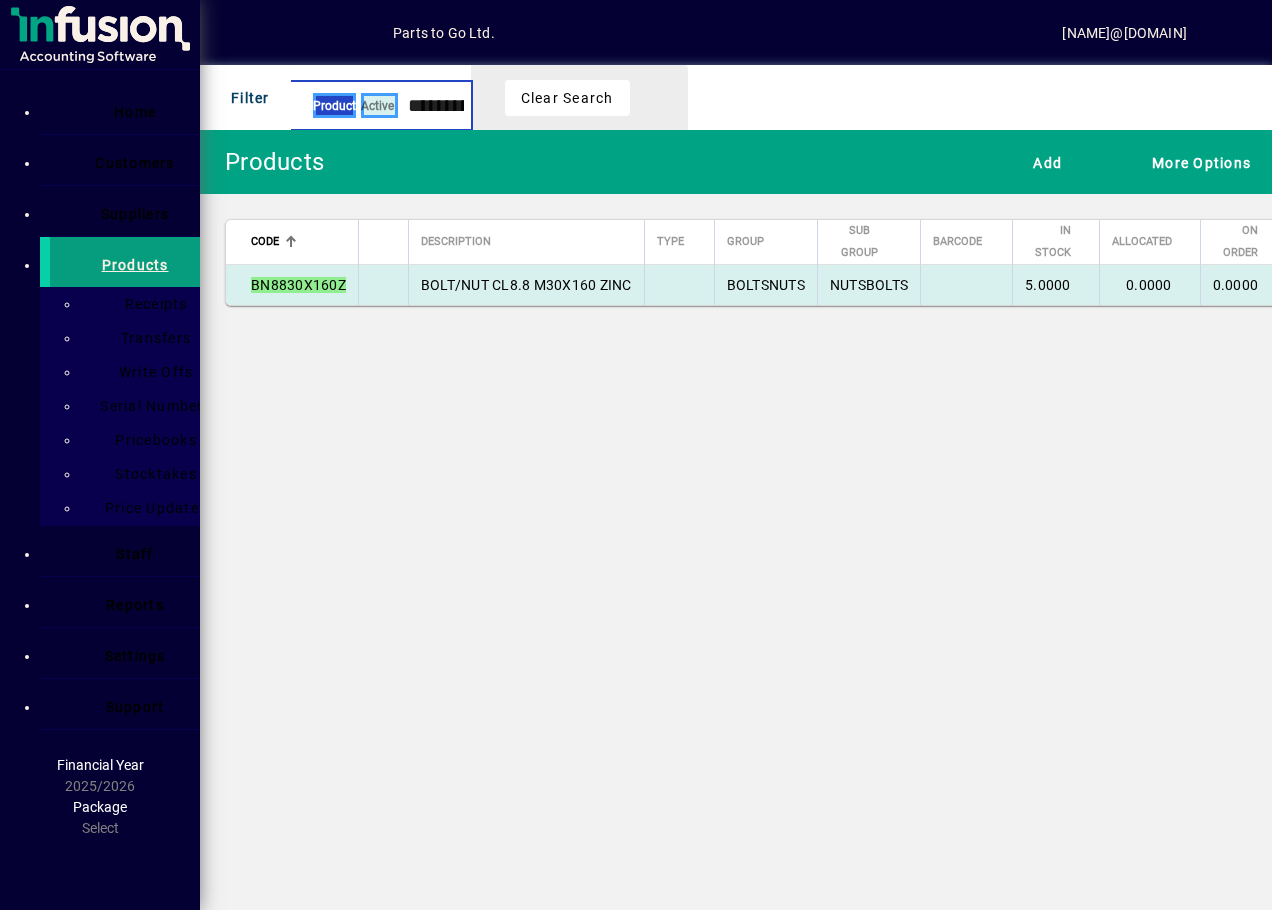 type on "**********" 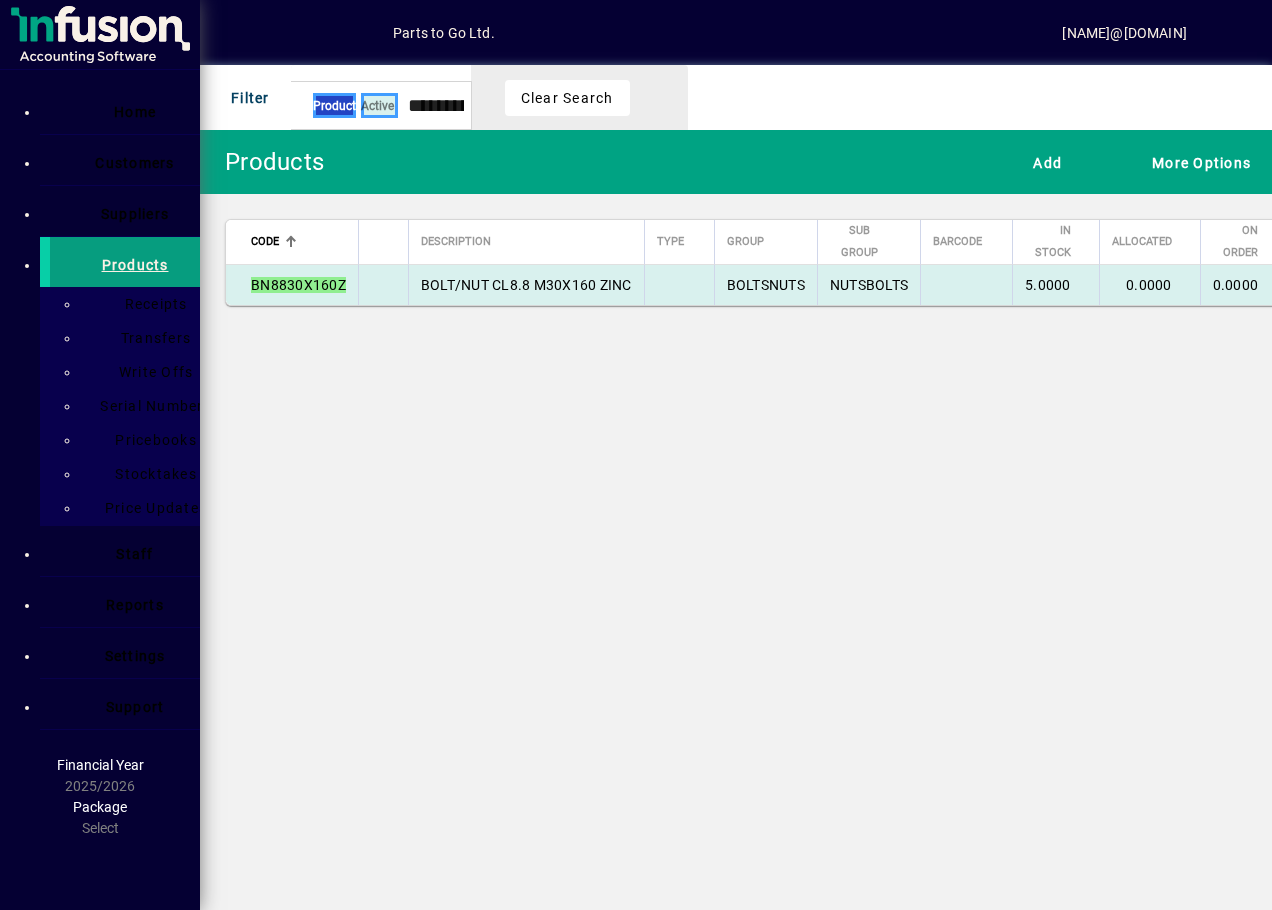 click on "[NUMERIC_VALUE]" at bounding box center (526, 285) 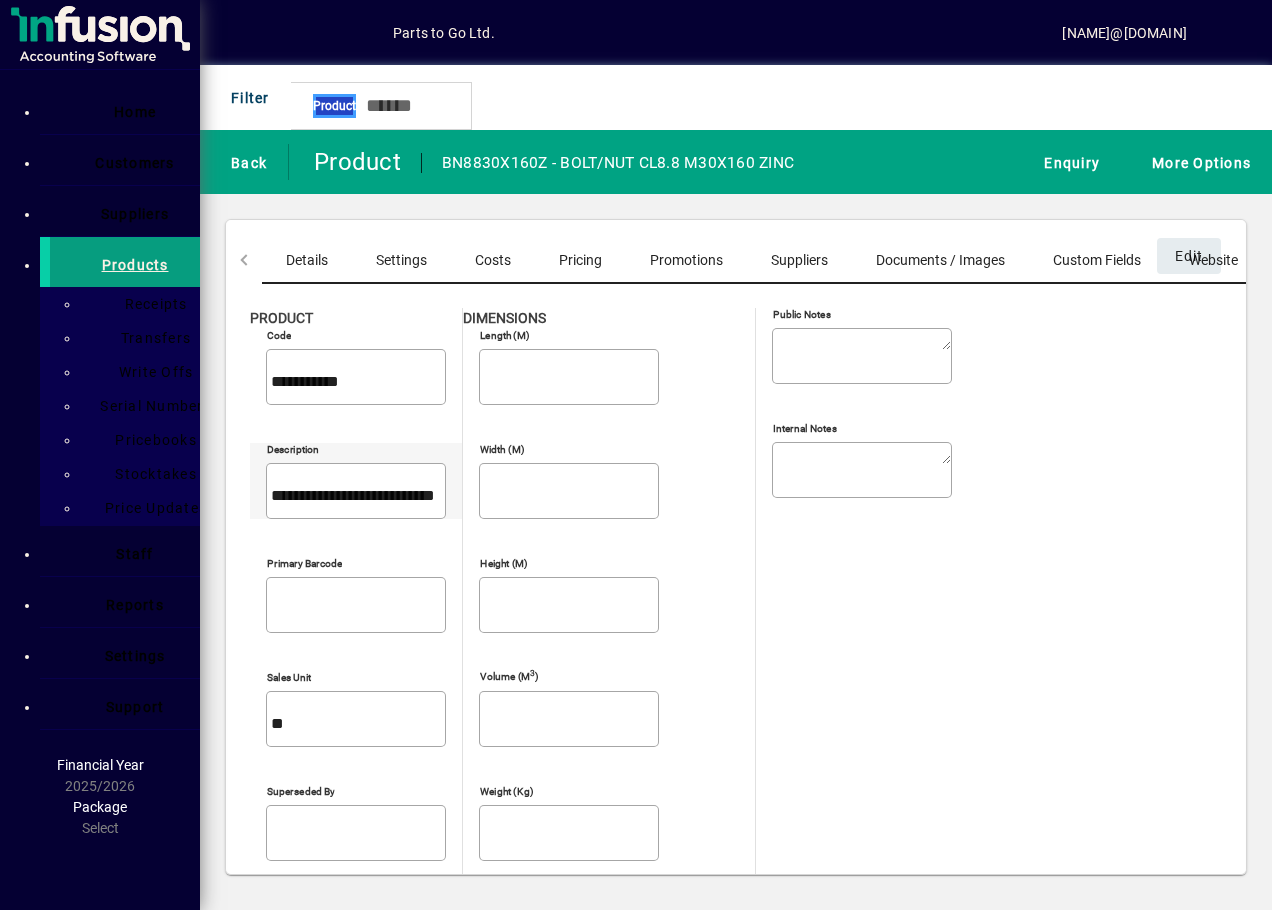 drag, startPoint x: 249, startPoint y: 432, endPoint x: 479, endPoint y: 439, distance: 230.10649 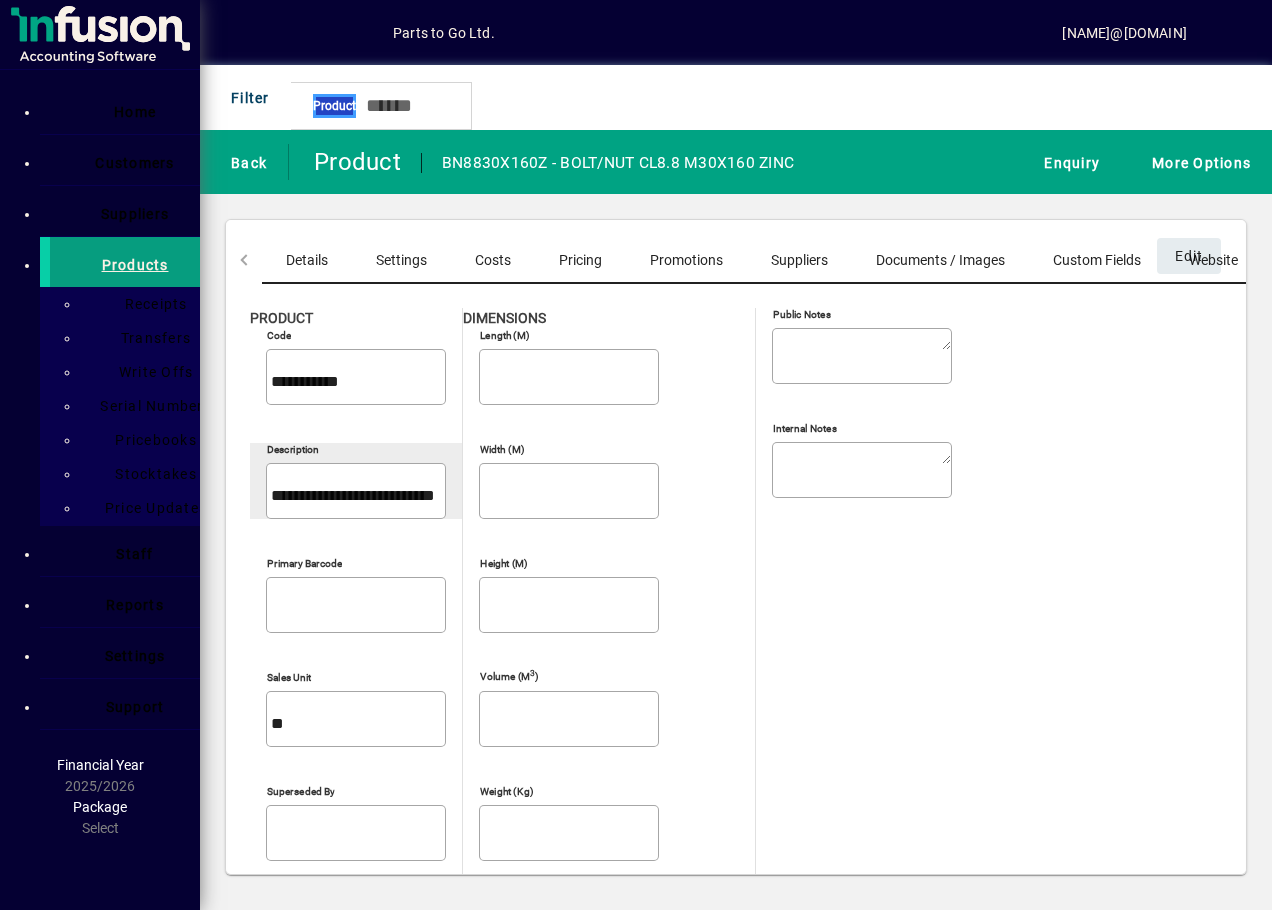 drag, startPoint x: 255, startPoint y: 433, endPoint x: 515, endPoint y: 432, distance: 260.00192 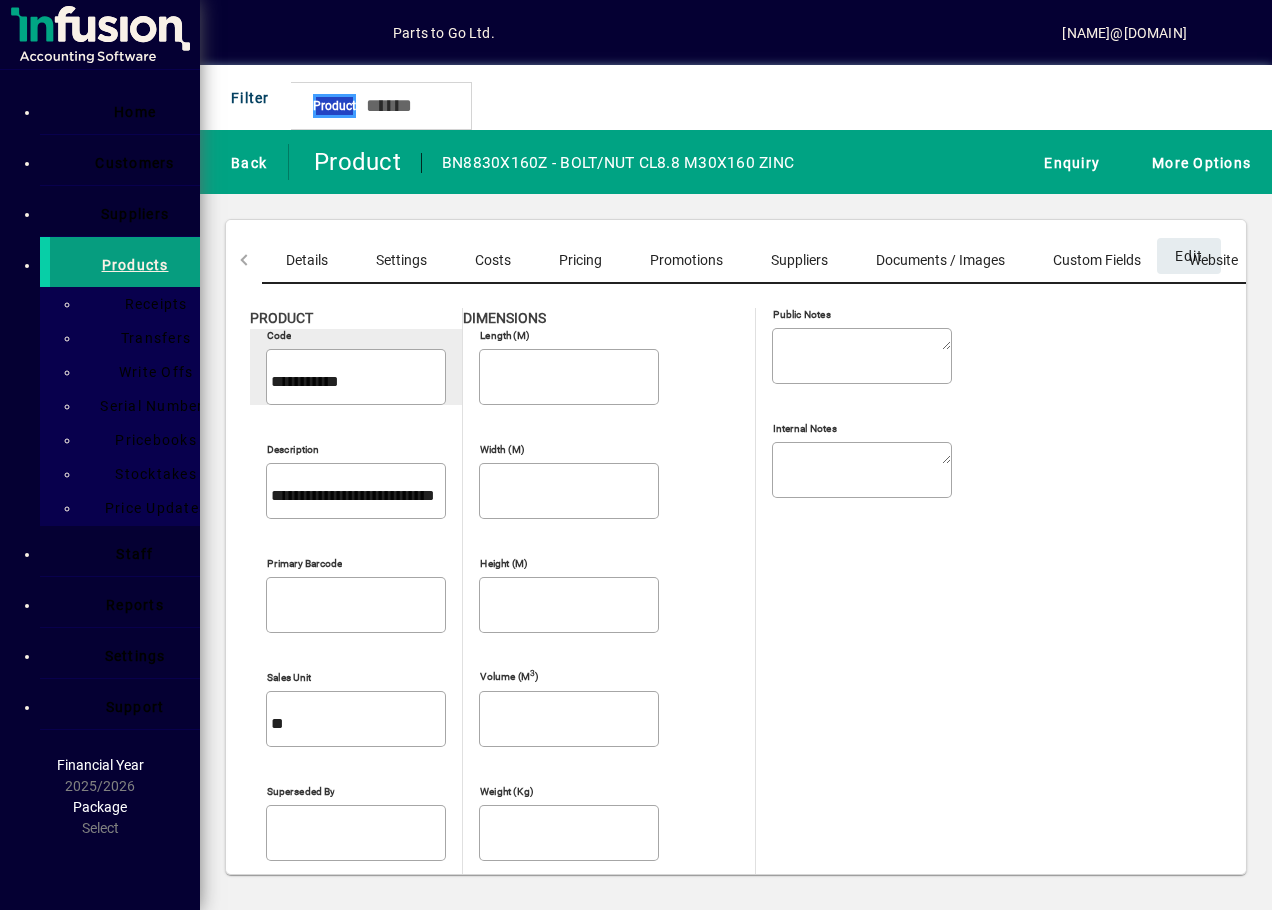 drag, startPoint x: 256, startPoint y: 357, endPoint x: 359, endPoint y: 364, distance: 103.23759 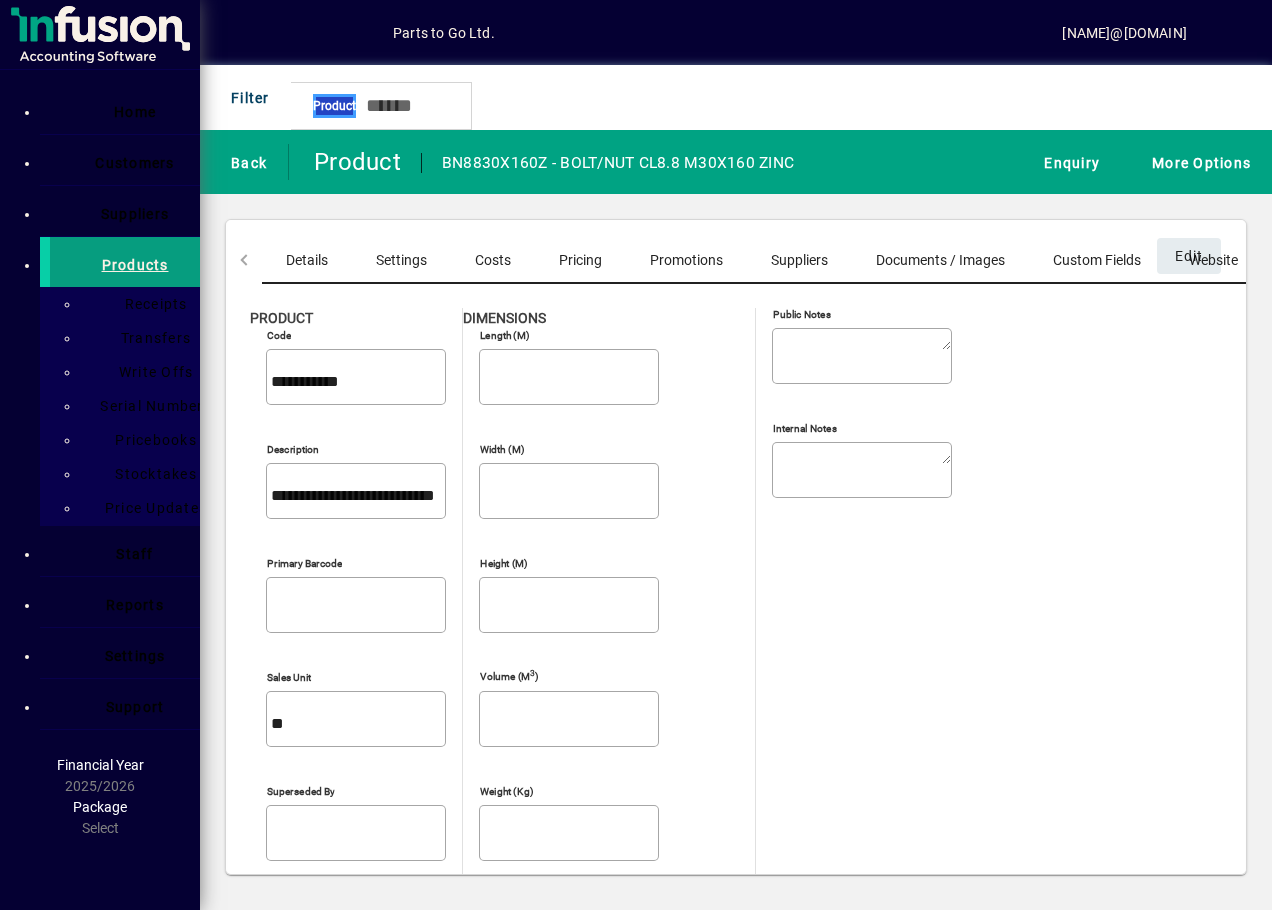 click on "Costs" at bounding box center (493, 260) 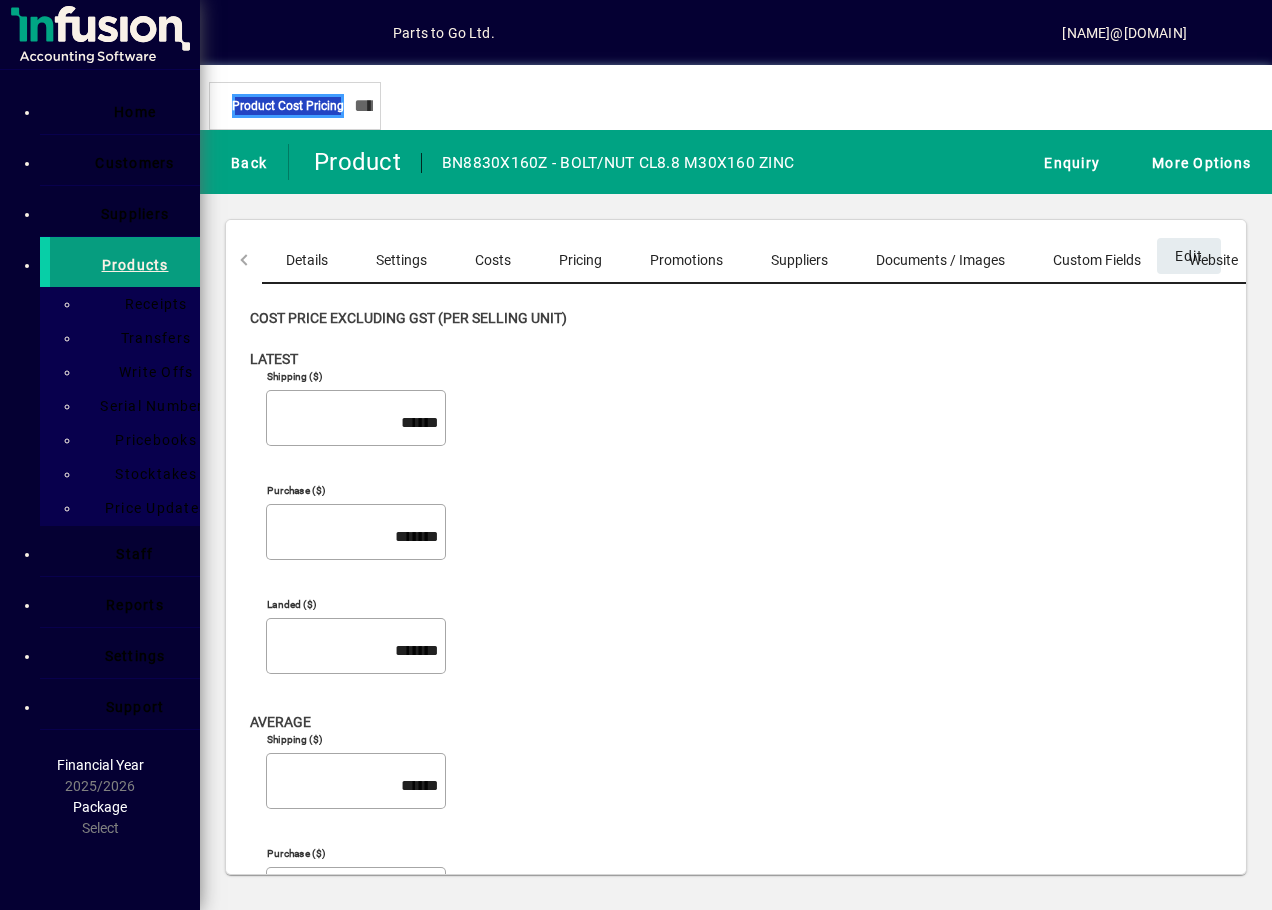 click on "Pricing" at bounding box center (580, 260) 